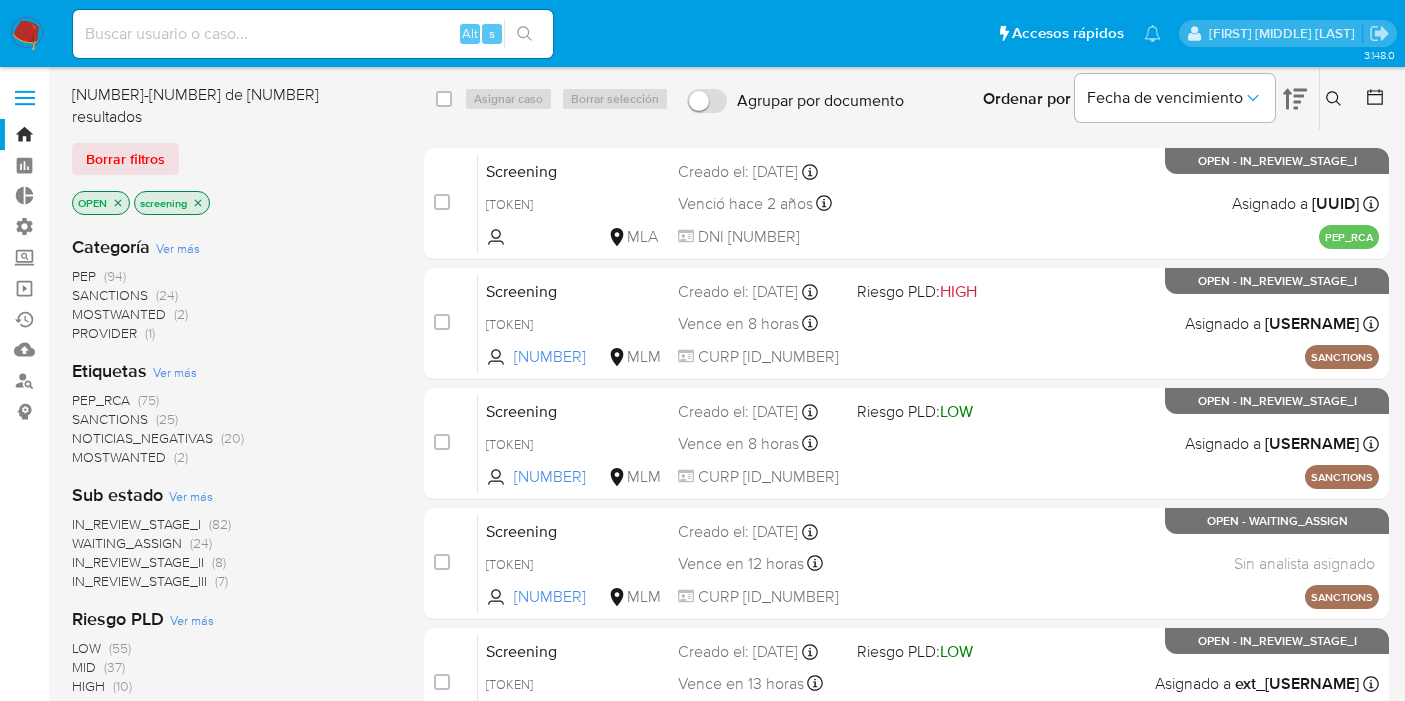 scroll, scrollTop: 0, scrollLeft: 0, axis: both 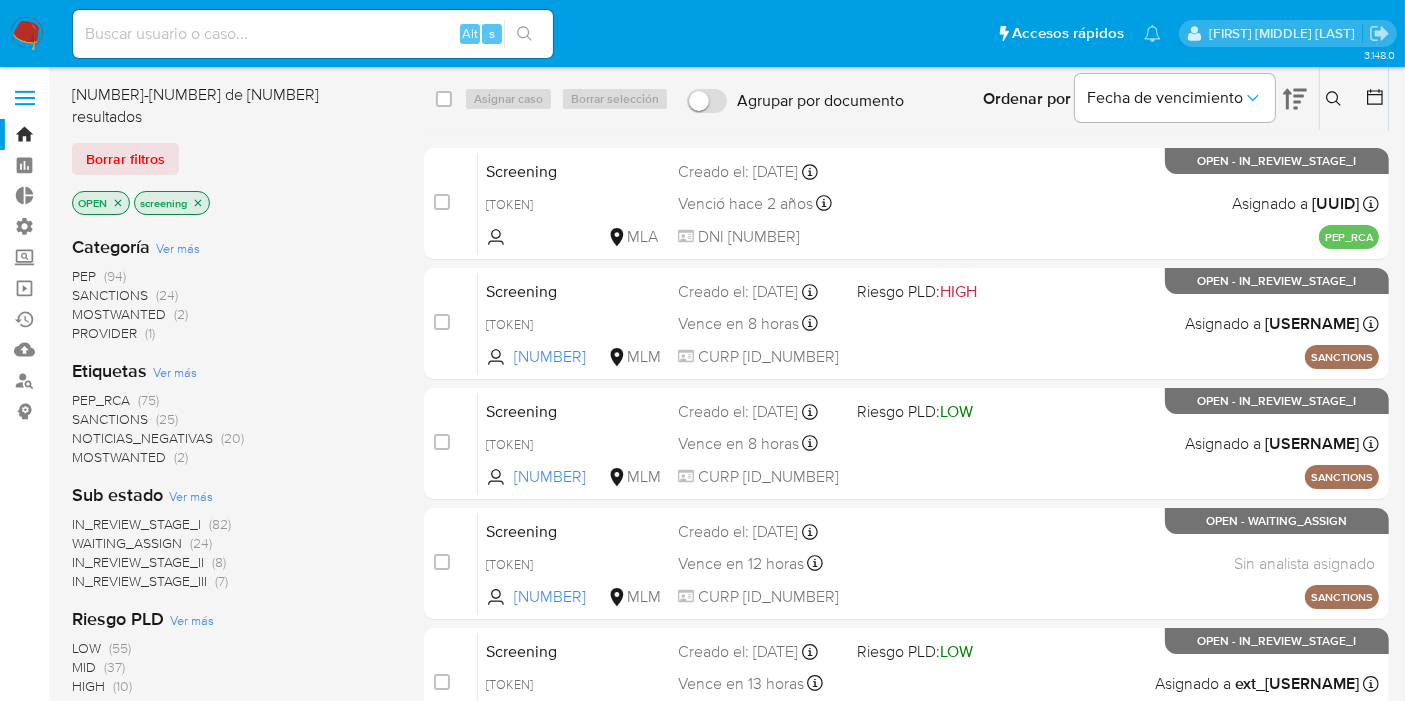click at bounding box center (27, 34) 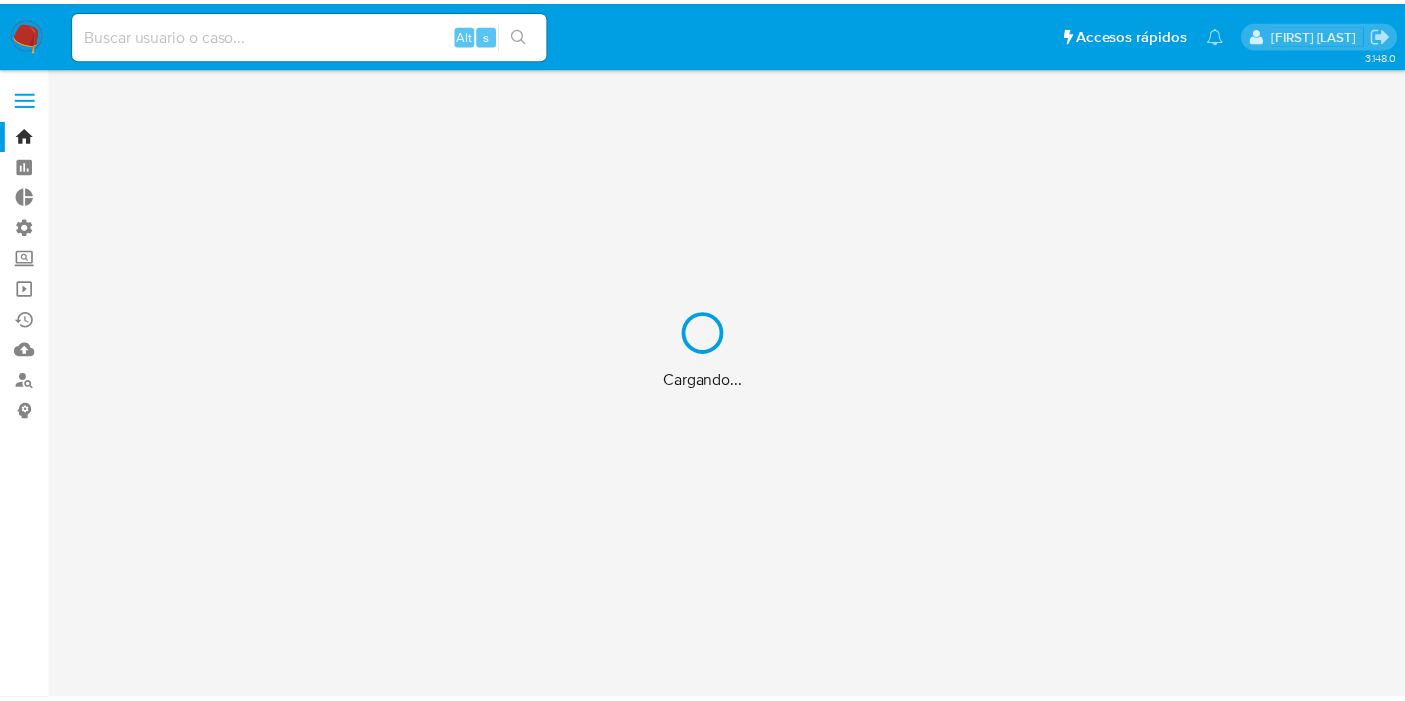 scroll, scrollTop: 0, scrollLeft: 0, axis: both 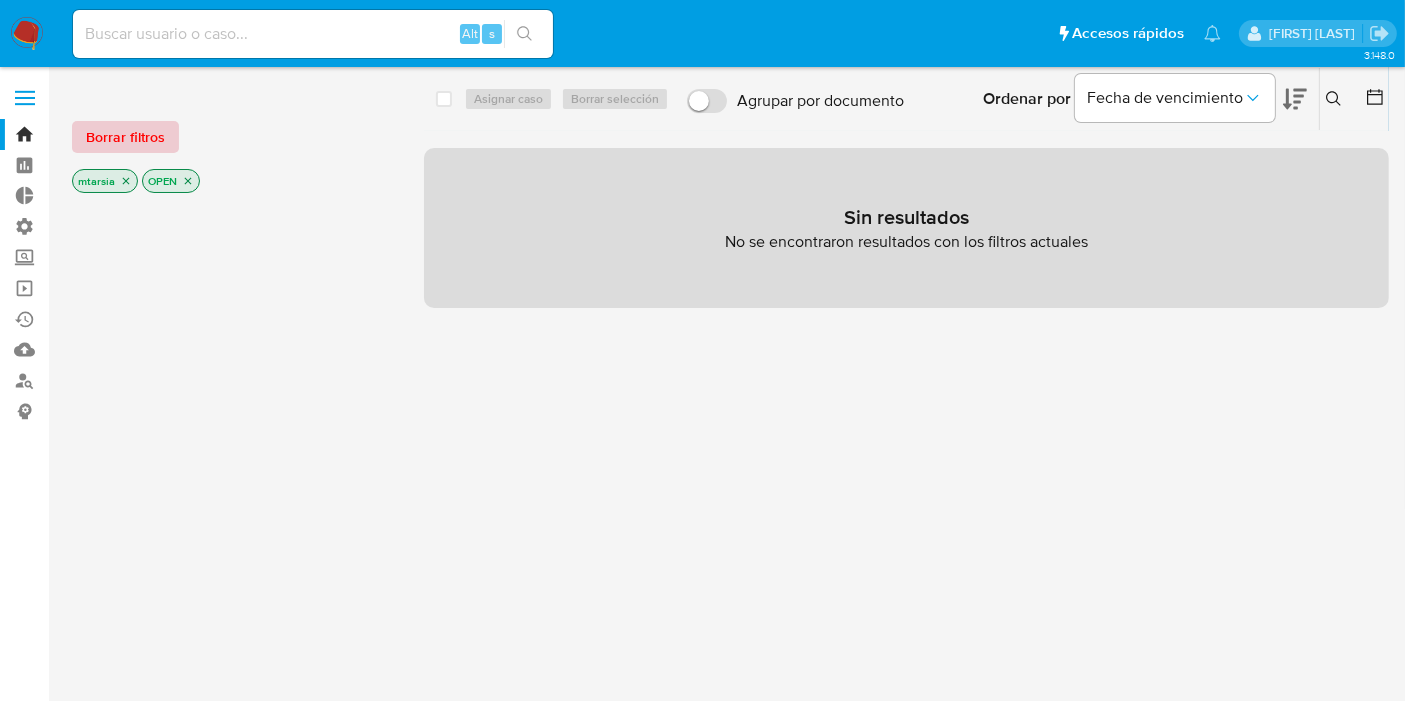 click on "Borrar filtros" at bounding box center (125, 137) 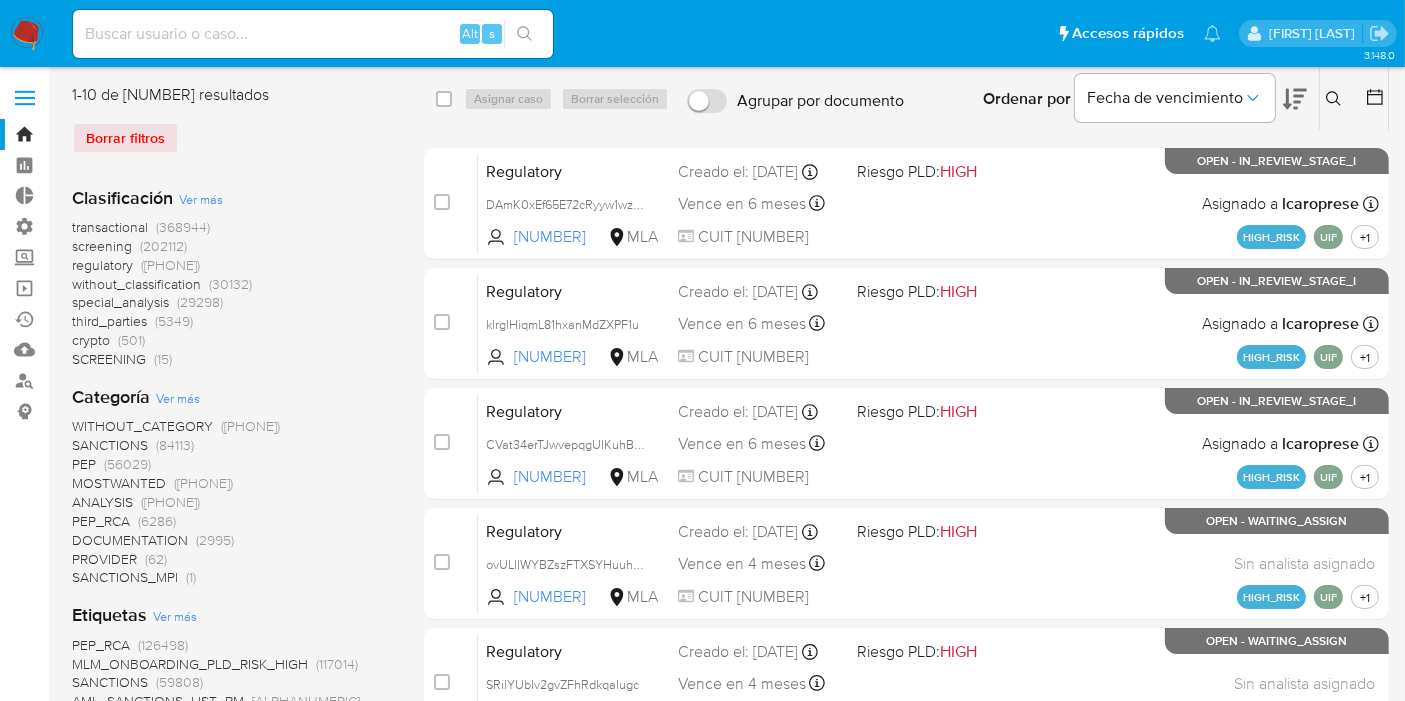 click on "screening" at bounding box center (102, 246) 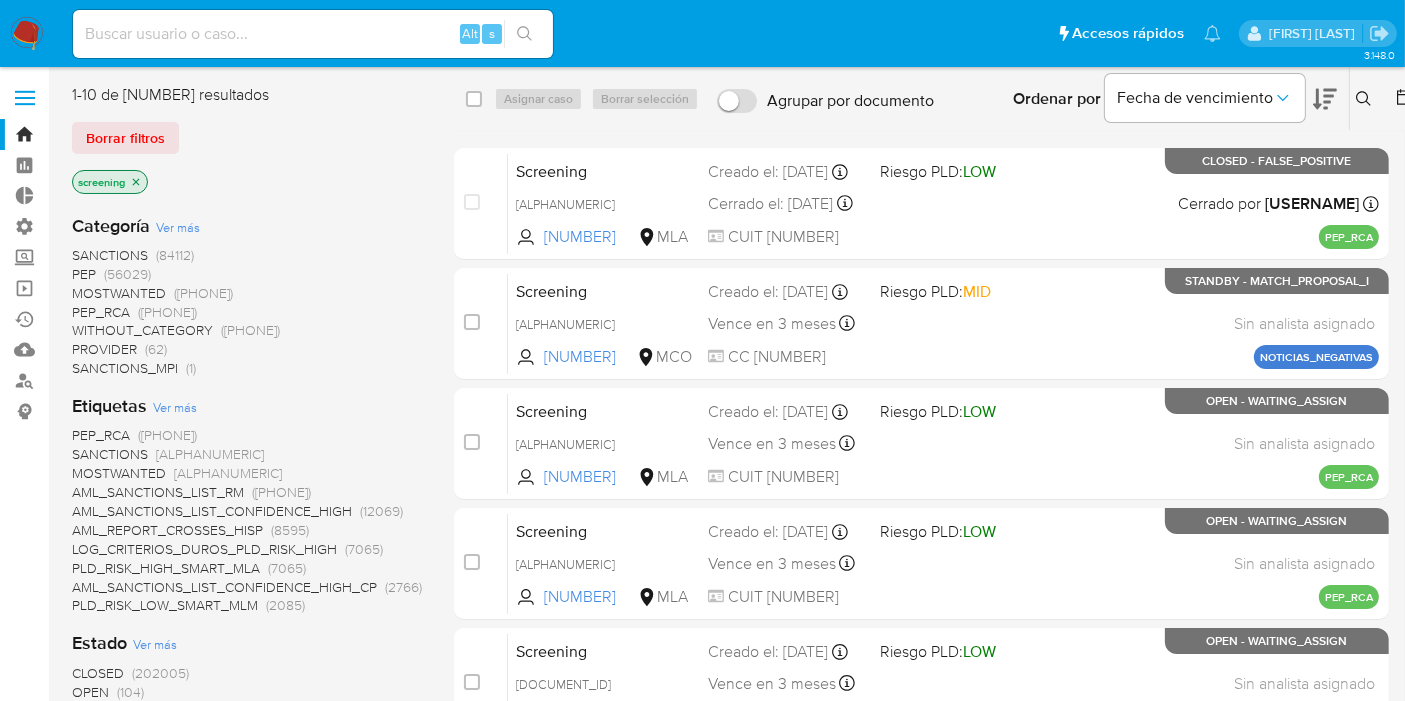 click on "OPEN" at bounding box center [90, 692] 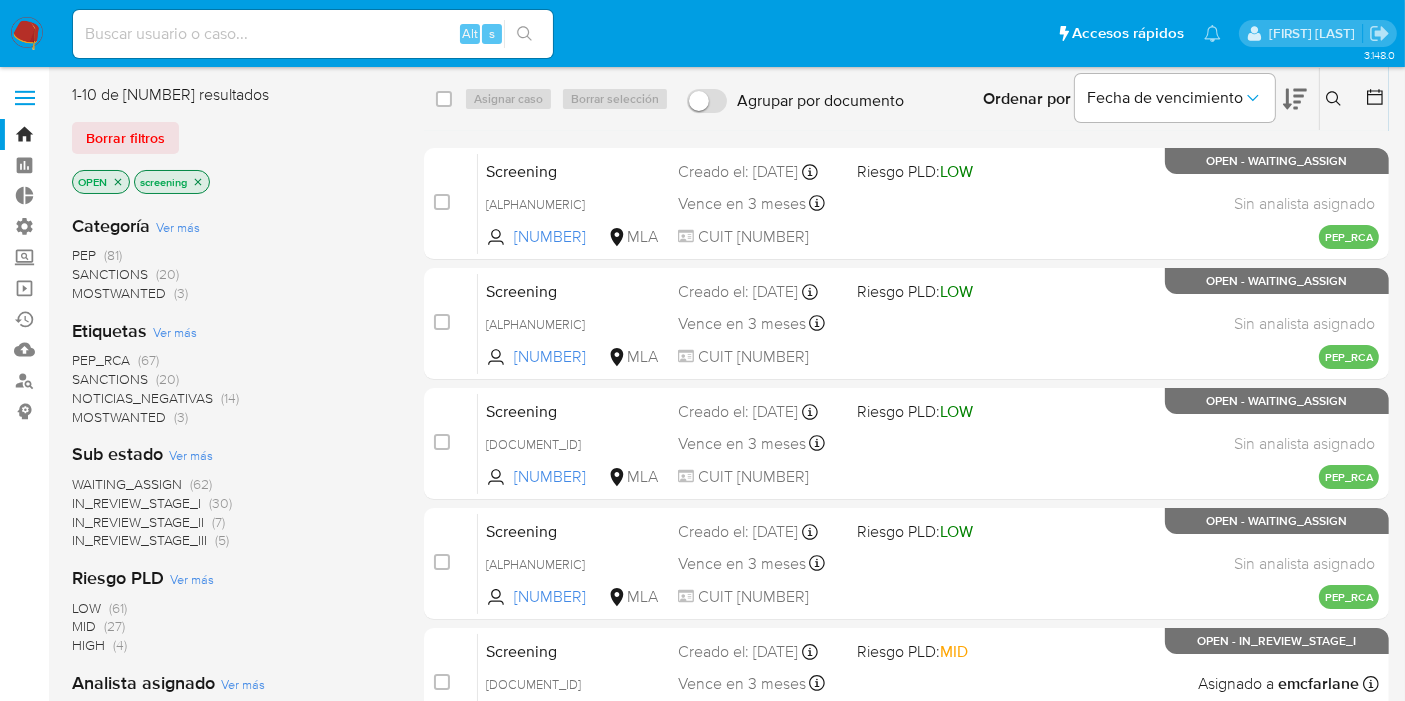 drag, startPoint x: 106, startPoint y: 453, endPoint x: 85, endPoint y: 381, distance: 75 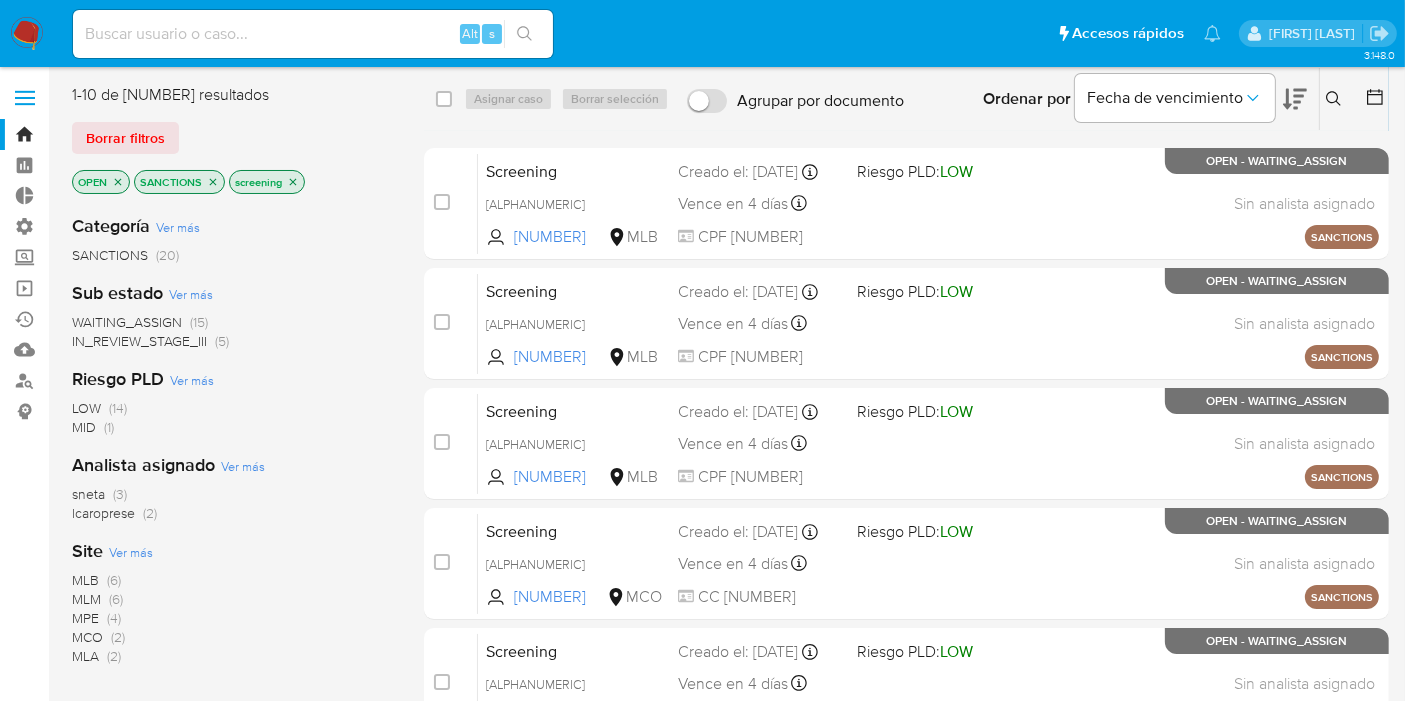 click 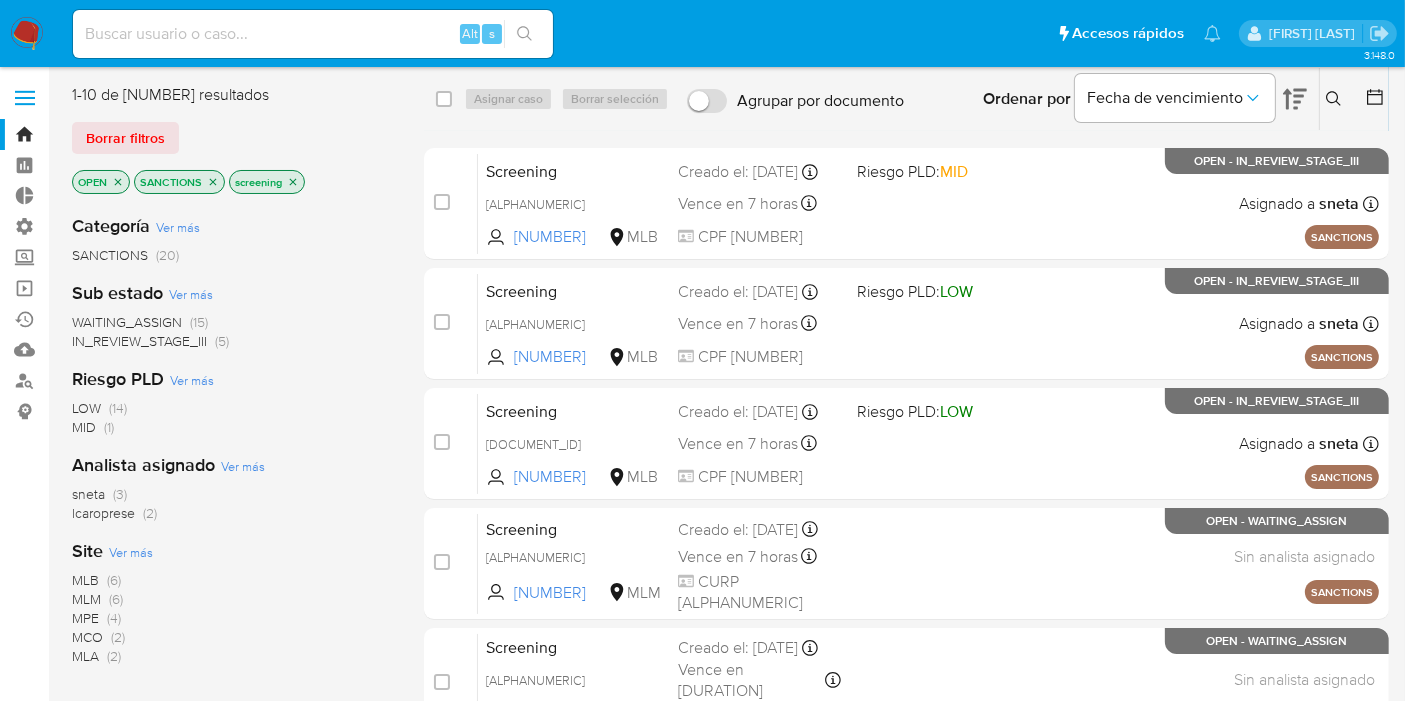 click on "MLM" at bounding box center [86, 599] 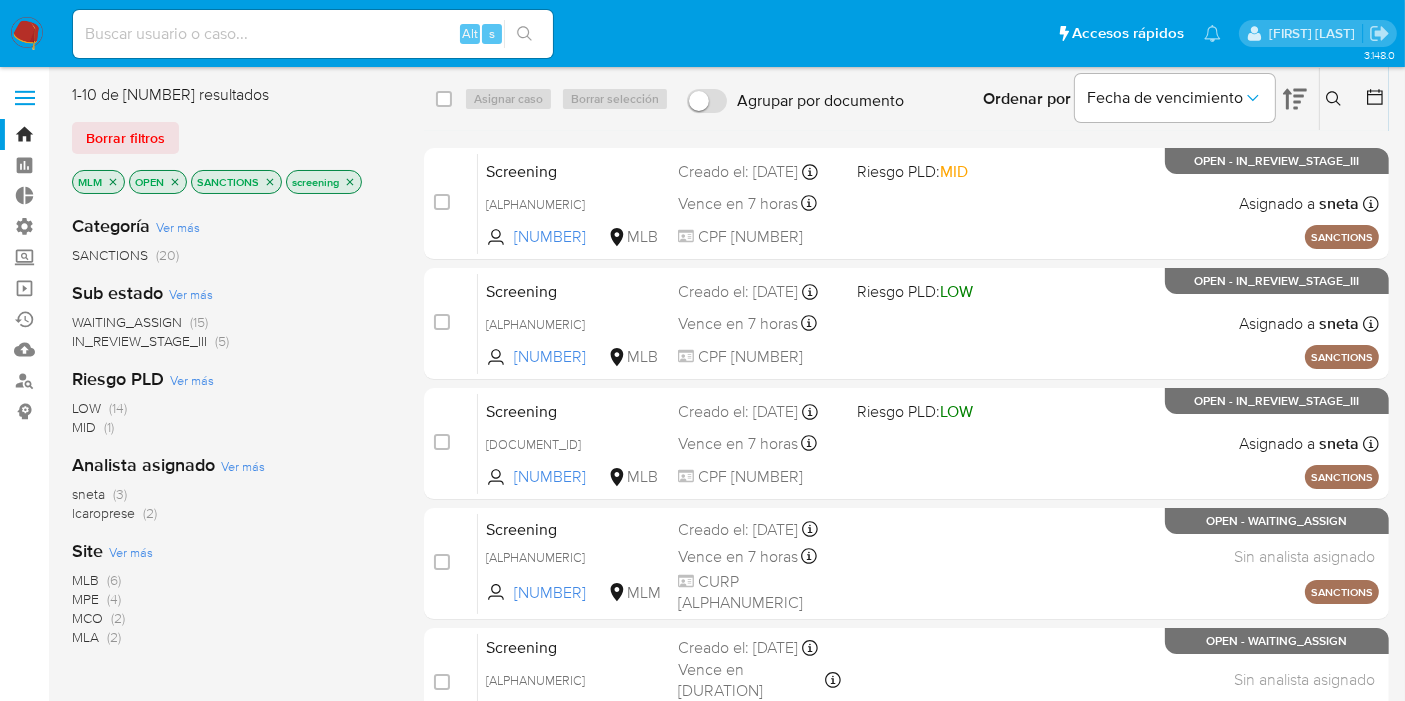 click at bounding box center (27, 34) 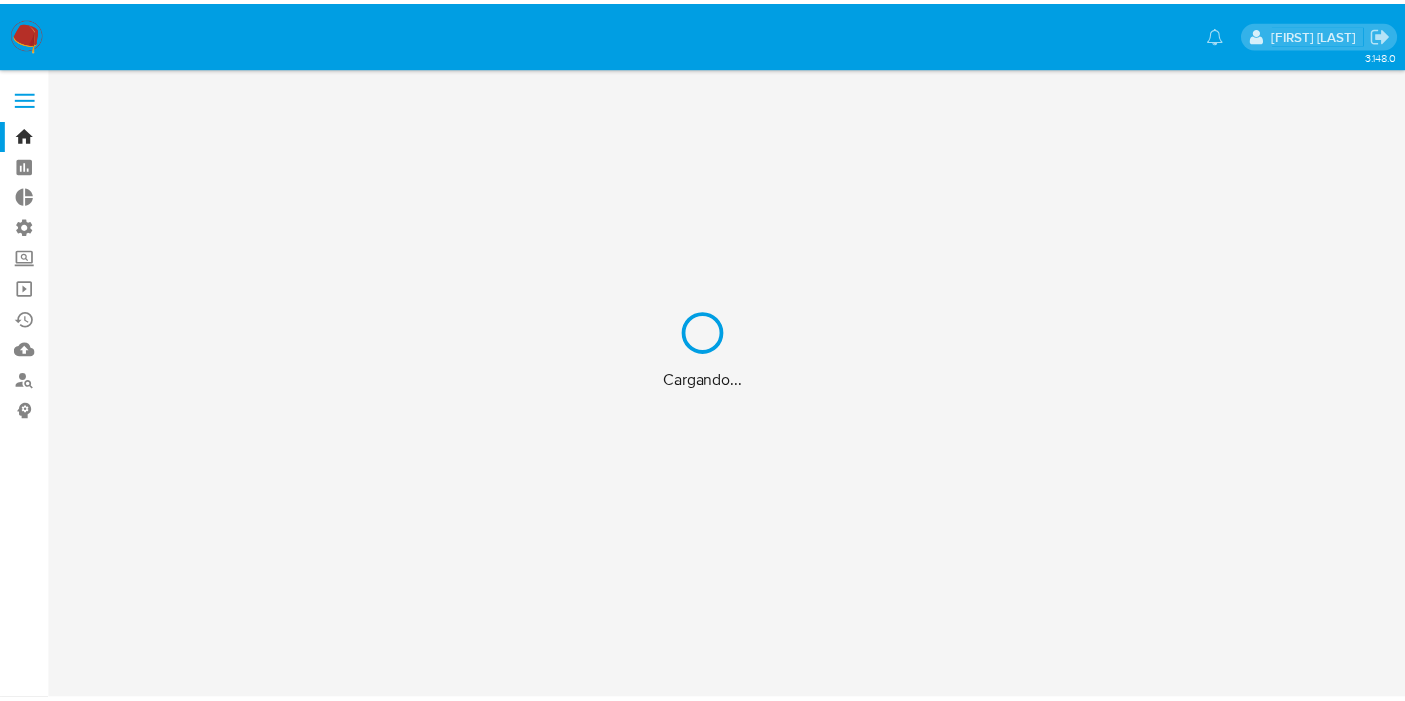 scroll, scrollTop: 0, scrollLeft: 0, axis: both 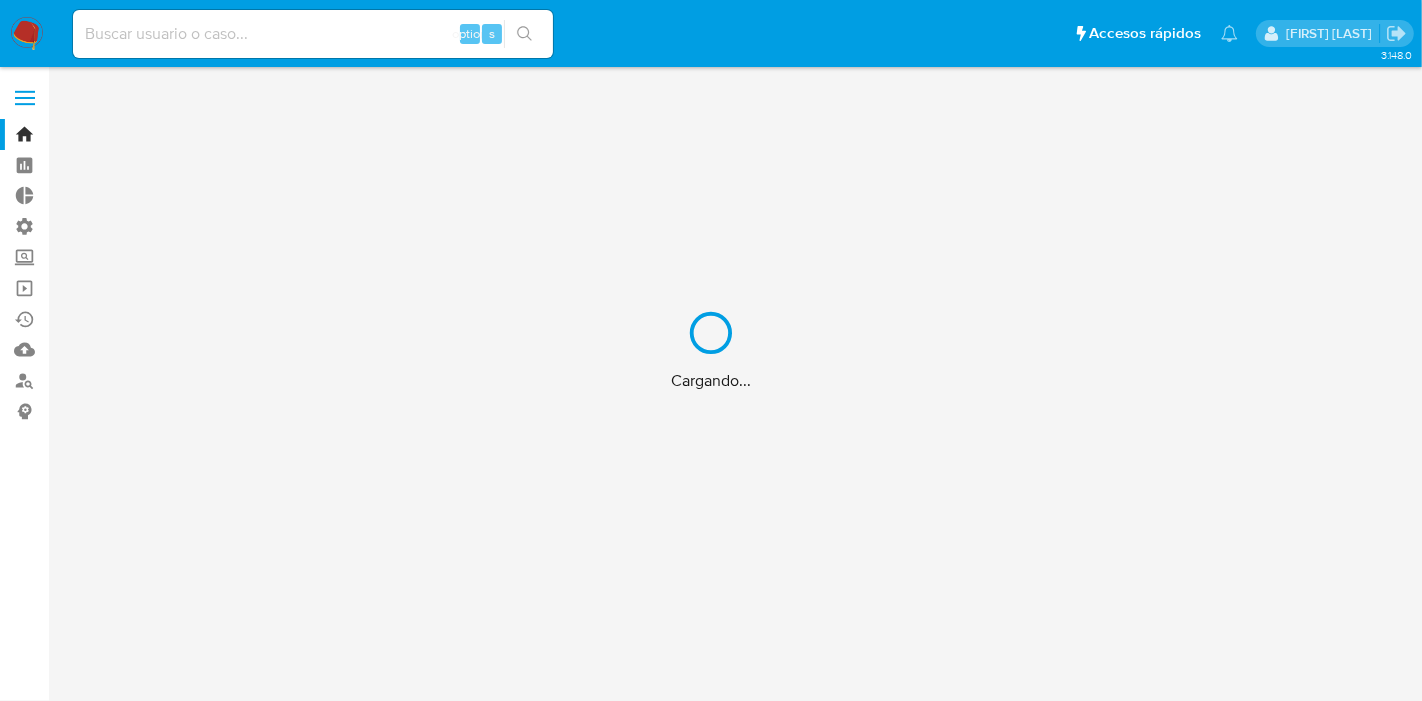 click on "Cargando..." at bounding box center (711, 350) 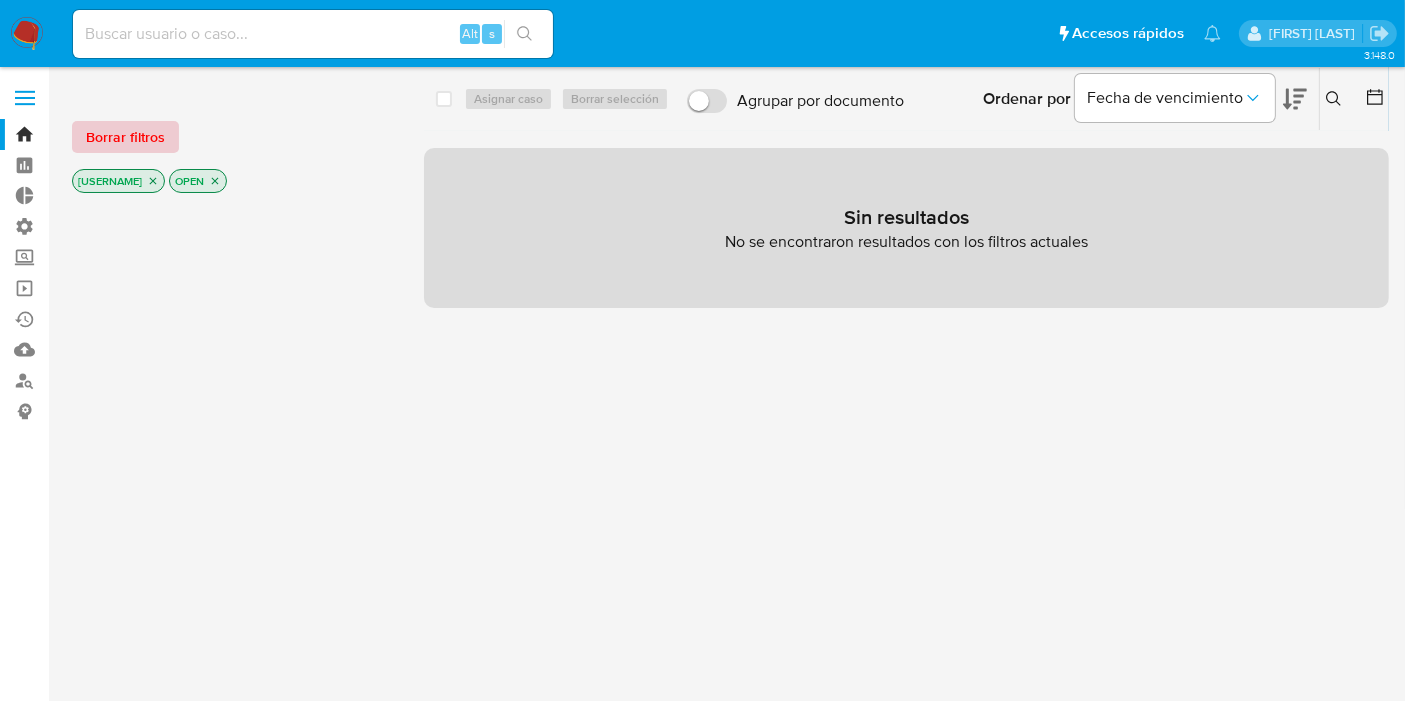 click on "Borrar filtros" at bounding box center [125, 137] 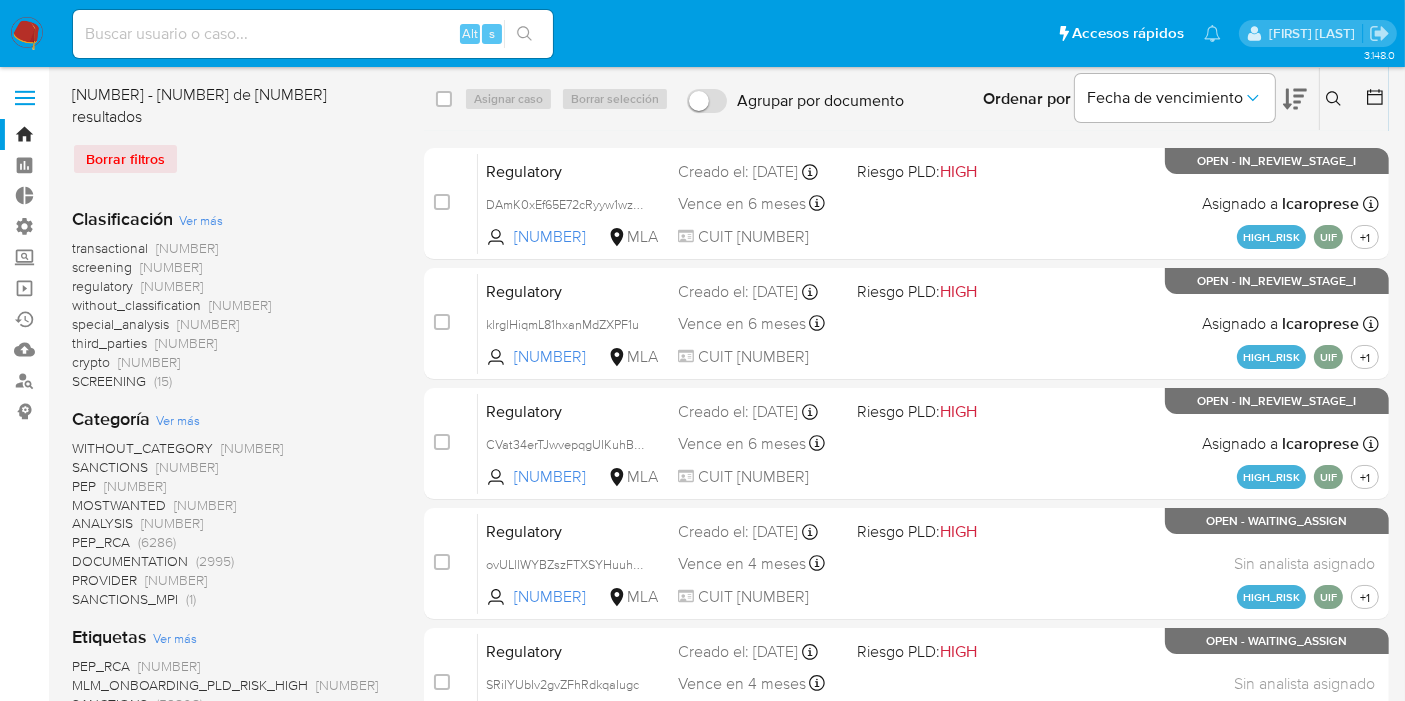 click on "screening" at bounding box center [102, 267] 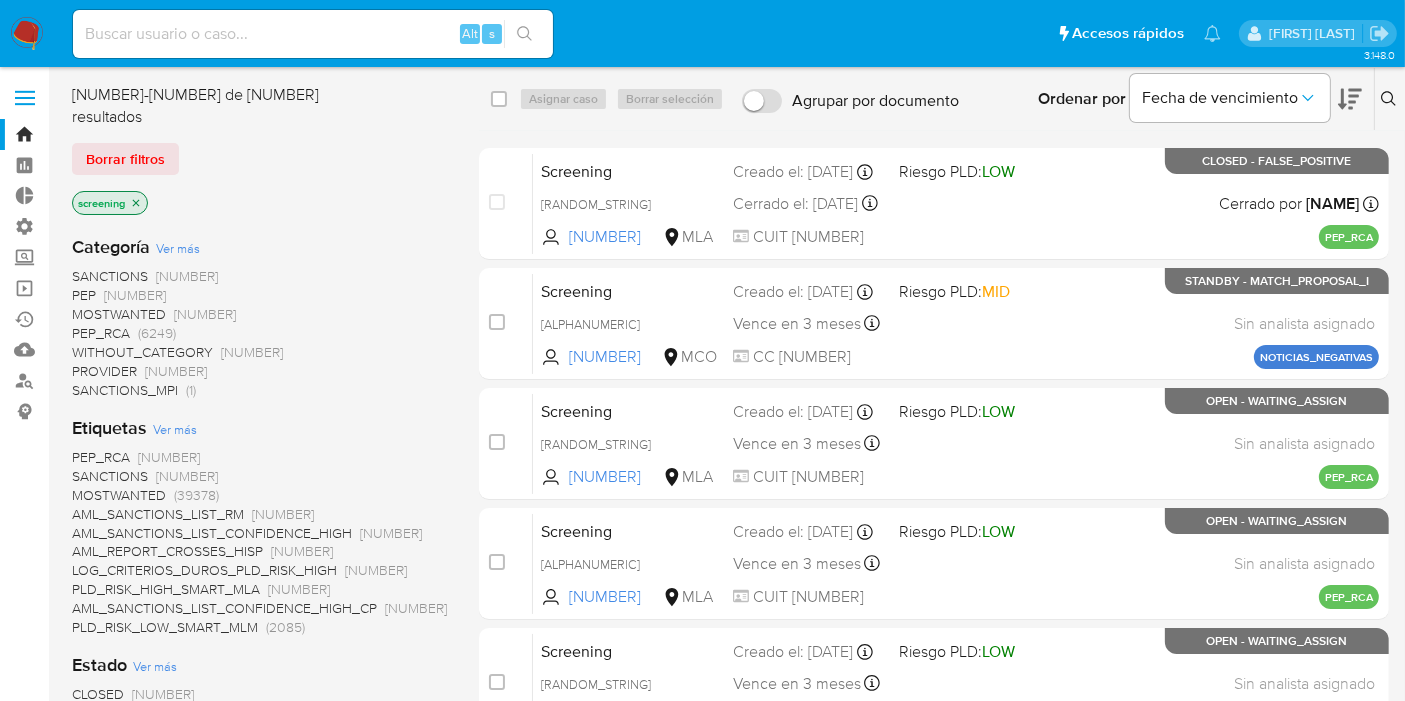 click on "OPEN" at bounding box center (90, 713) 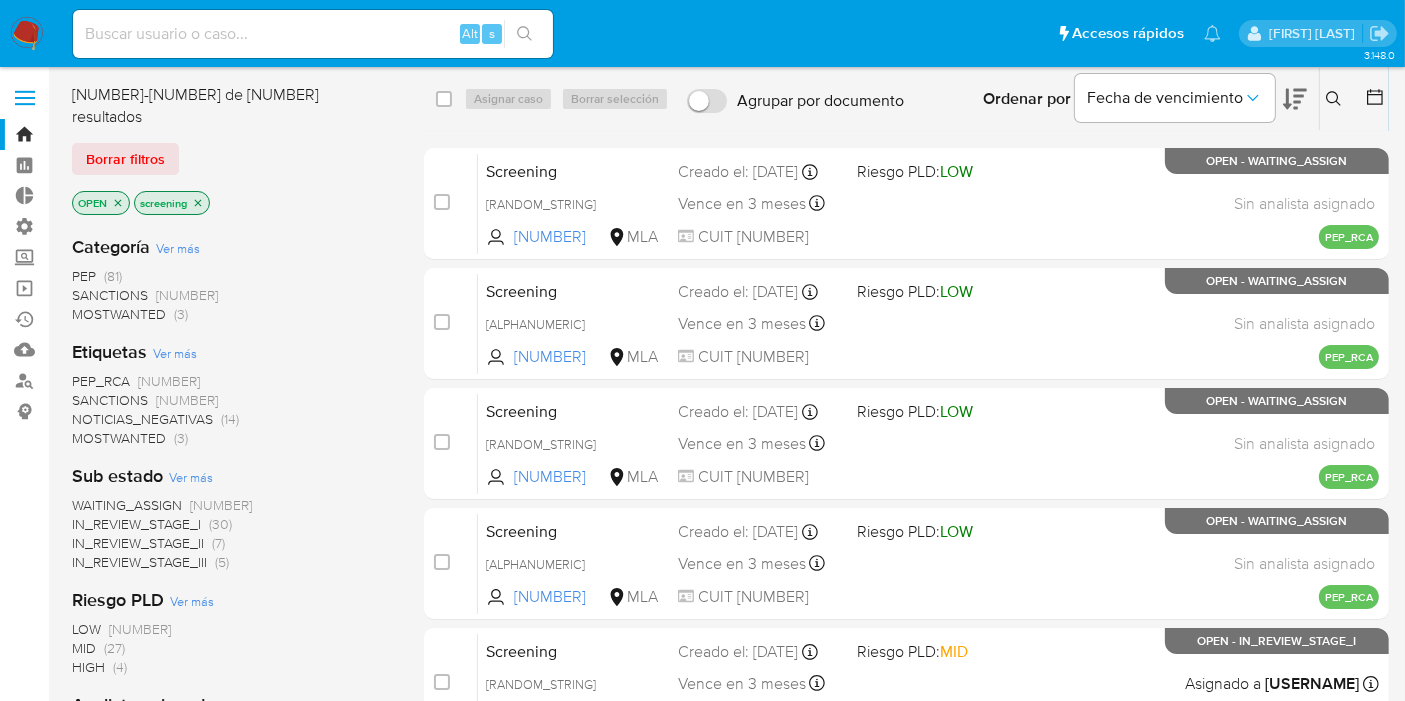 click on "SANCTIONS" at bounding box center [110, 400] 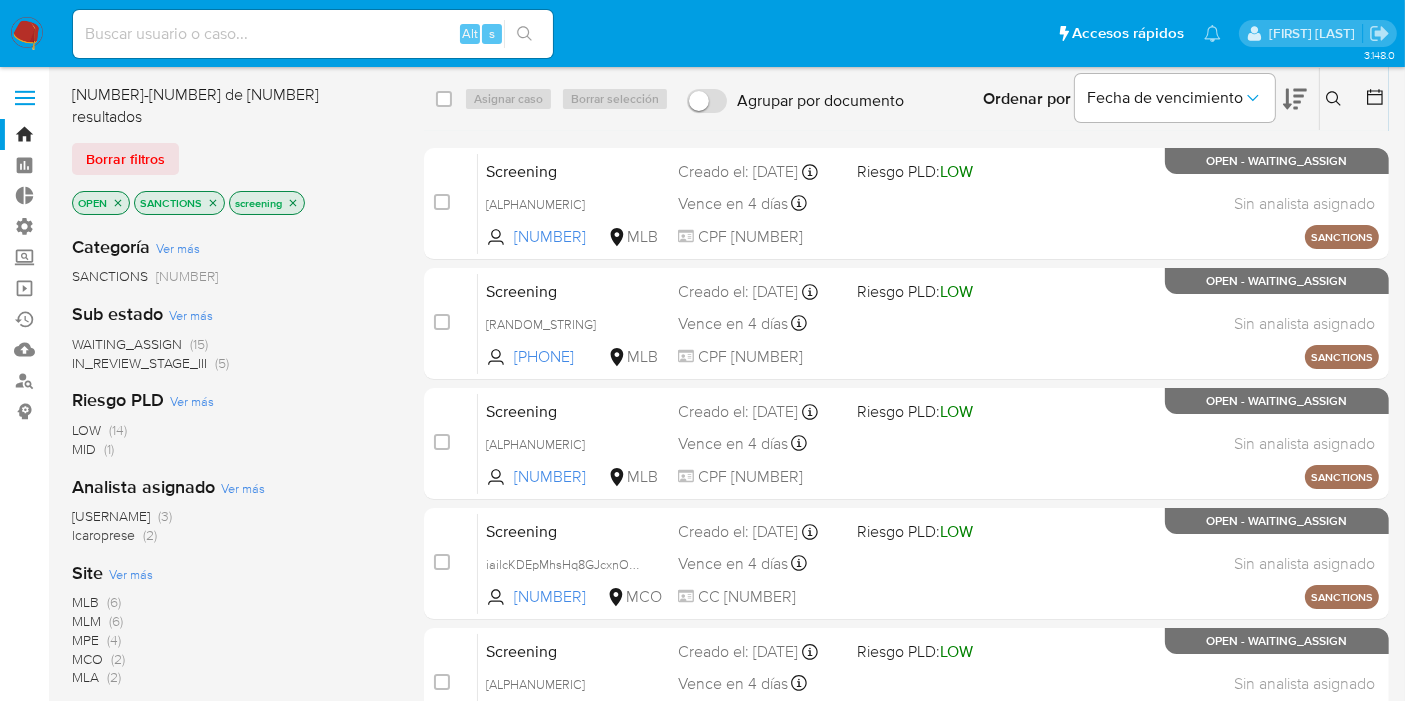 click 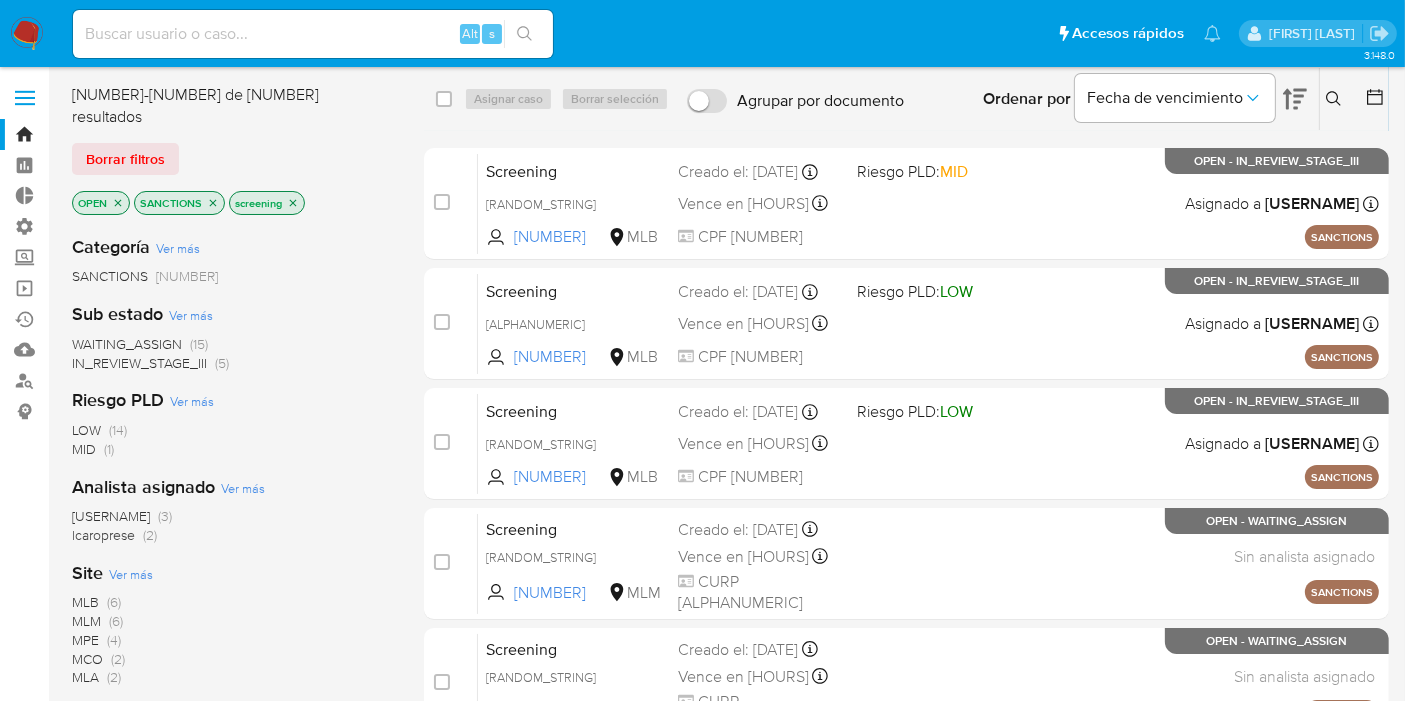 click on "MLM" at bounding box center [86, 621] 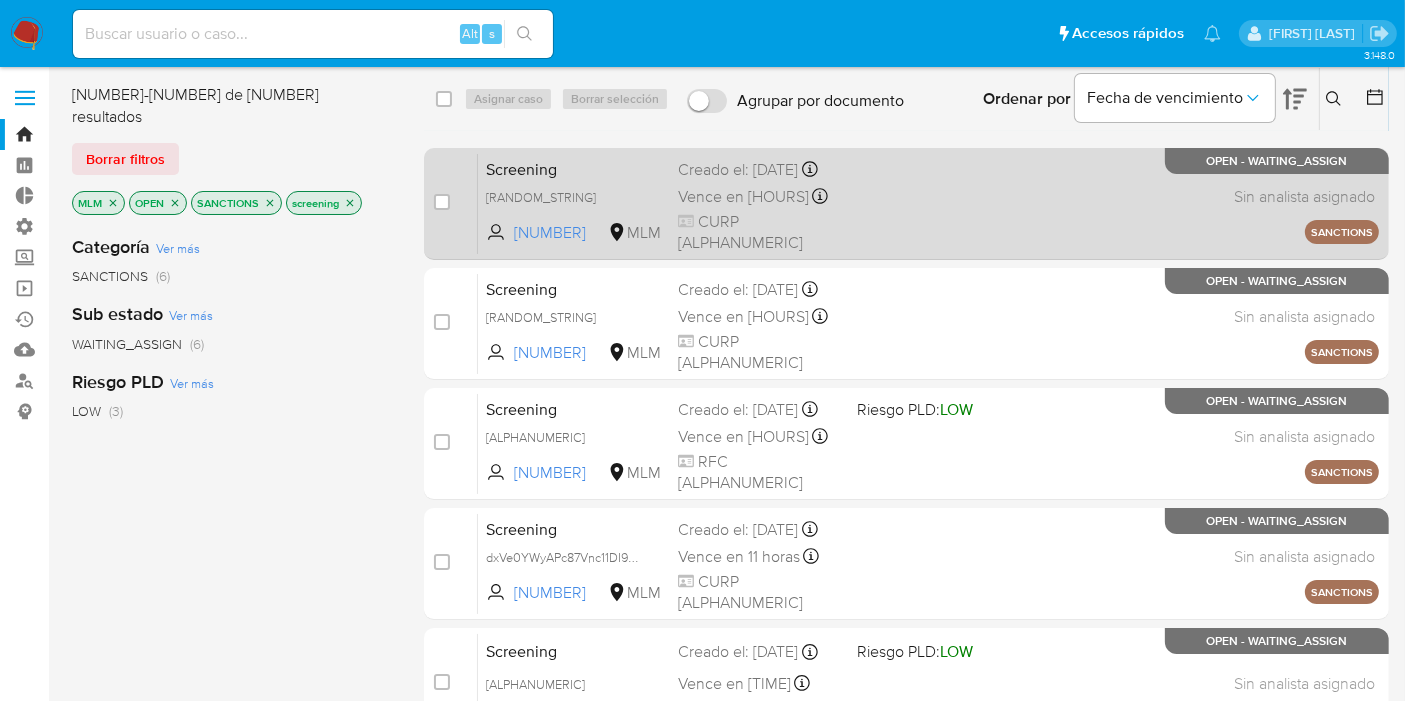 click on "Screening" at bounding box center [574, 168] 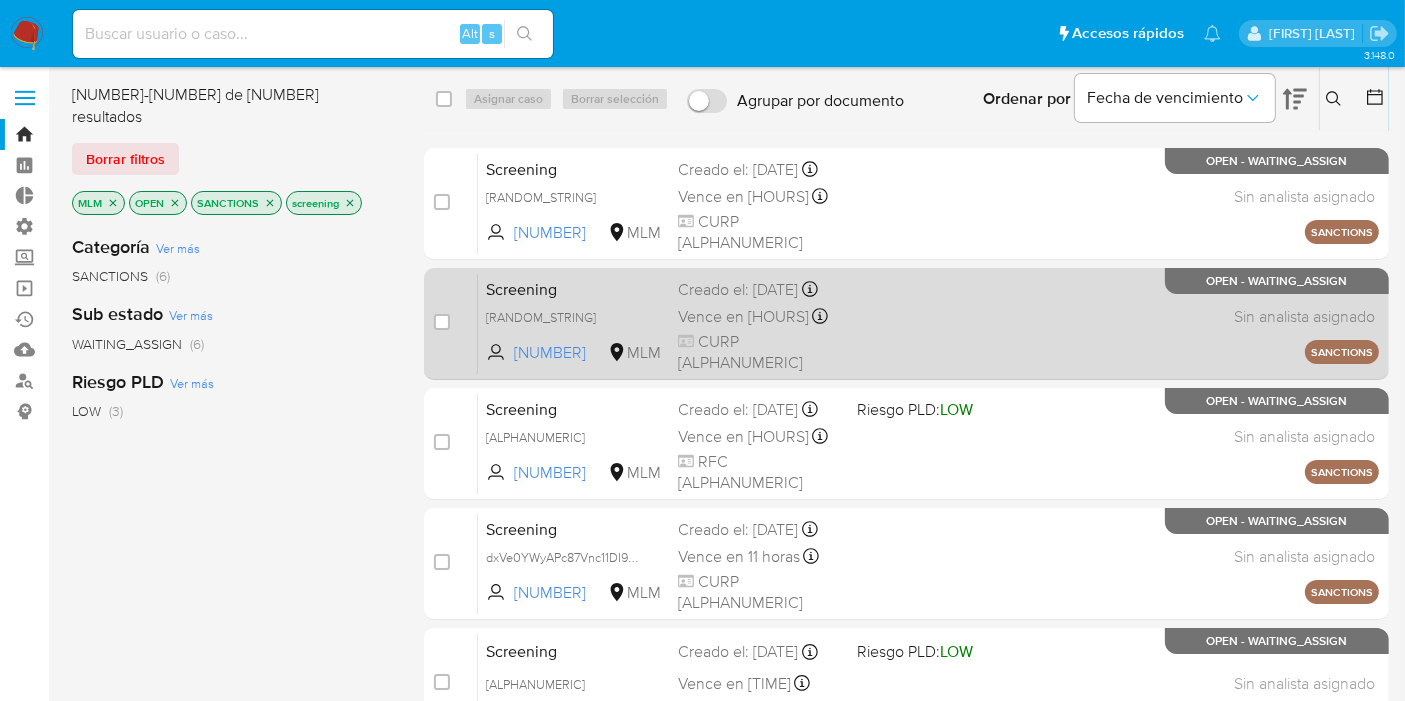click on "Screening" at bounding box center (574, 288) 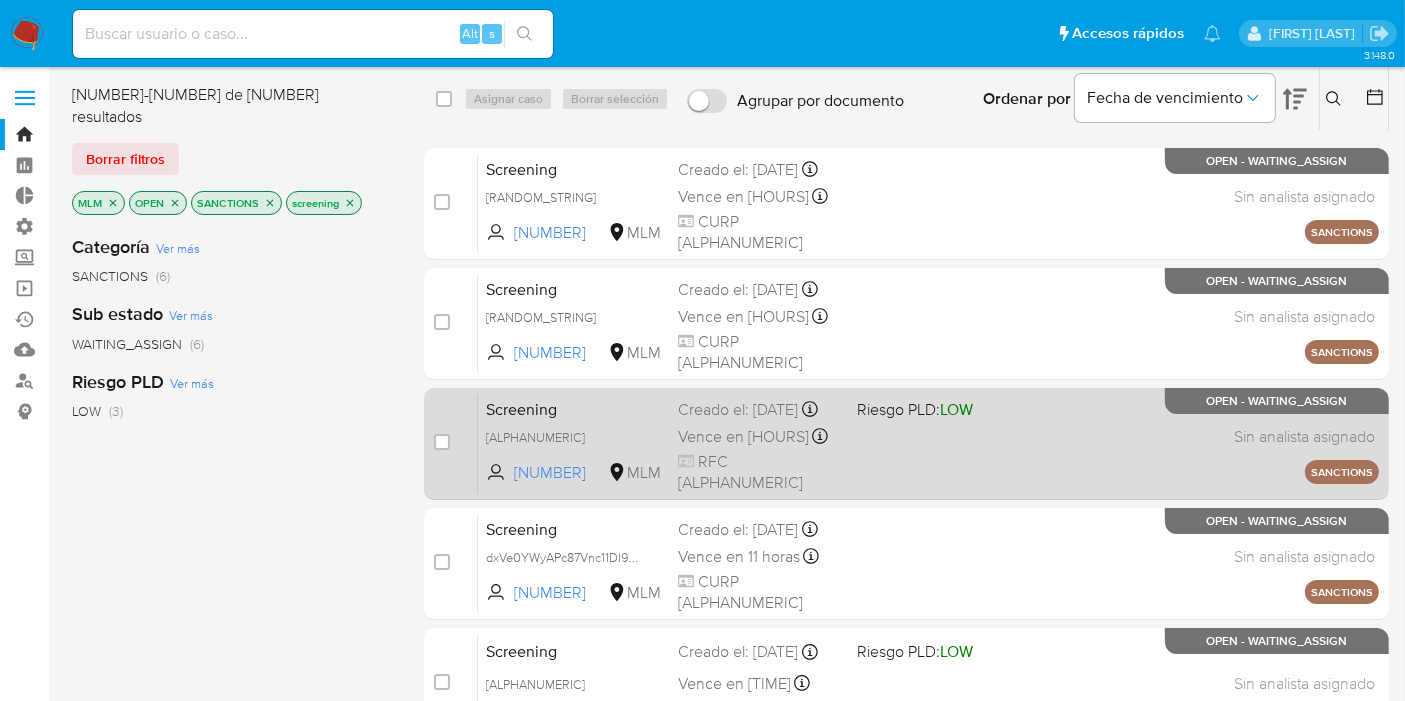 click on "Screening" at bounding box center [574, 408] 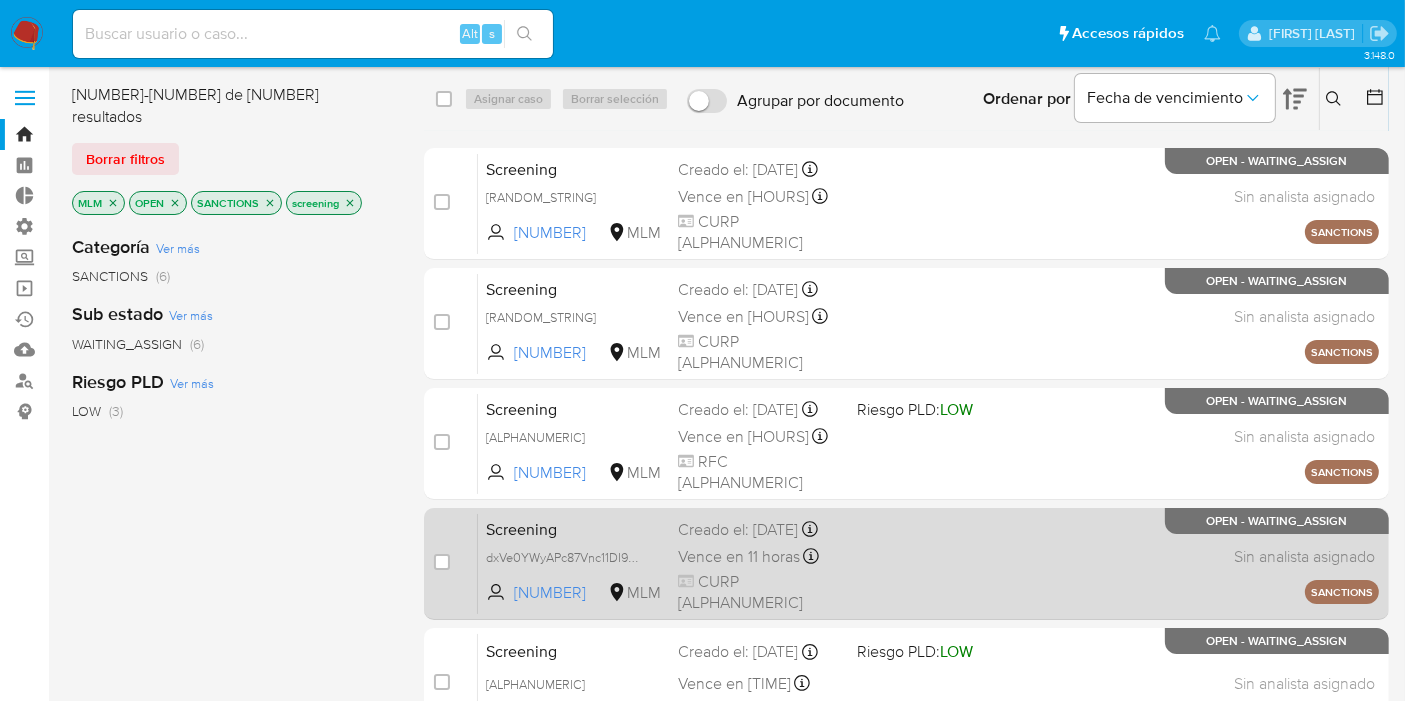 click on "Screening" at bounding box center [574, 528] 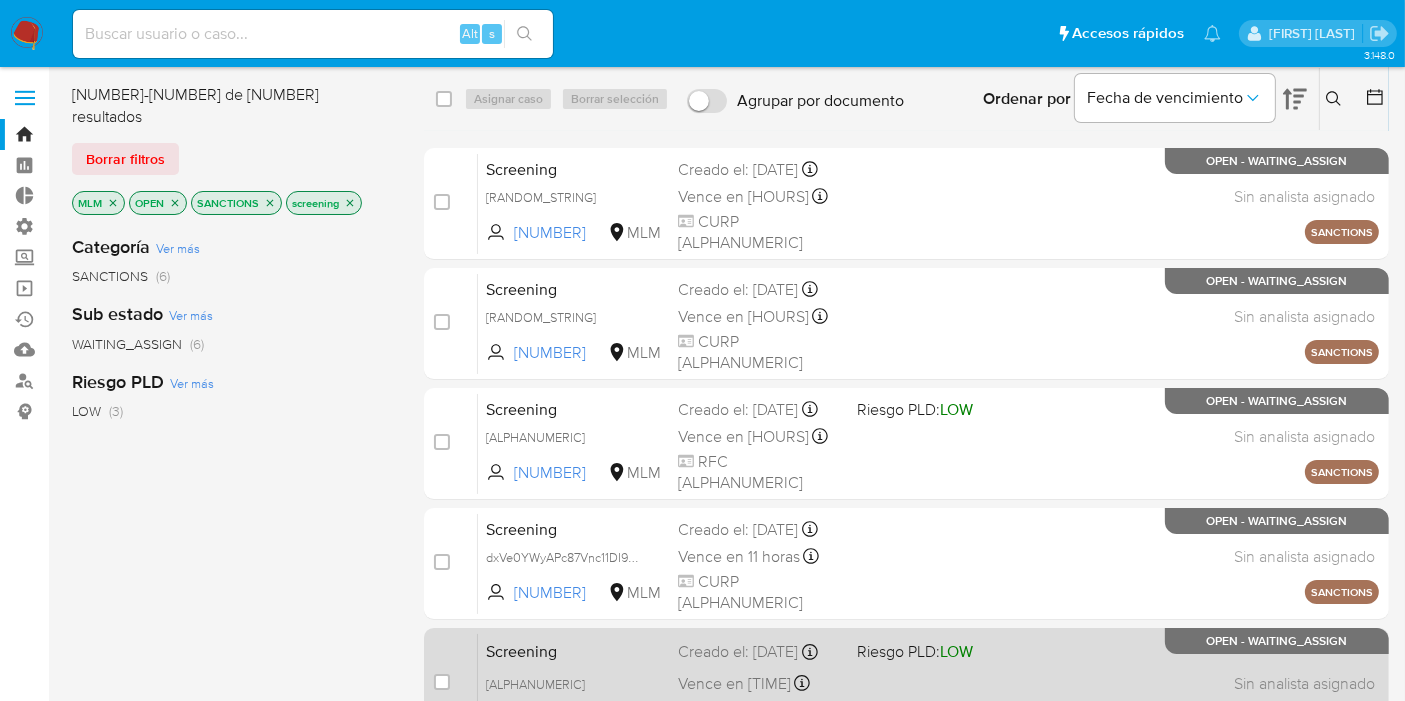 click on "Screening" at bounding box center [574, 650] 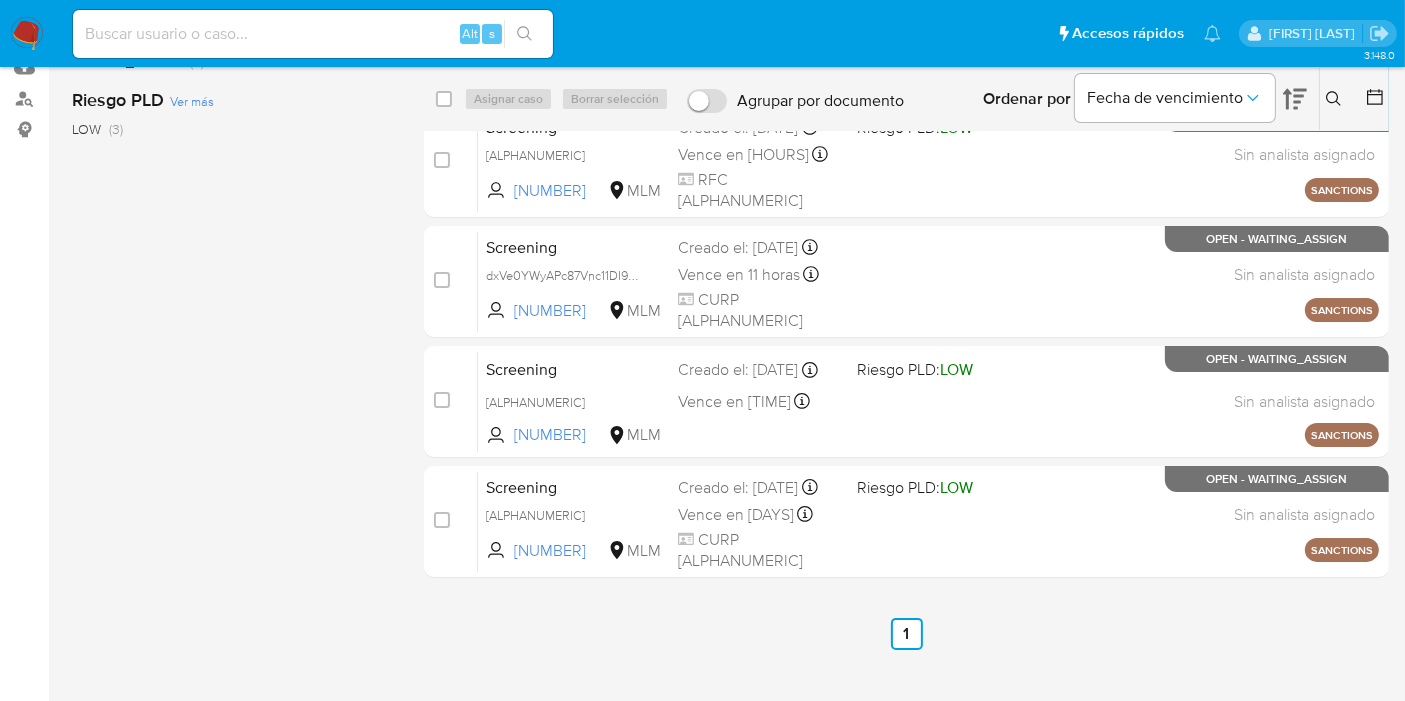 scroll, scrollTop: 285, scrollLeft: 0, axis: vertical 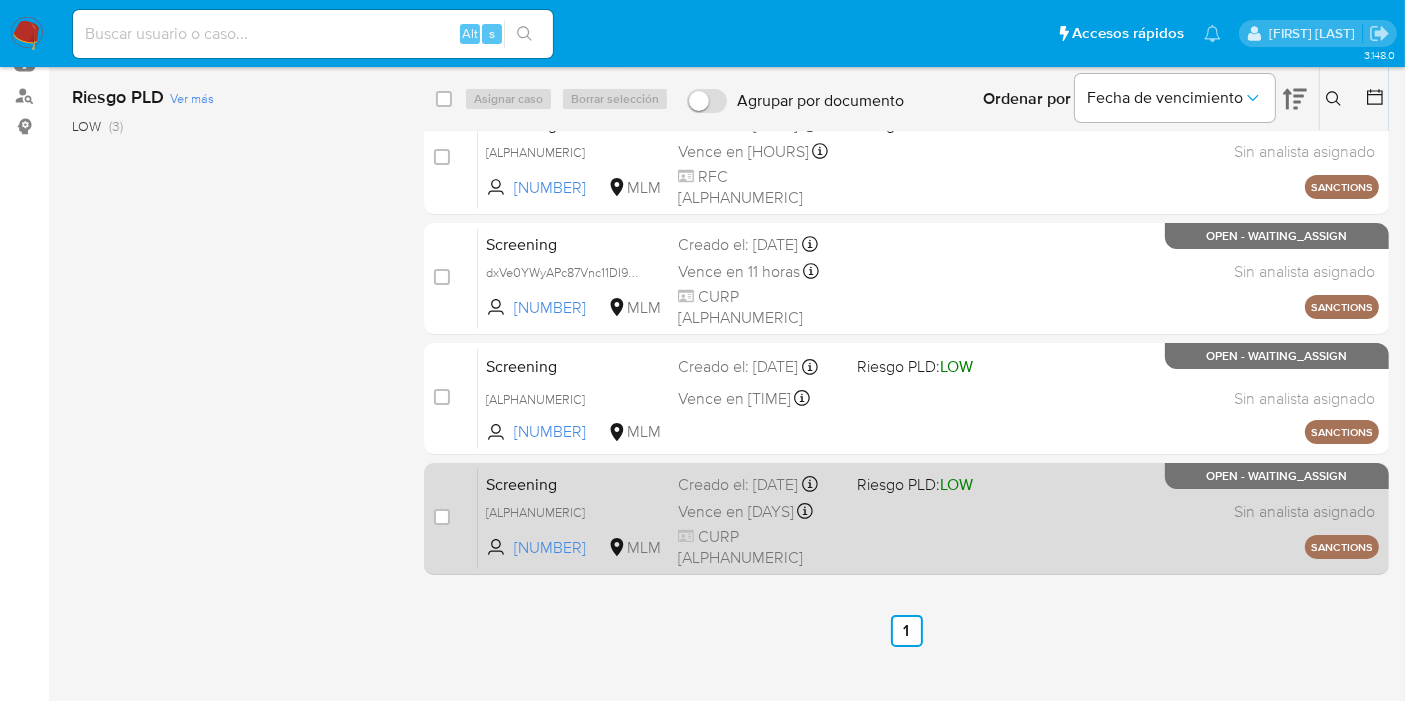 click on "Screening" at bounding box center (574, 483) 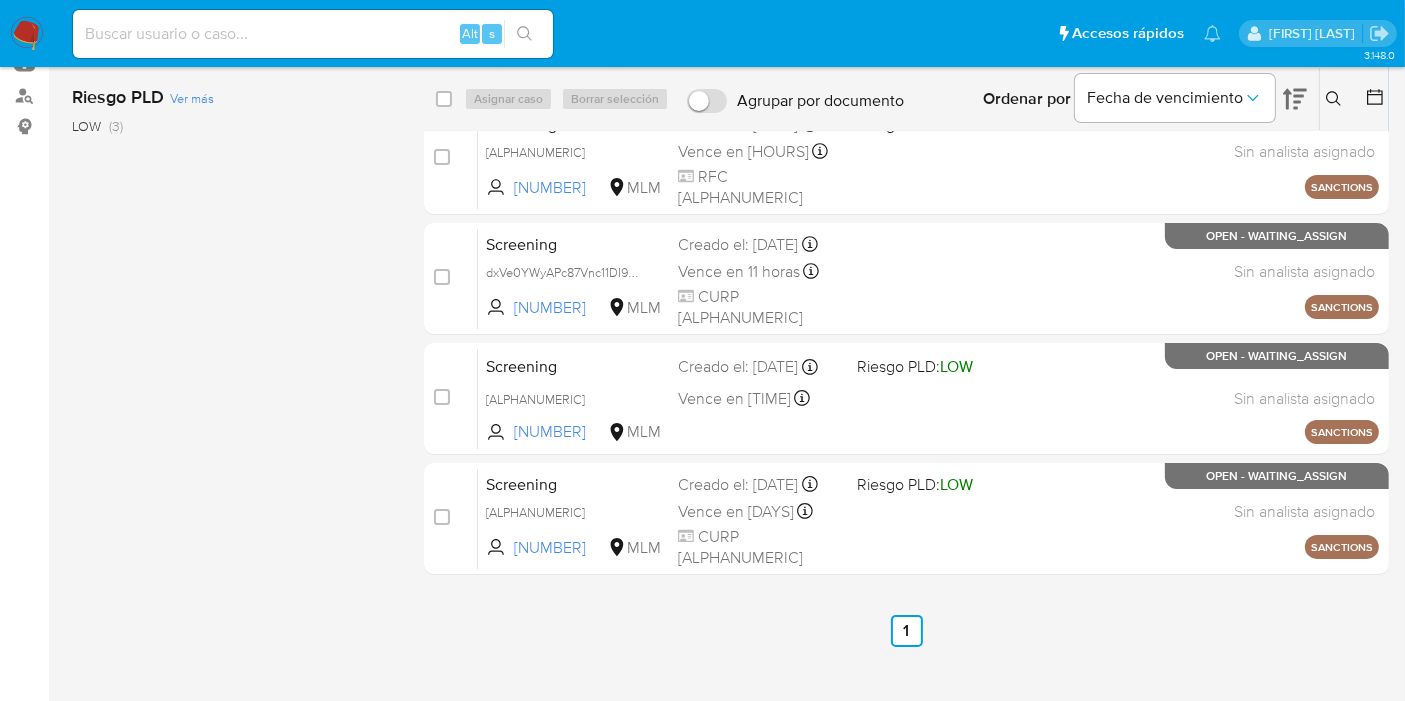scroll, scrollTop: 0, scrollLeft: 0, axis: both 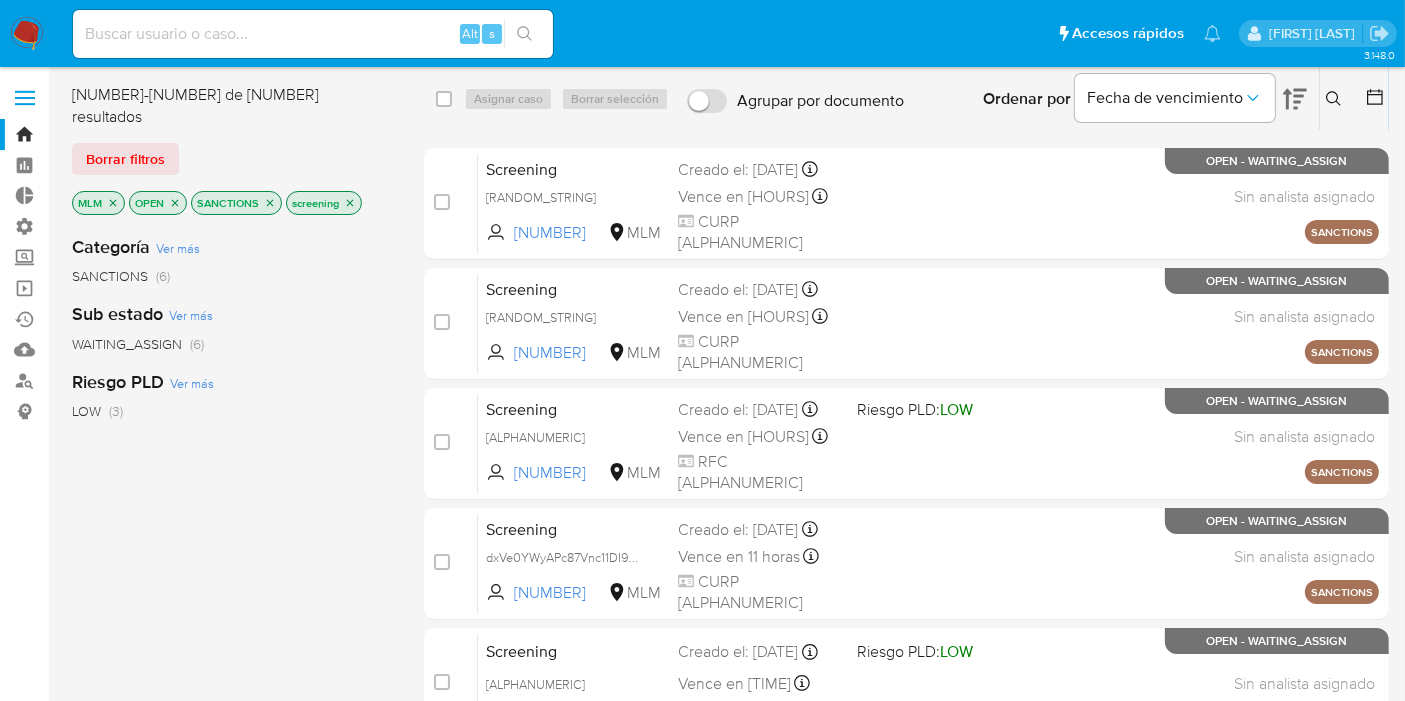 click 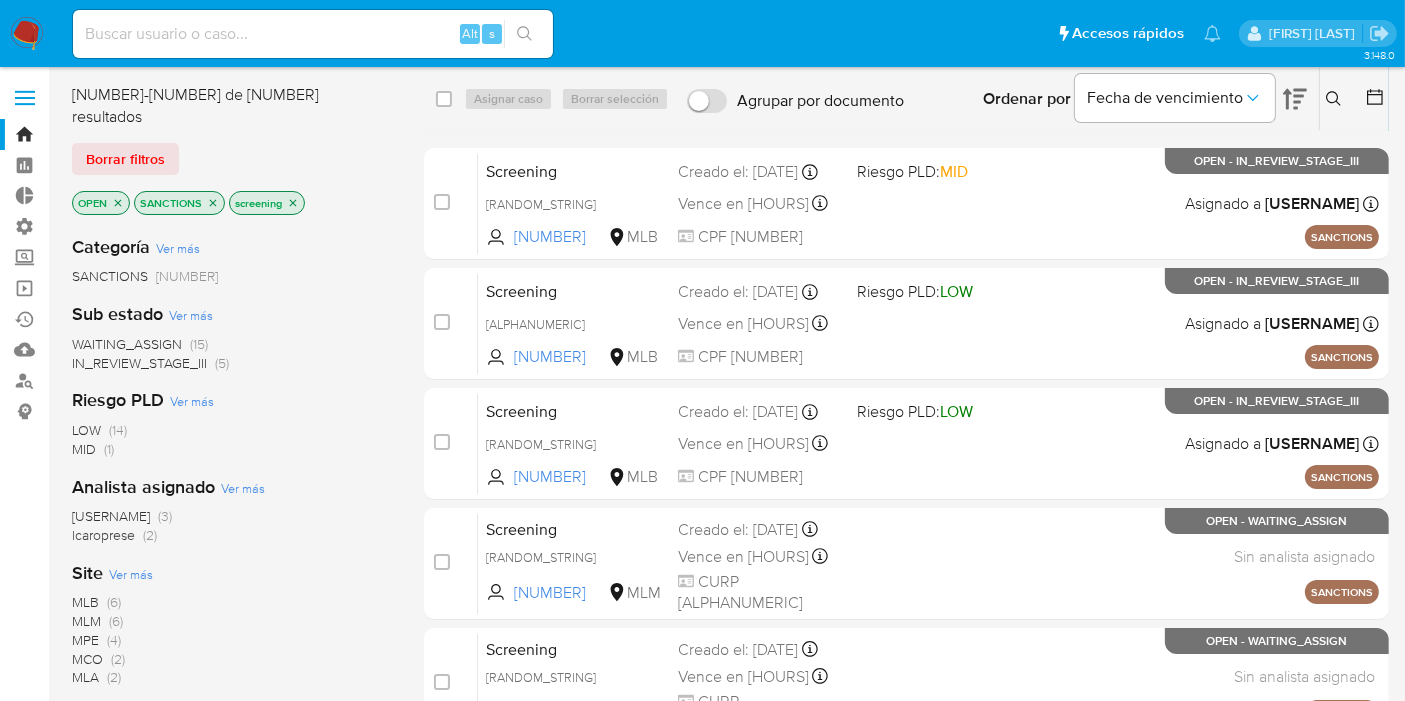 click on "Ver más" at bounding box center [131, 574] 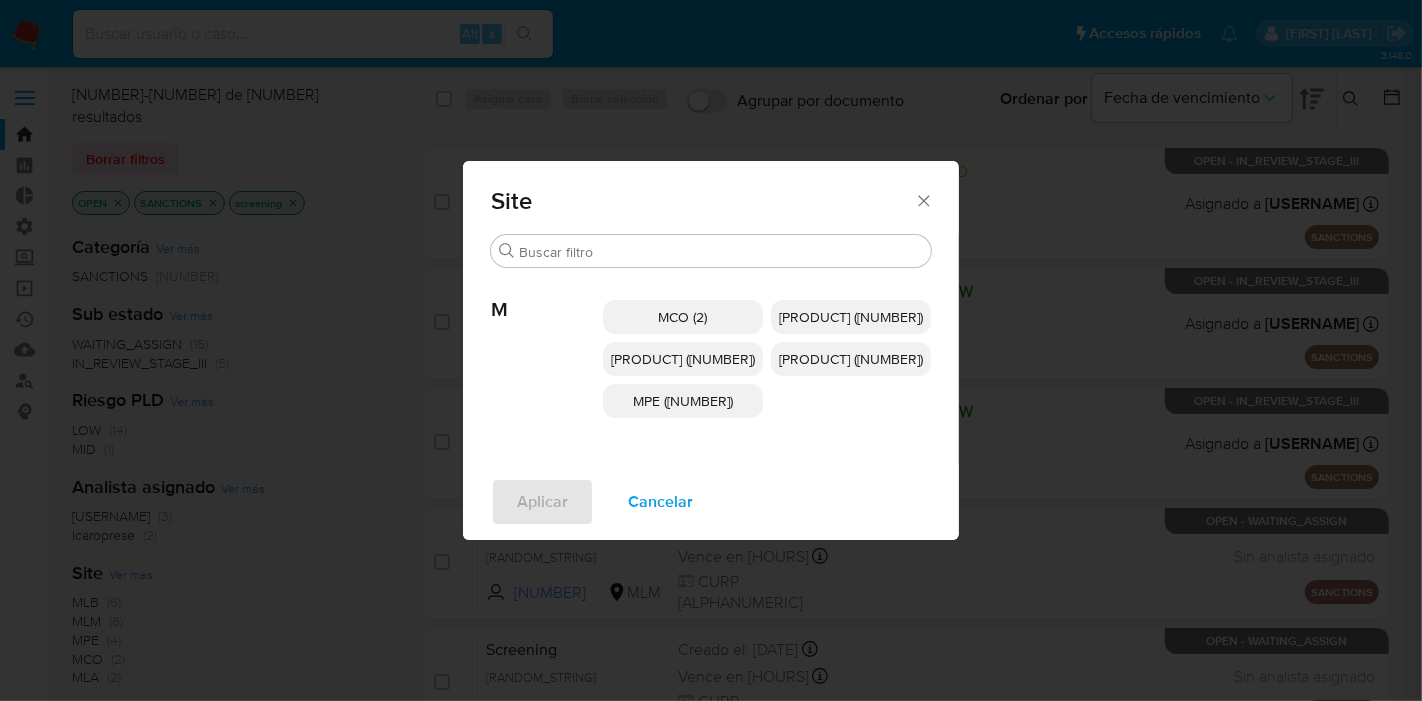click on "MCO (2)" at bounding box center [683, 317] 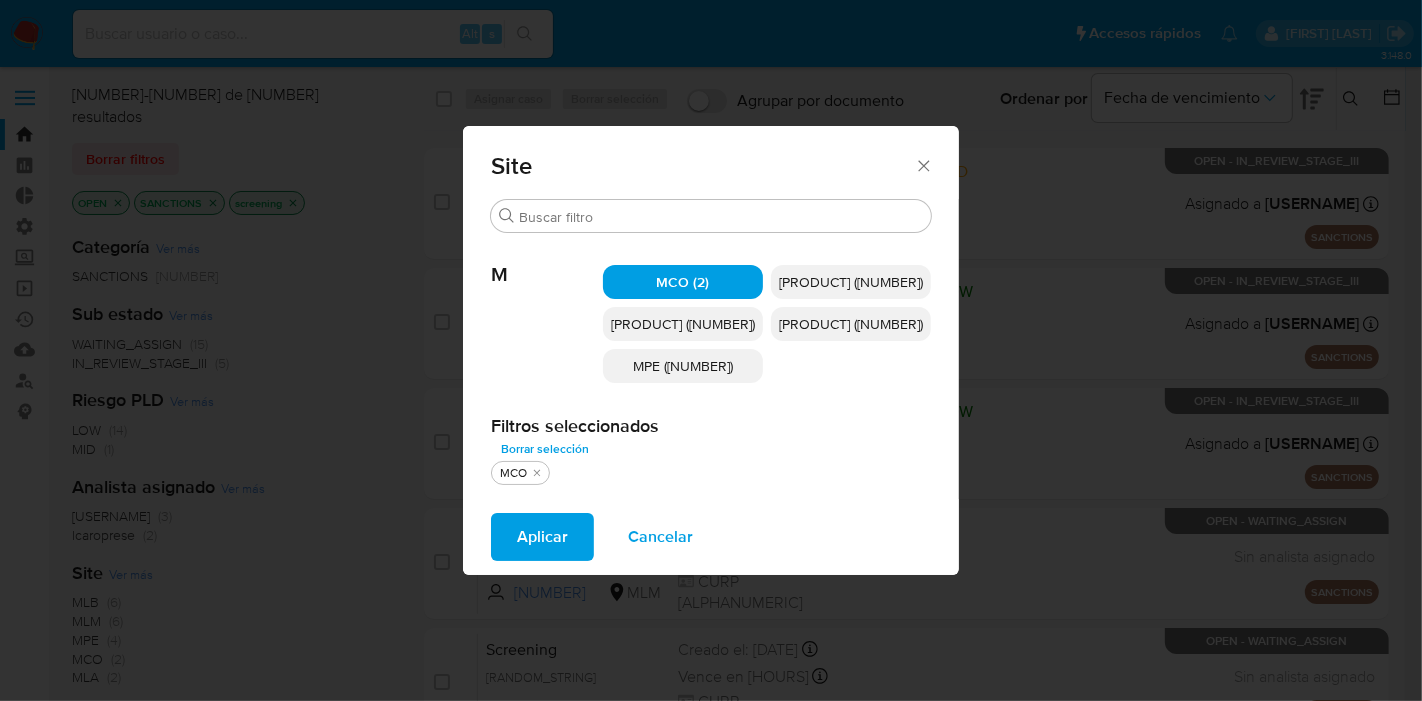 click on "MPE (4)" at bounding box center (683, 366) 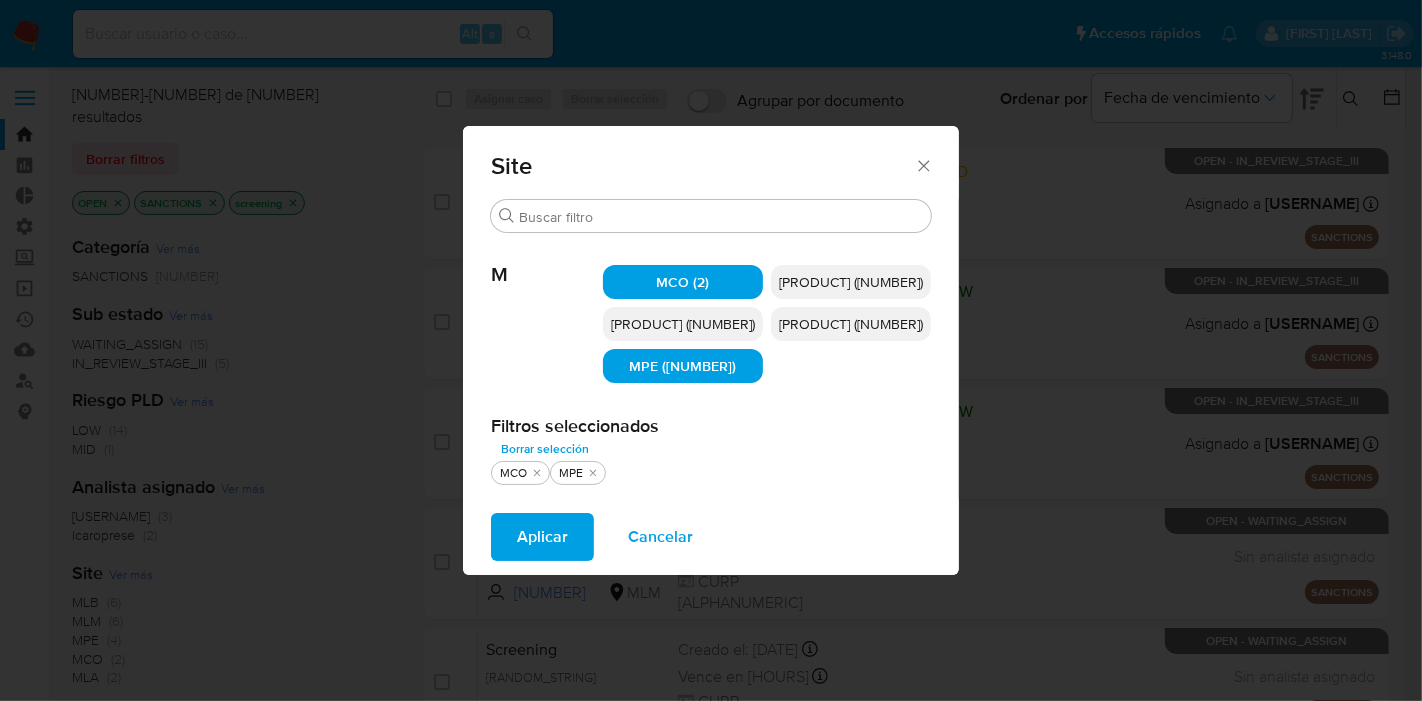 click on "Aplicar" at bounding box center [542, 537] 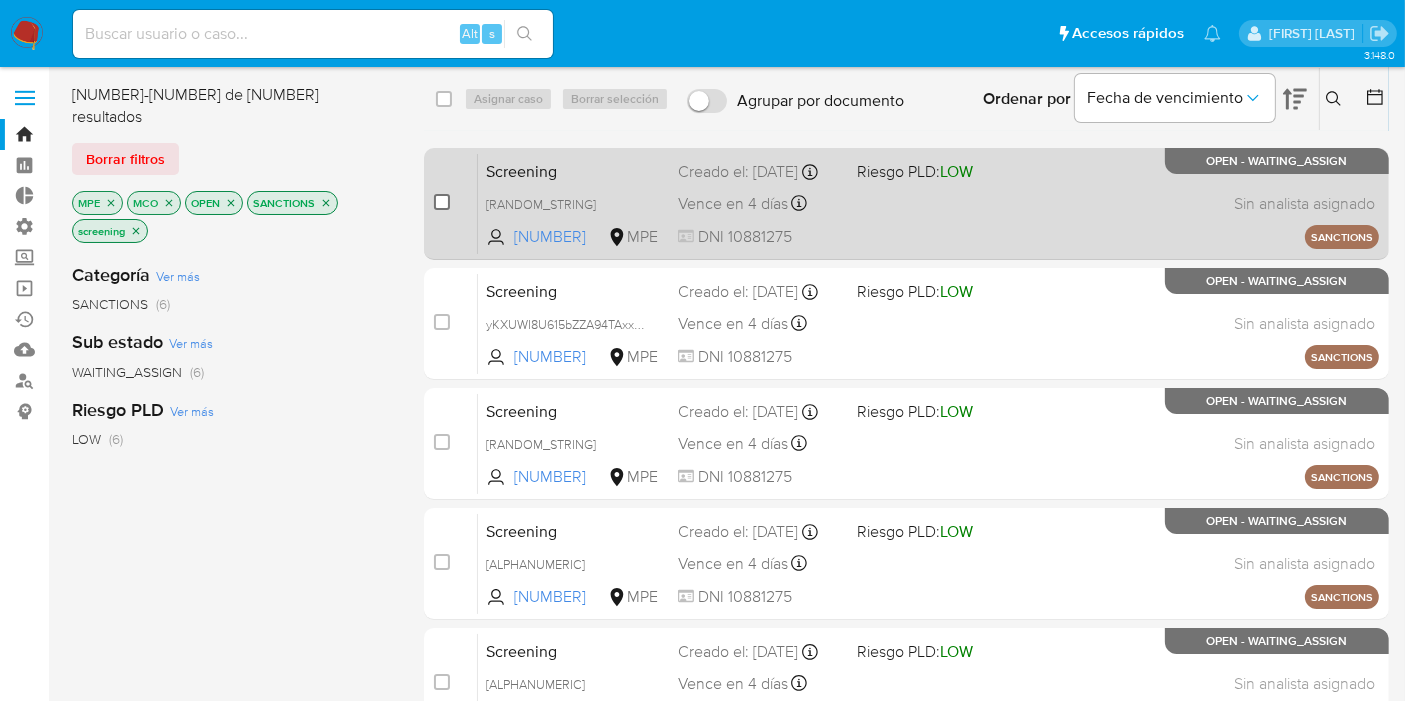 click at bounding box center [442, 202] 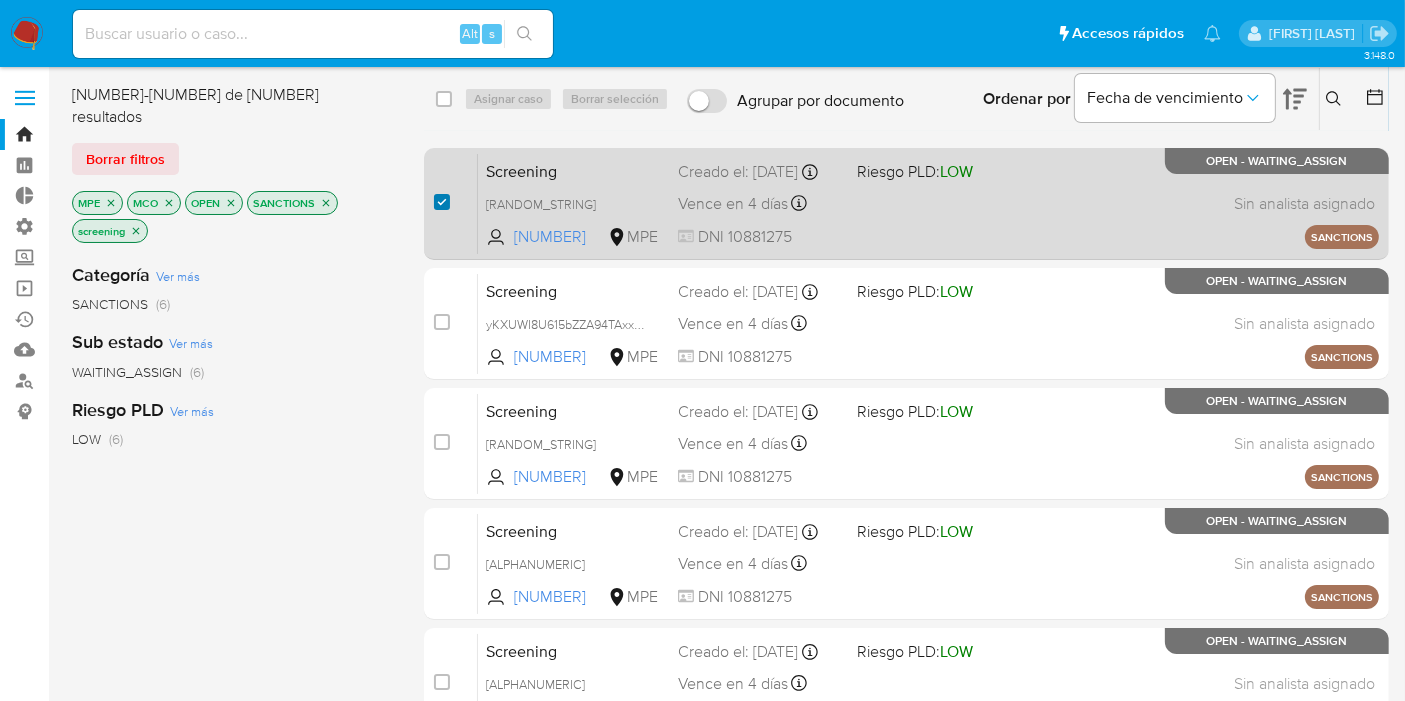 checkbox on "true" 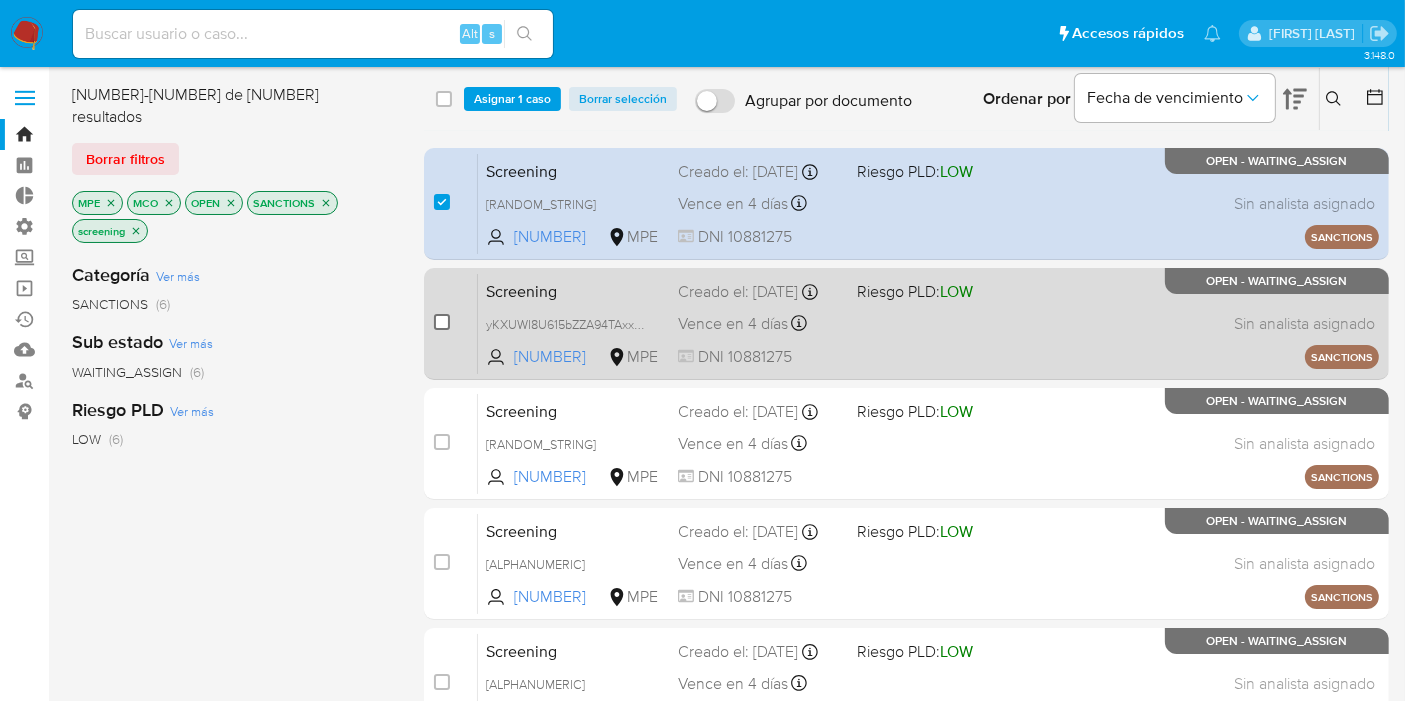 click at bounding box center (442, 322) 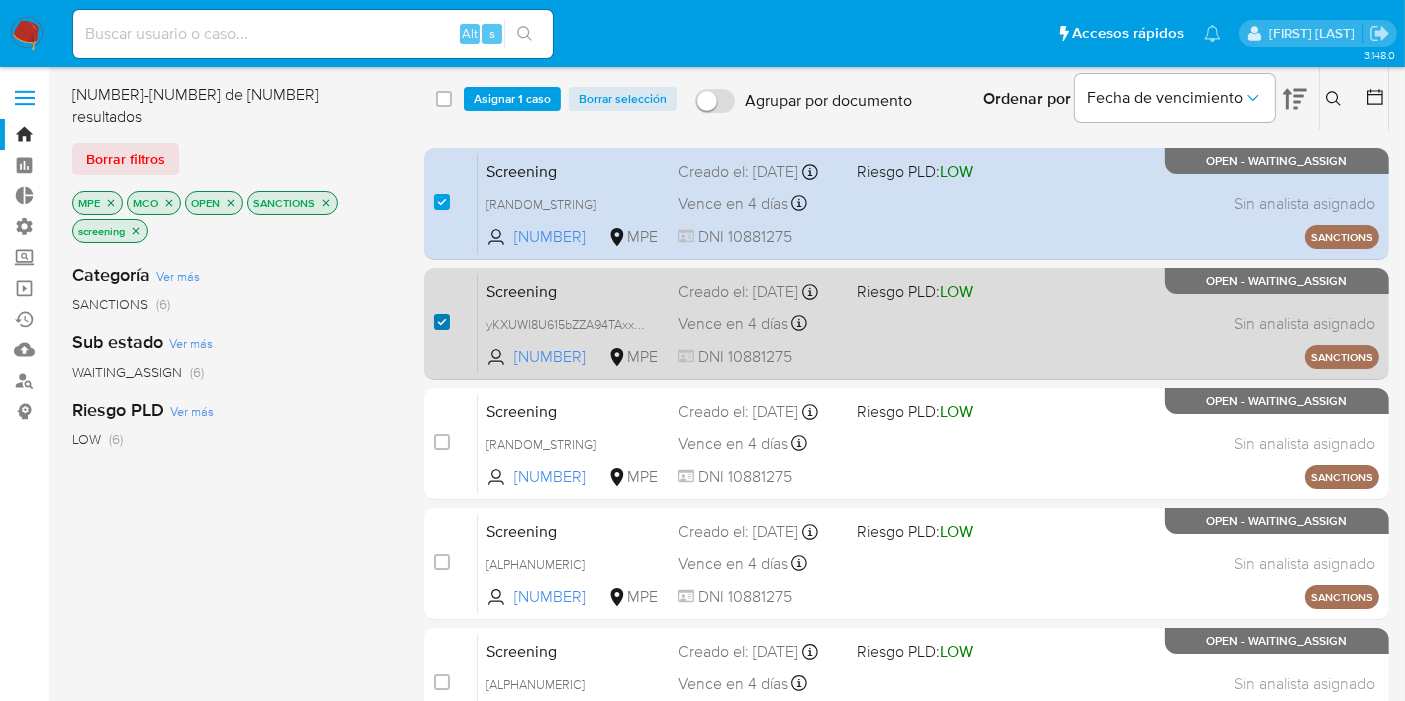 checkbox on "true" 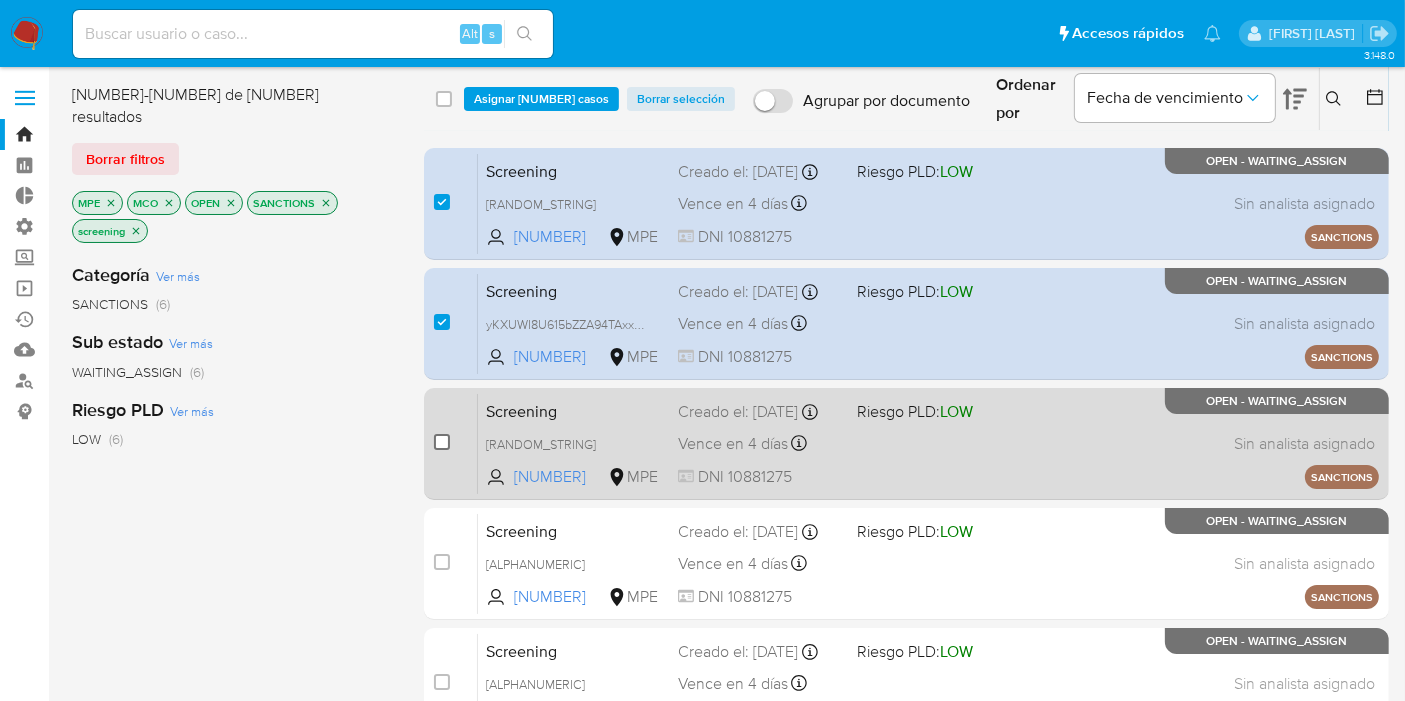 click at bounding box center [442, 442] 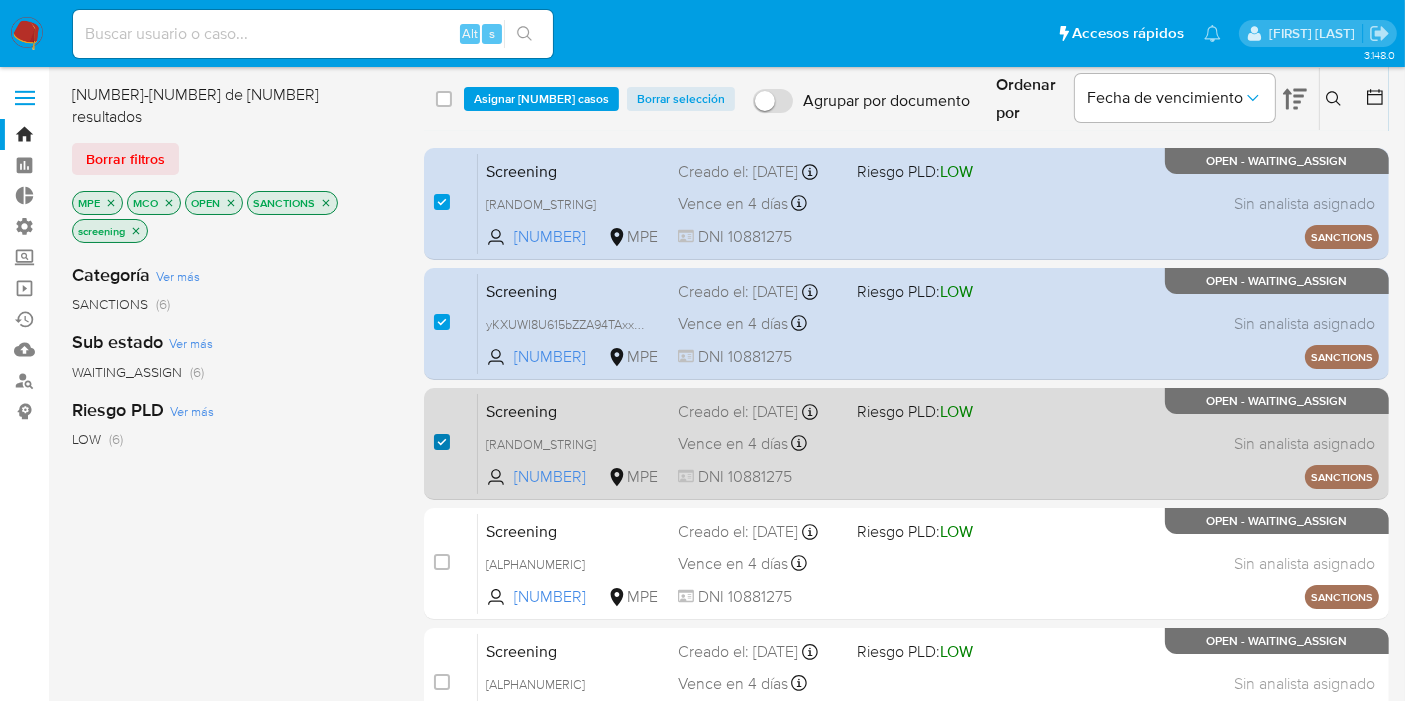 checkbox on "true" 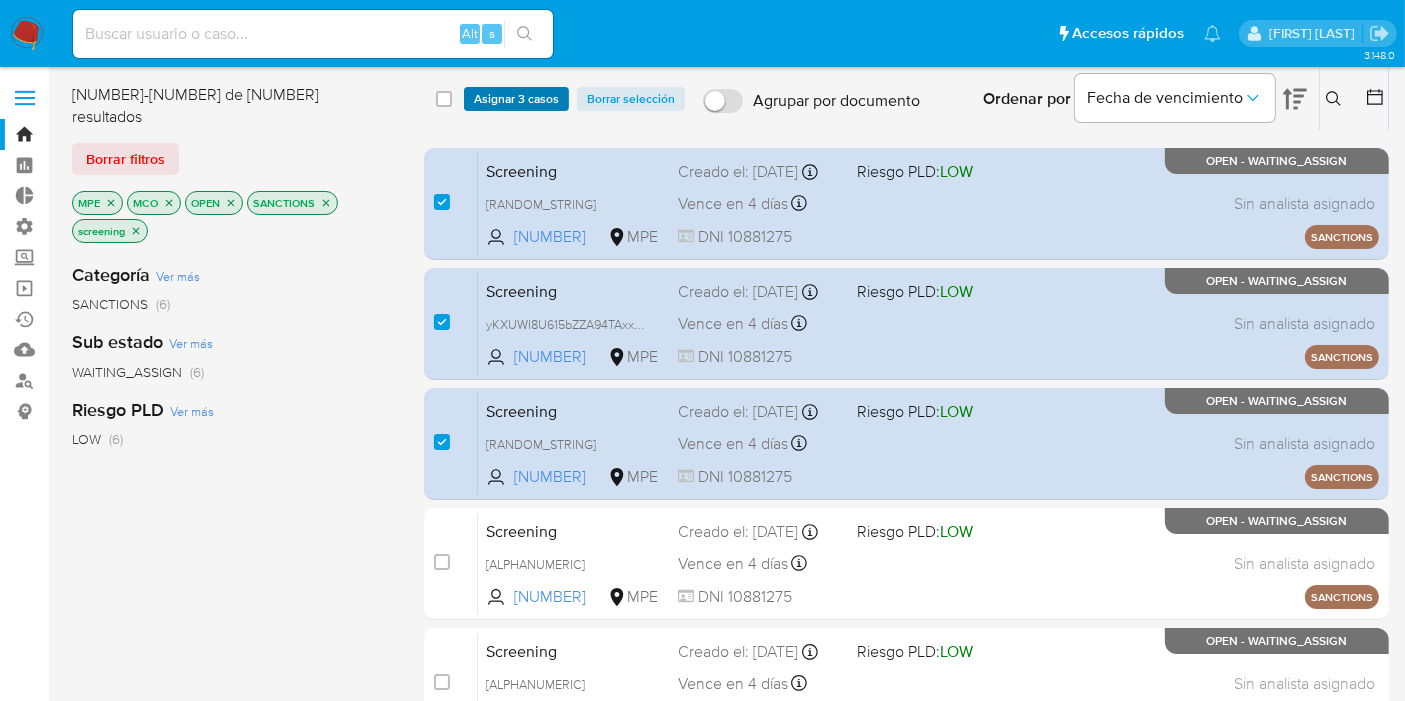click on "Asignar 3 casos" at bounding box center (516, 99) 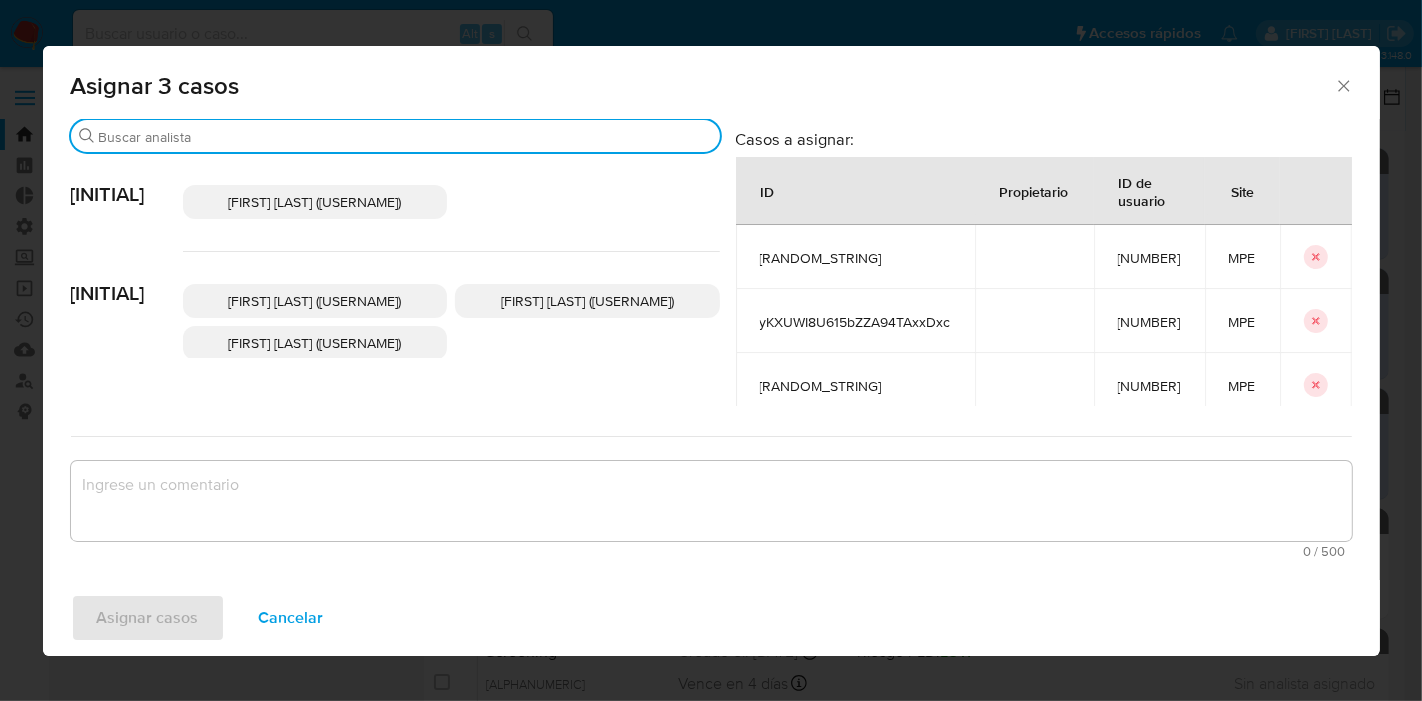 click on "Buscar" at bounding box center (405, 137) 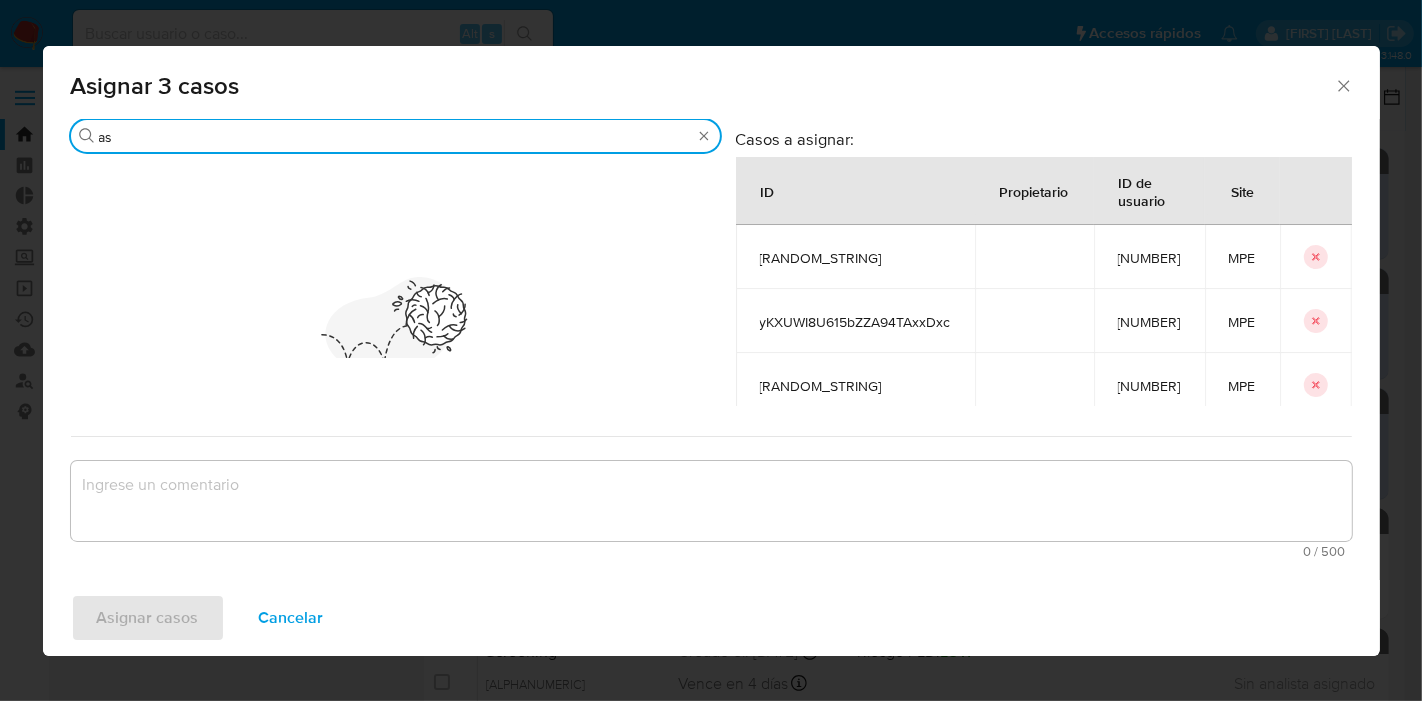 type on "a" 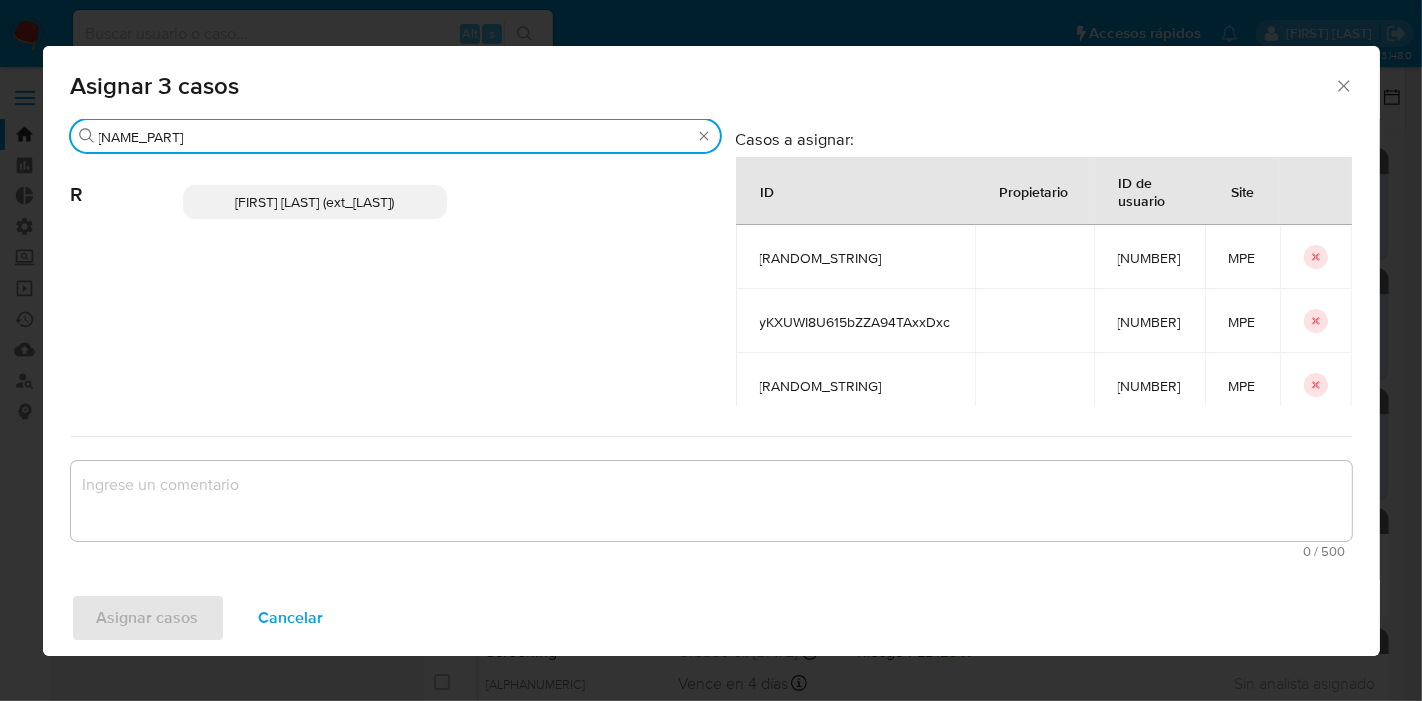 type on "[USERNAME]" 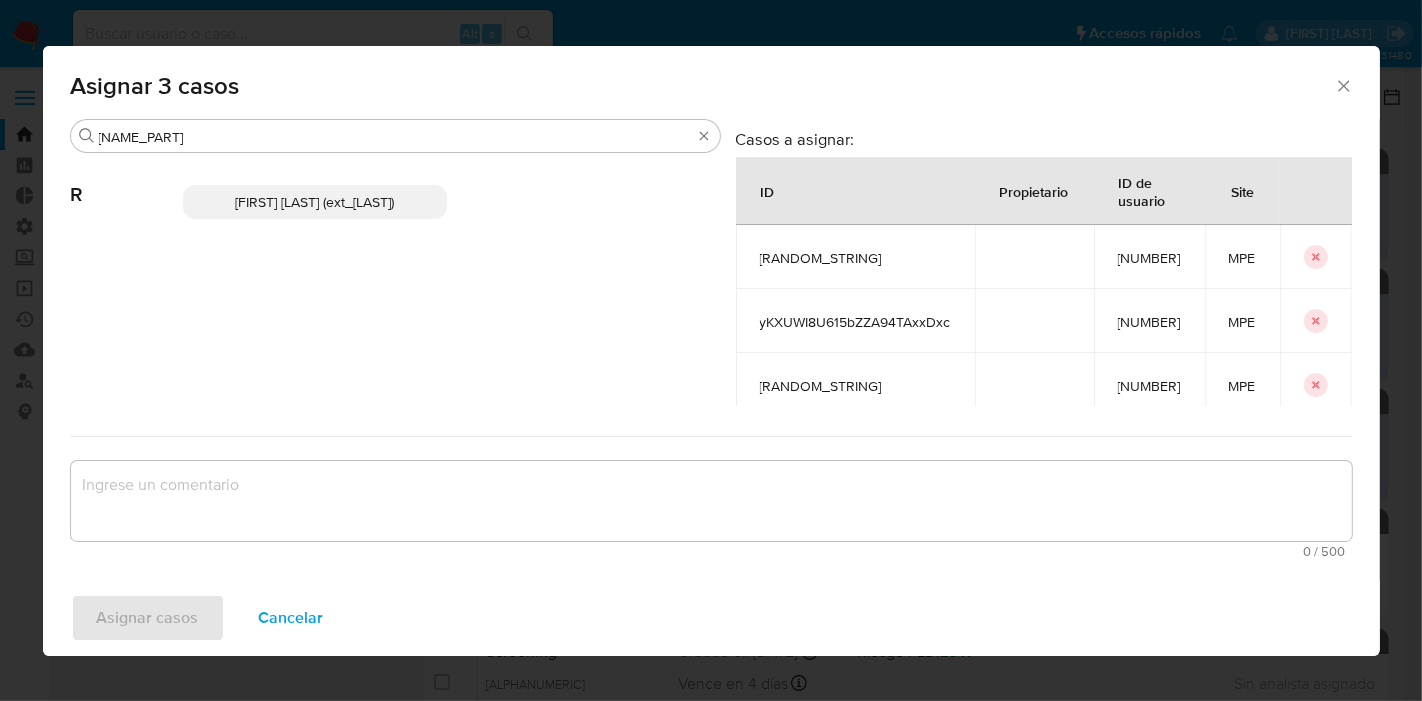 click on "[FIRST] [LAST] ([USERNAME])" at bounding box center (315, 202) 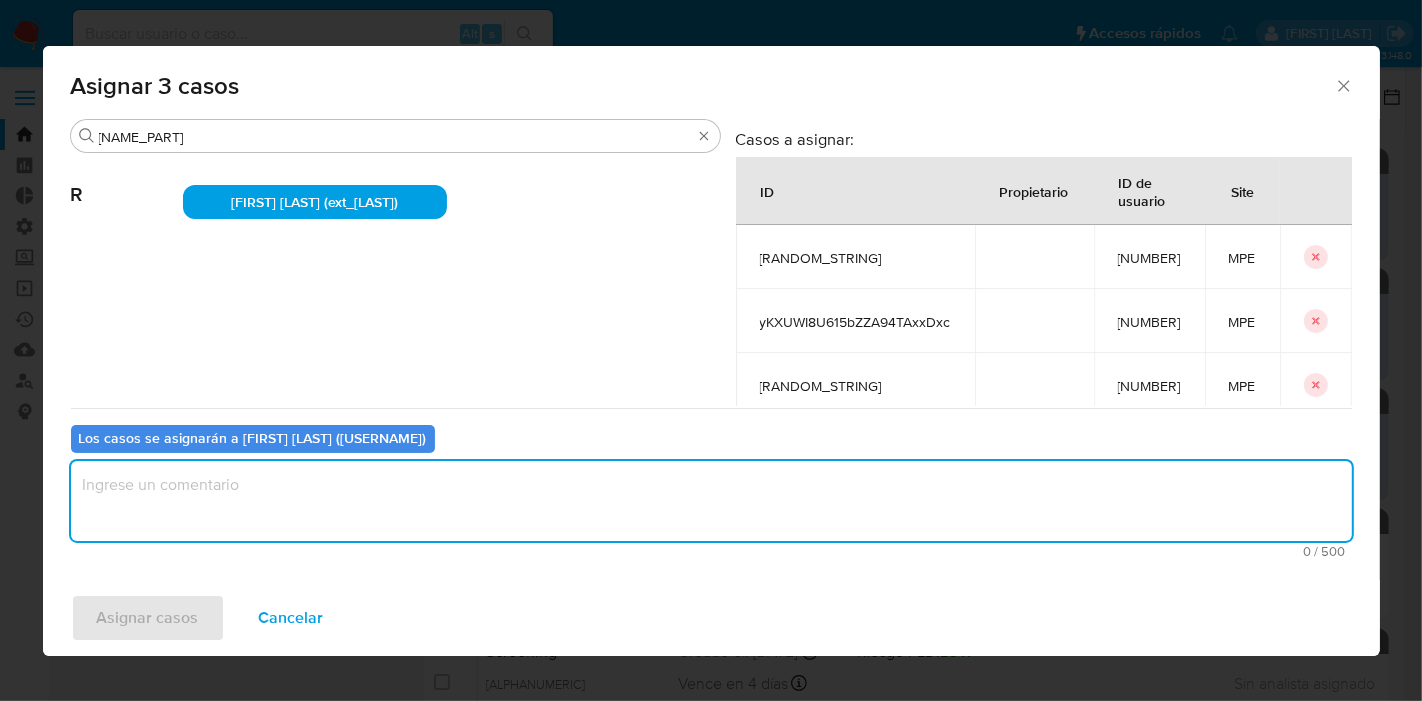 click at bounding box center [711, 501] 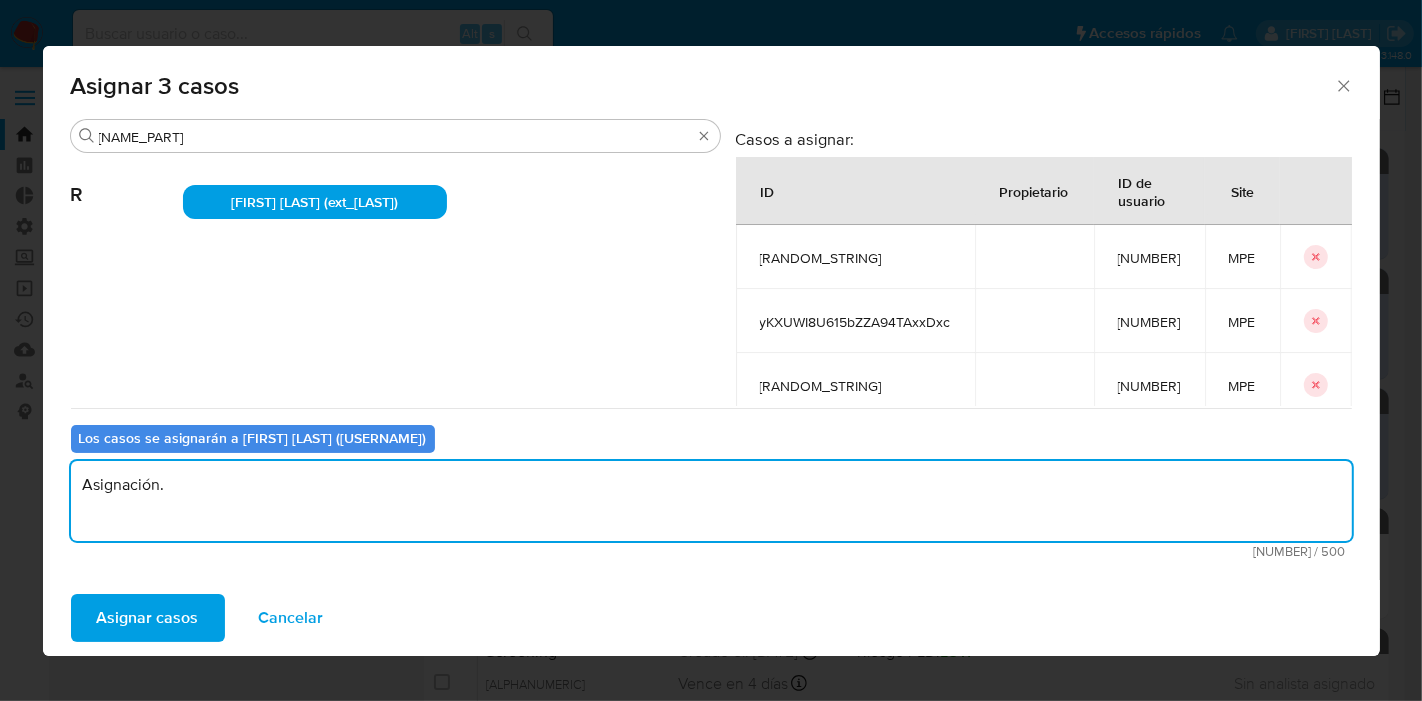 drag, startPoint x: 238, startPoint y: 495, endPoint x: 53, endPoint y: 492, distance: 185.02432 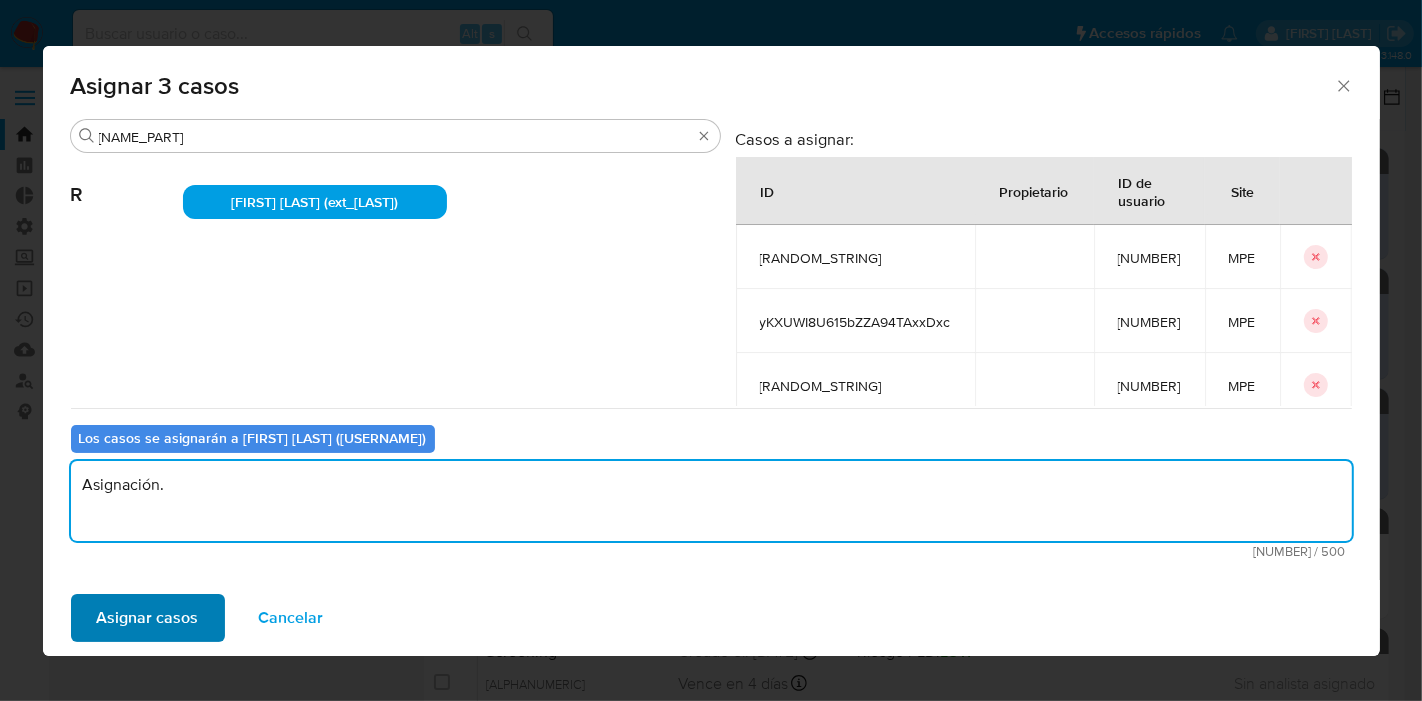 type on "Asignación." 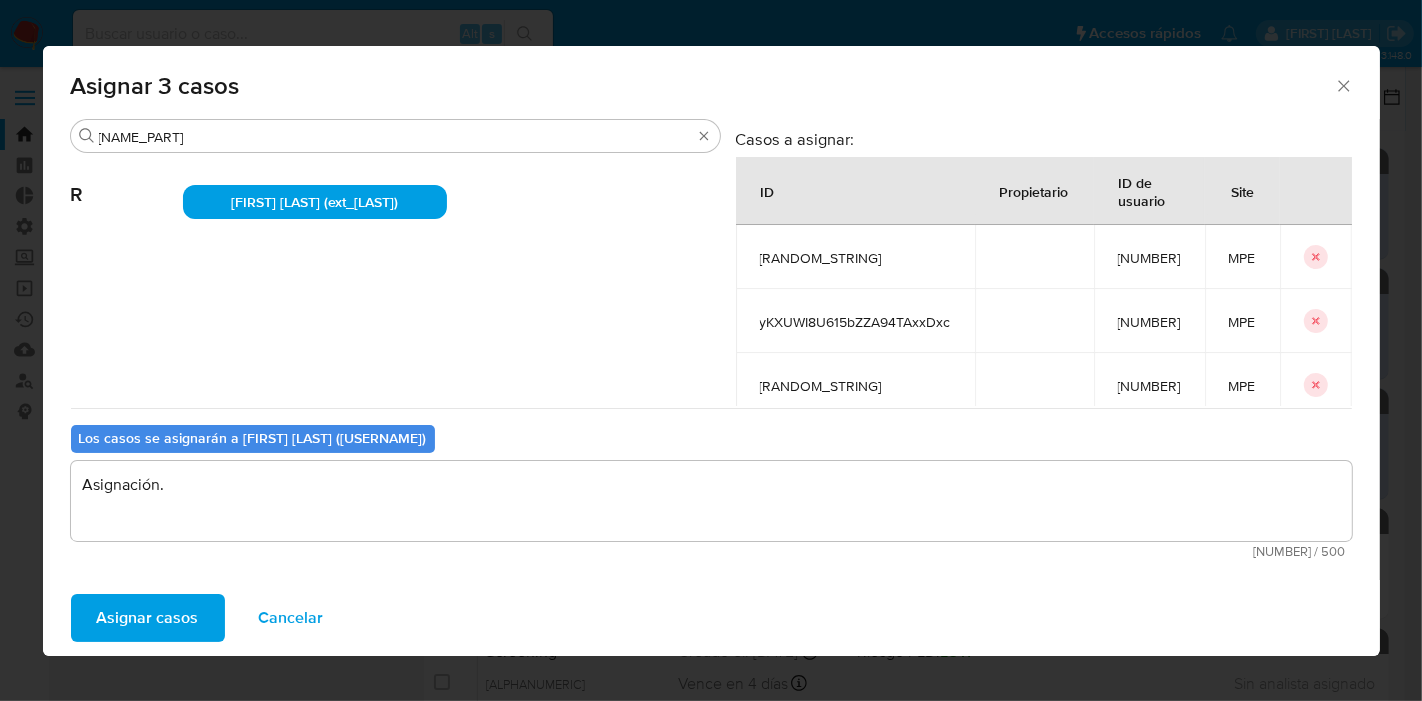 click on "Asignar casos" at bounding box center (148, 618) 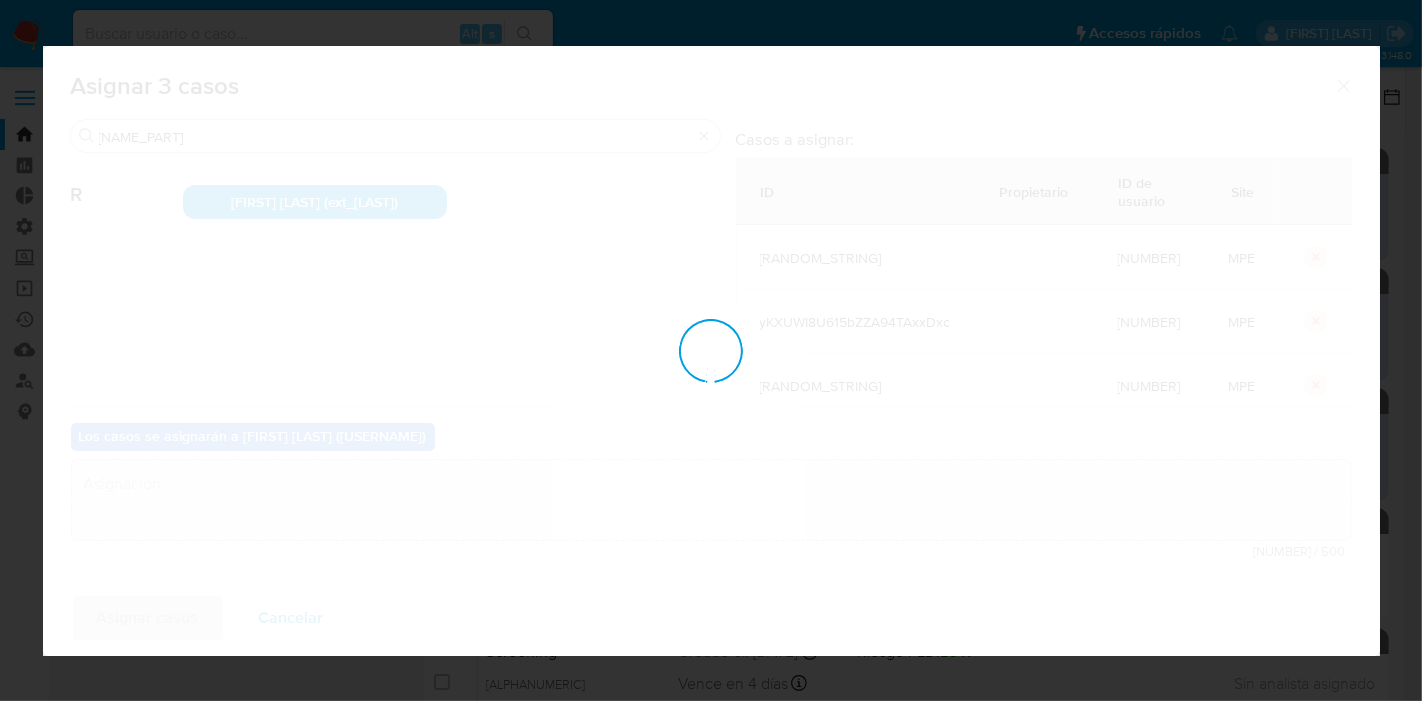 type 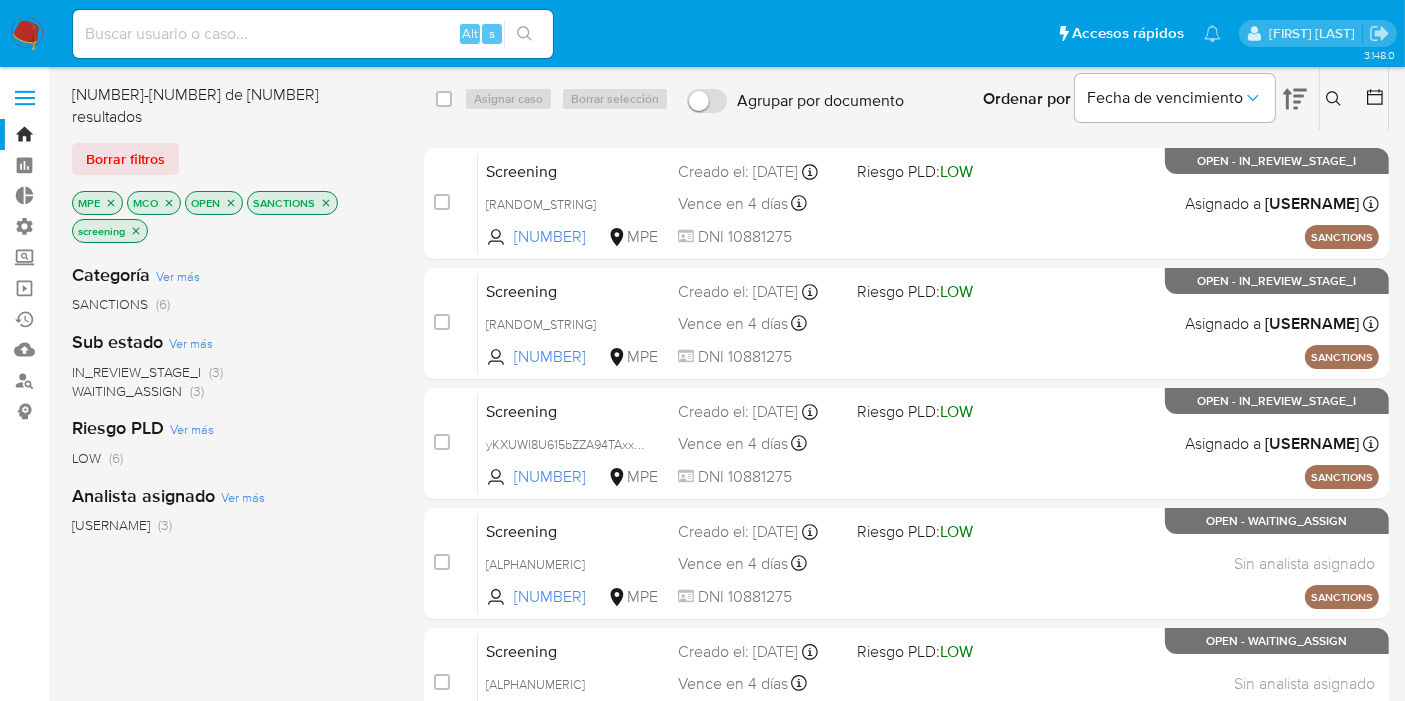 click on "WAITING_ASSIGN" at bounding box center [127, 391] 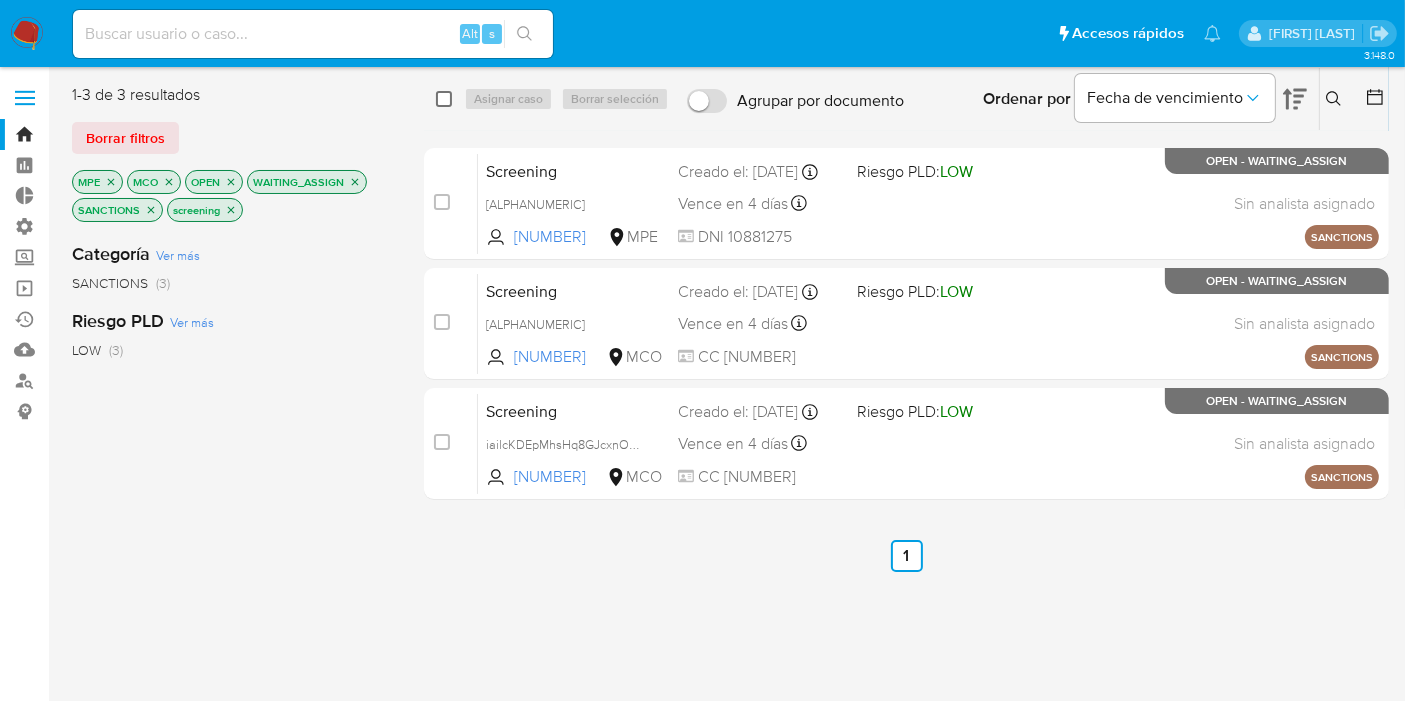 click at bounding box center (444, 99) 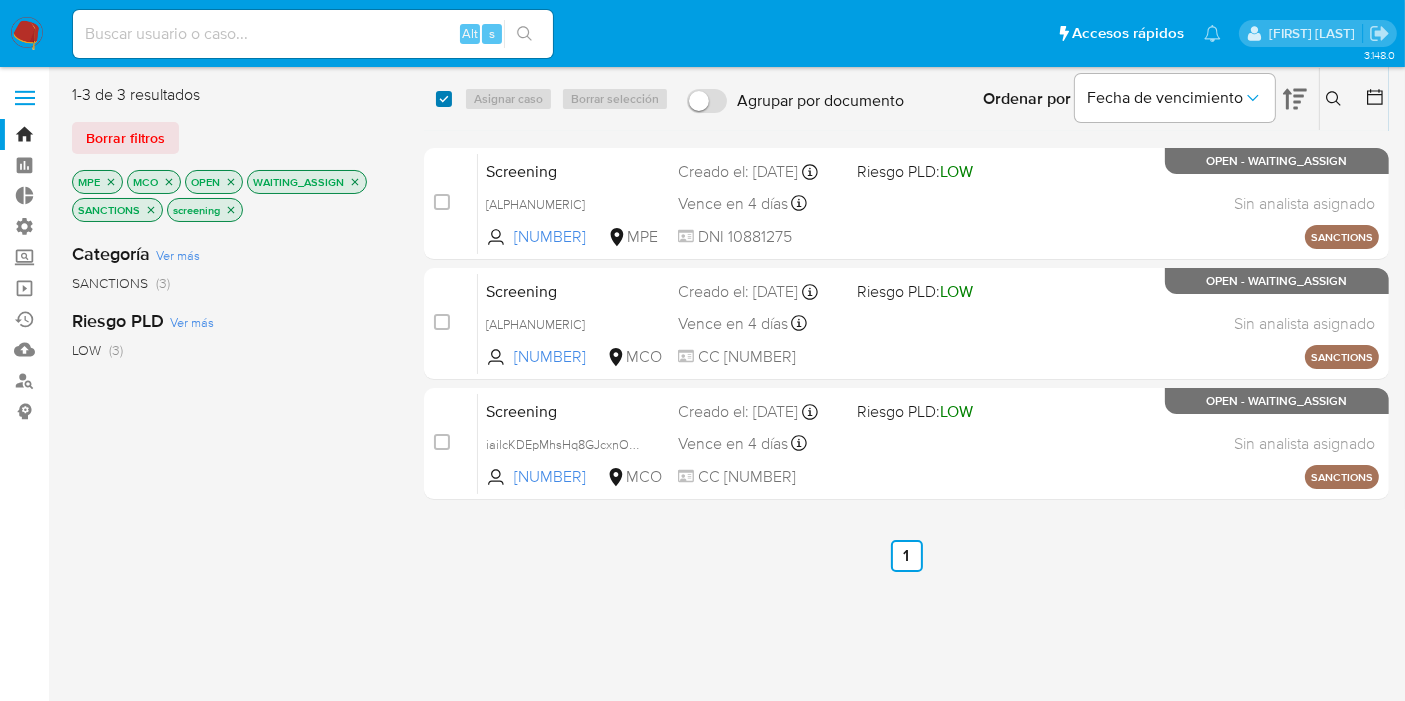checkbox on "true" 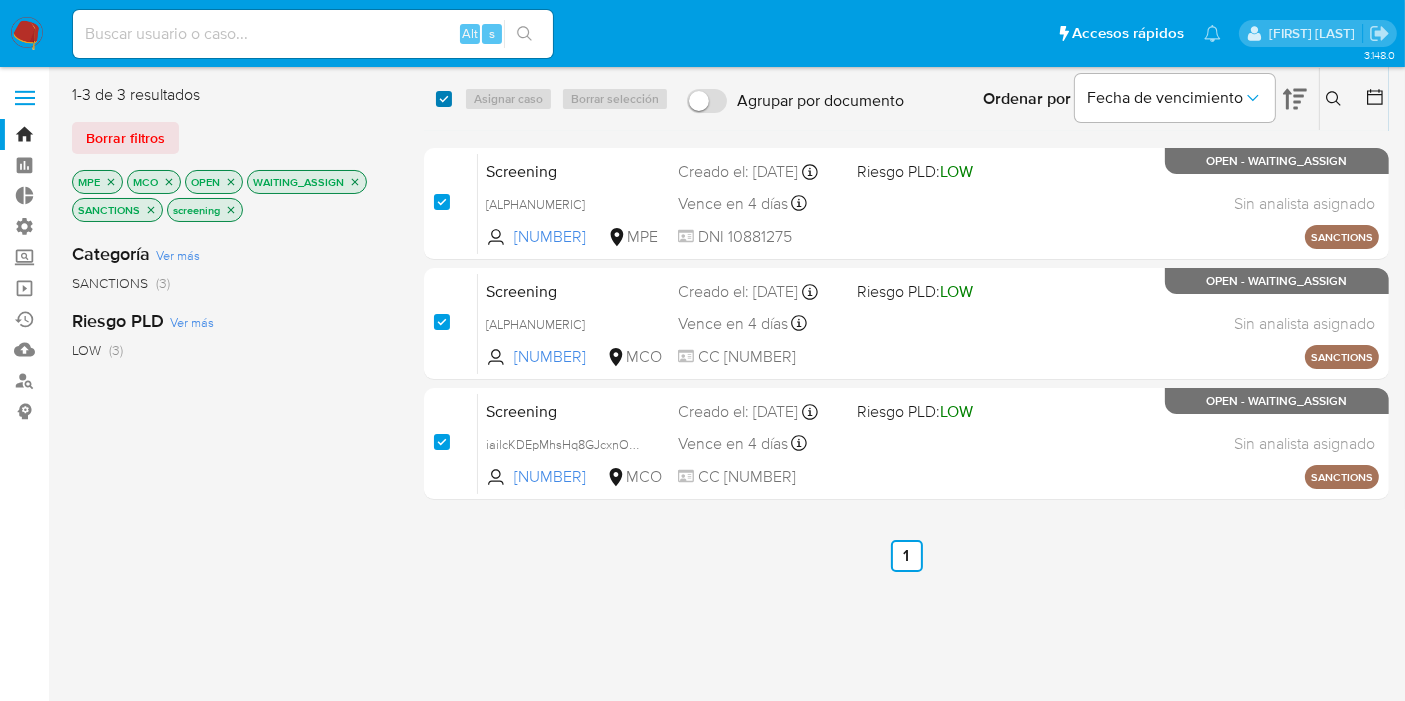 checkbox on "true" 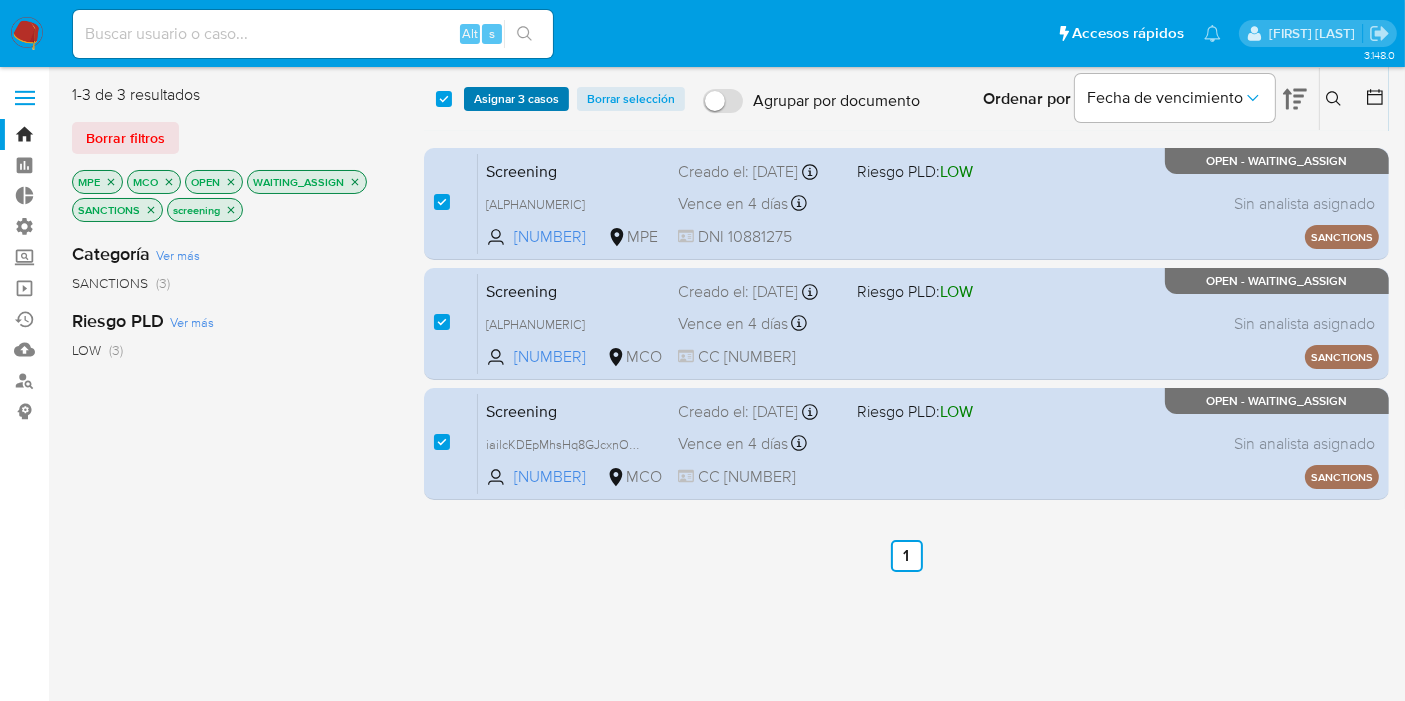 click on "Asignar 3 casos" at bounding box center (516, 99) 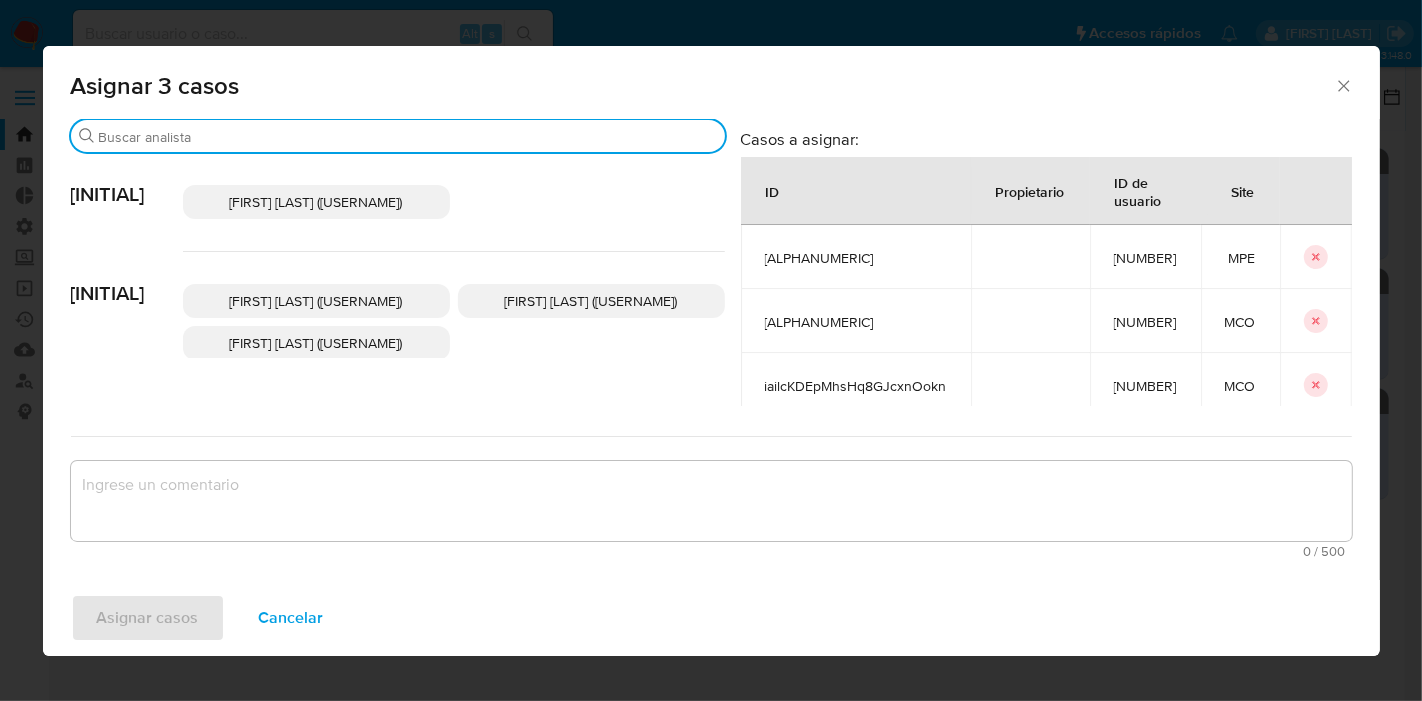 click on "Buscar" at bounding box center (408, 137) 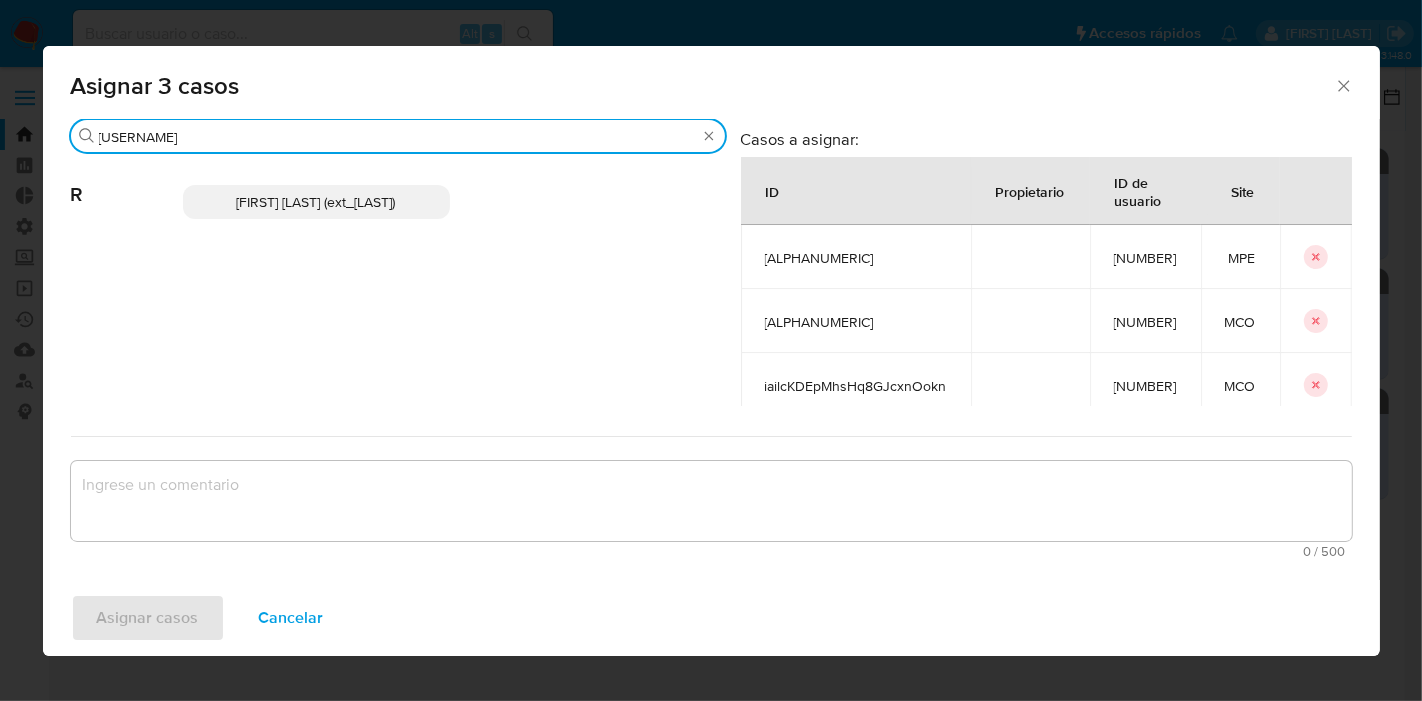 type on "[USERNAME]" 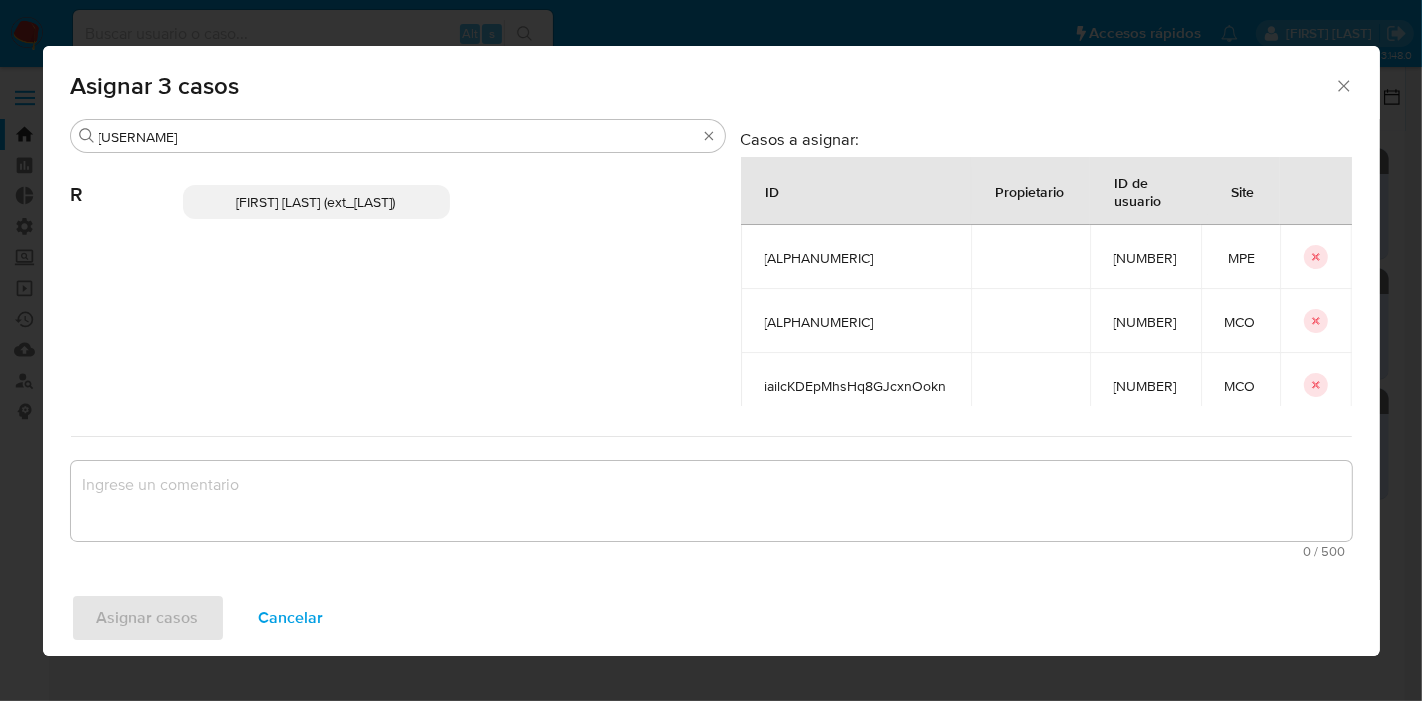 click on "[FIRST] [LAST] ([USERNAME])" at bounding box center (316, 202) 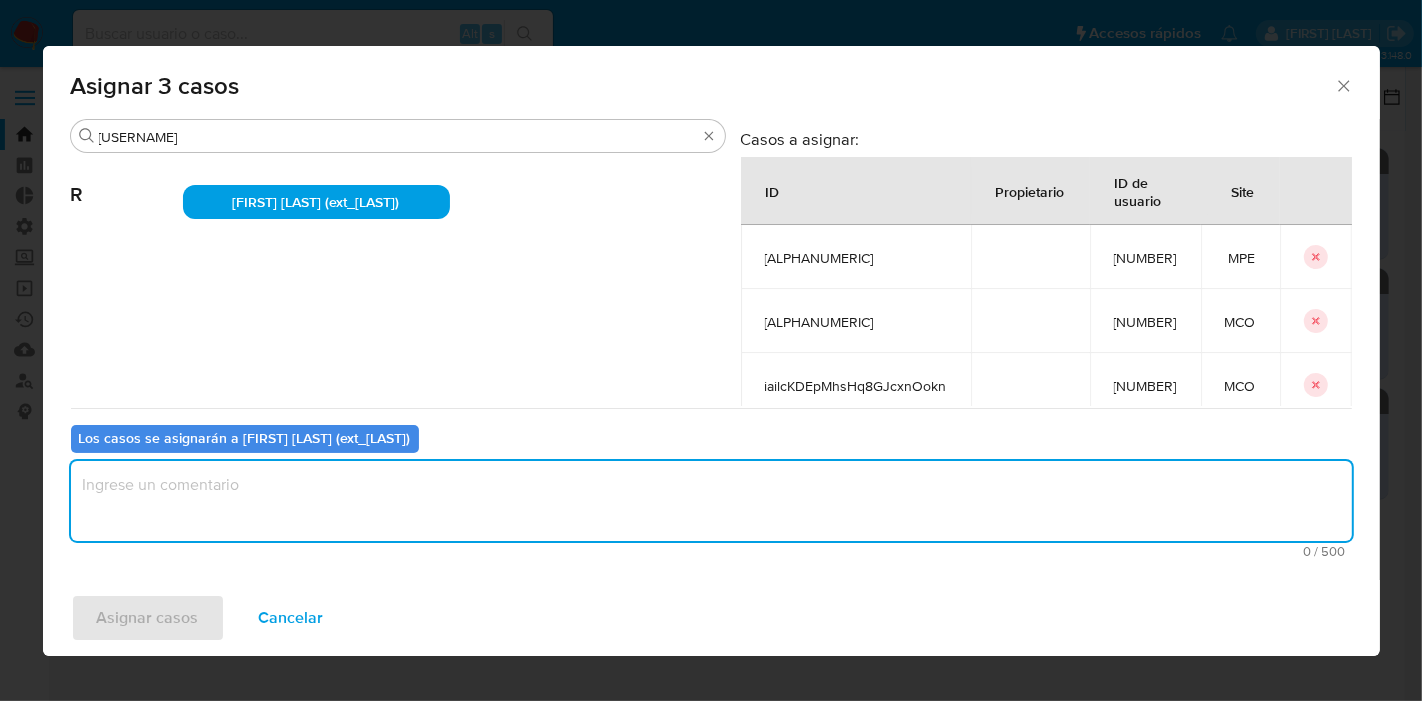 click at bounding box center [711, 501] 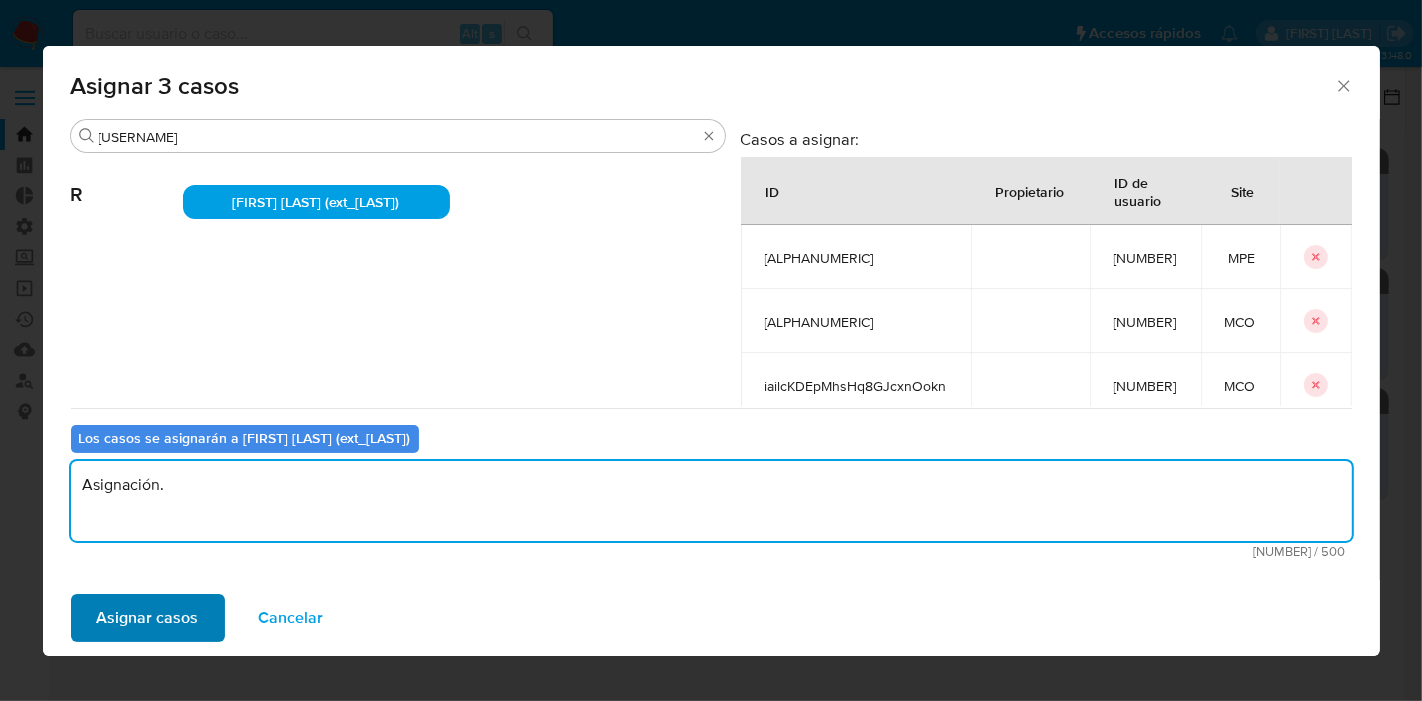 type on "Asignación." 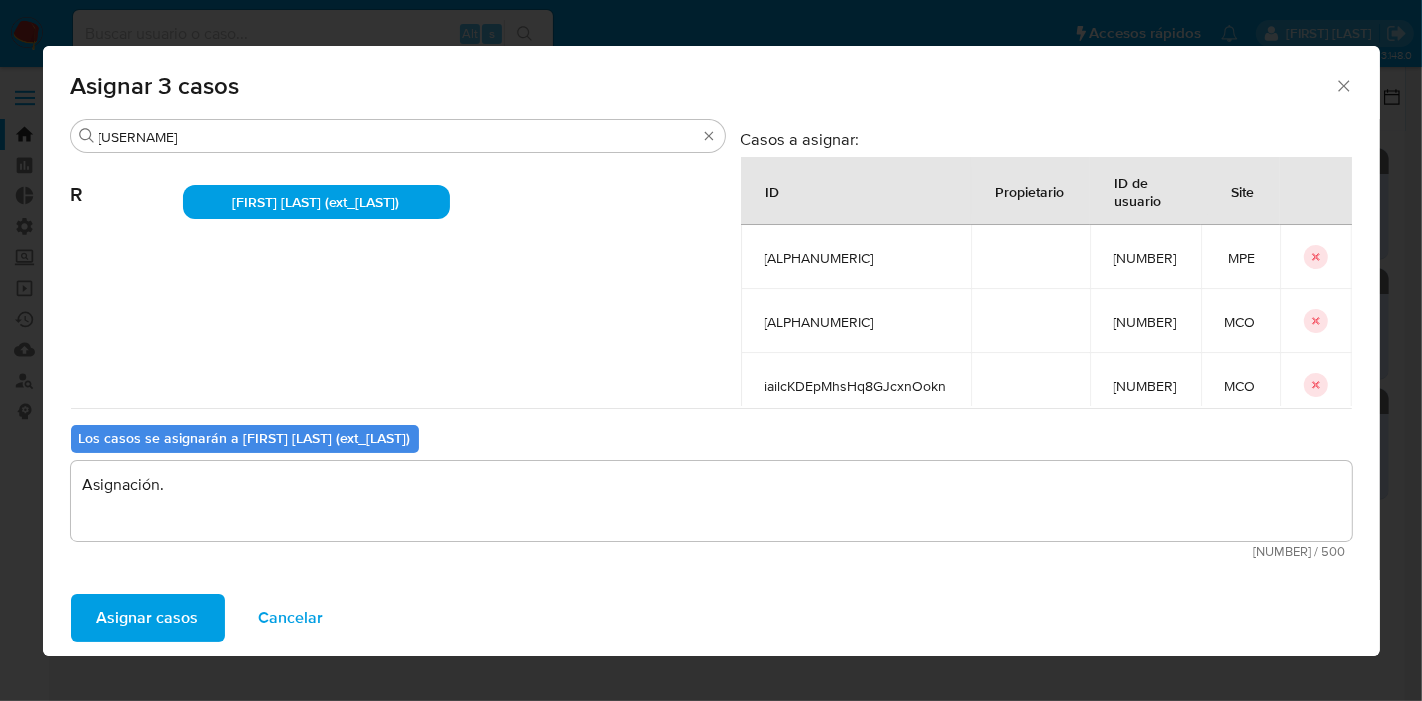 click on "Asignar casos" at bounding box center (148, 618) 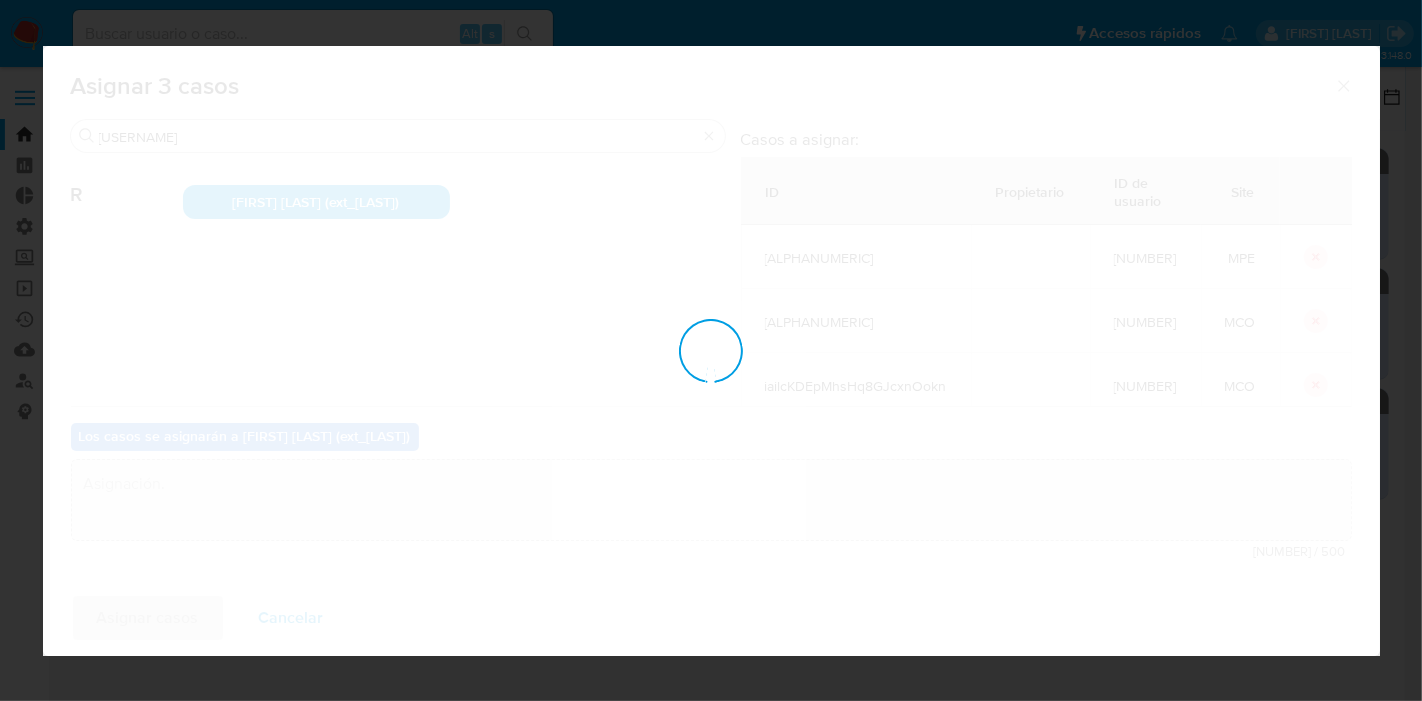 type 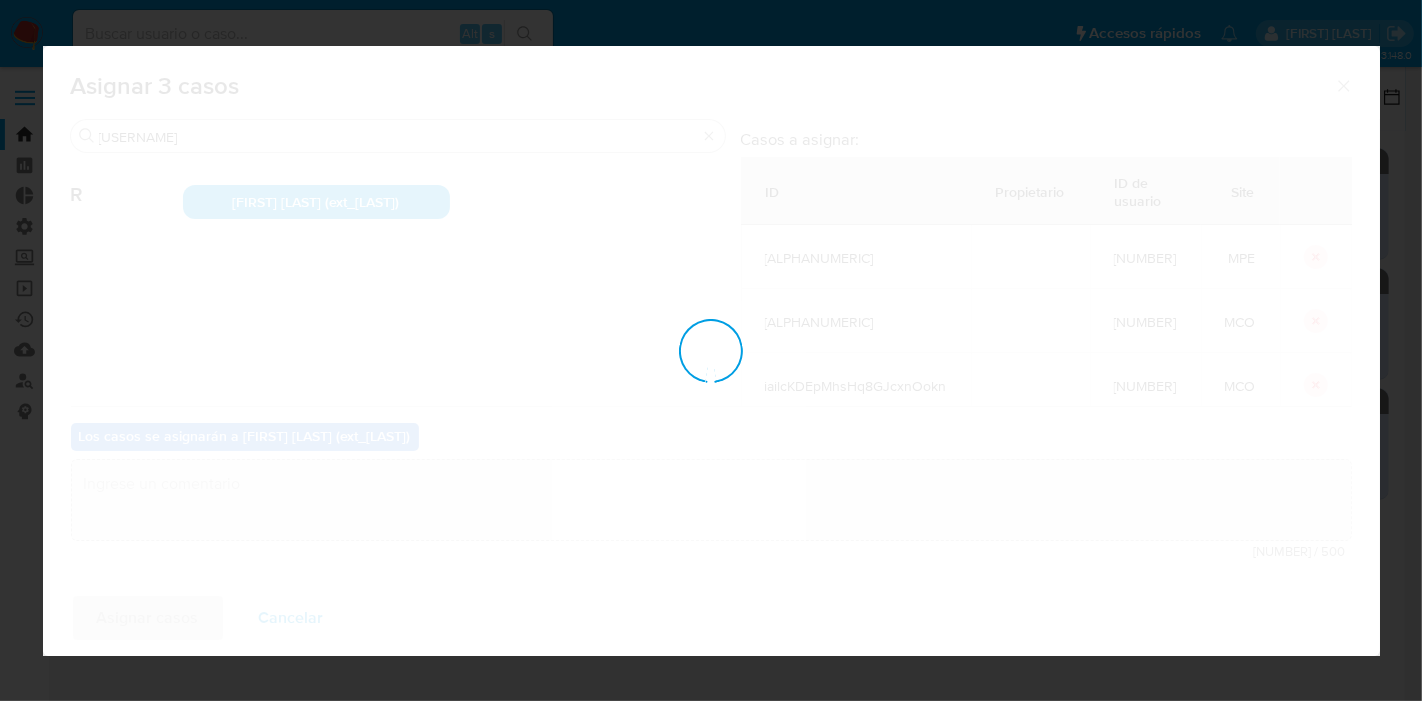 checkbox on "false" 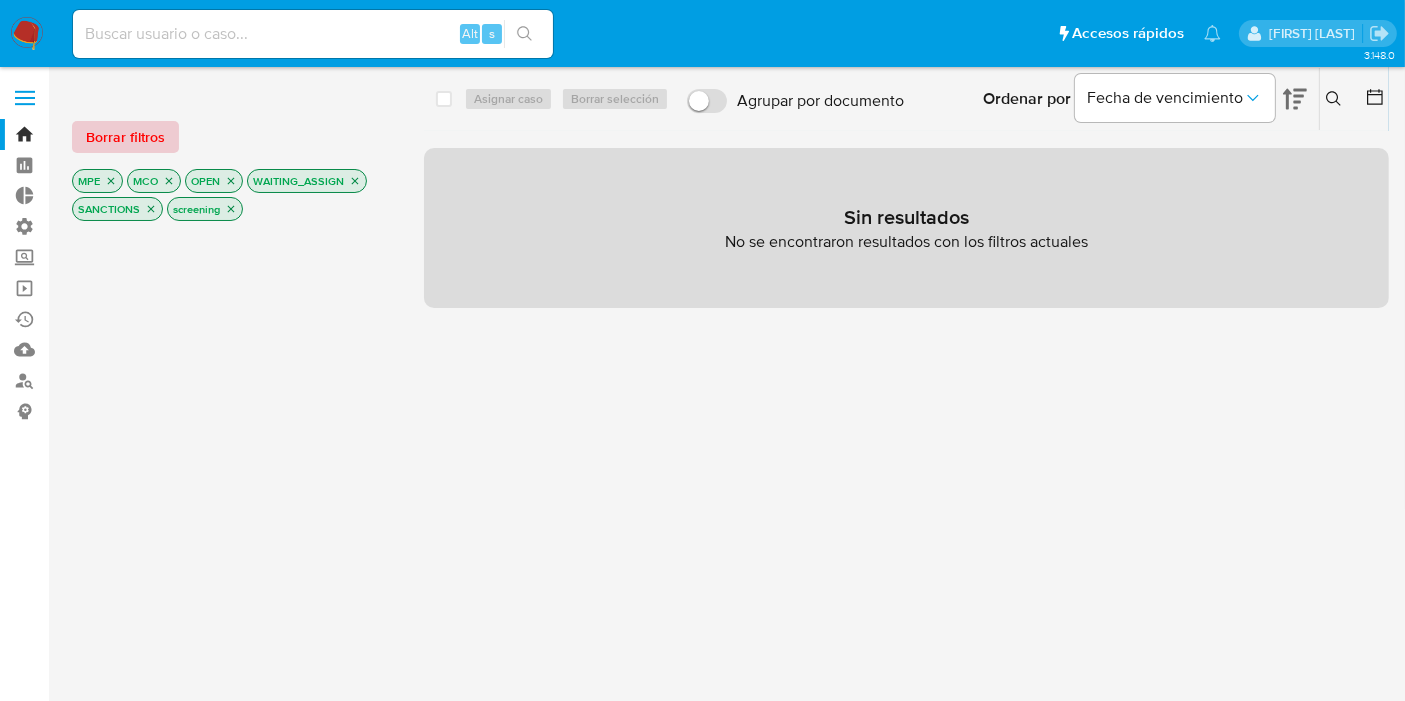 click on "Borrar filtros" at bounding box center [125, 137] 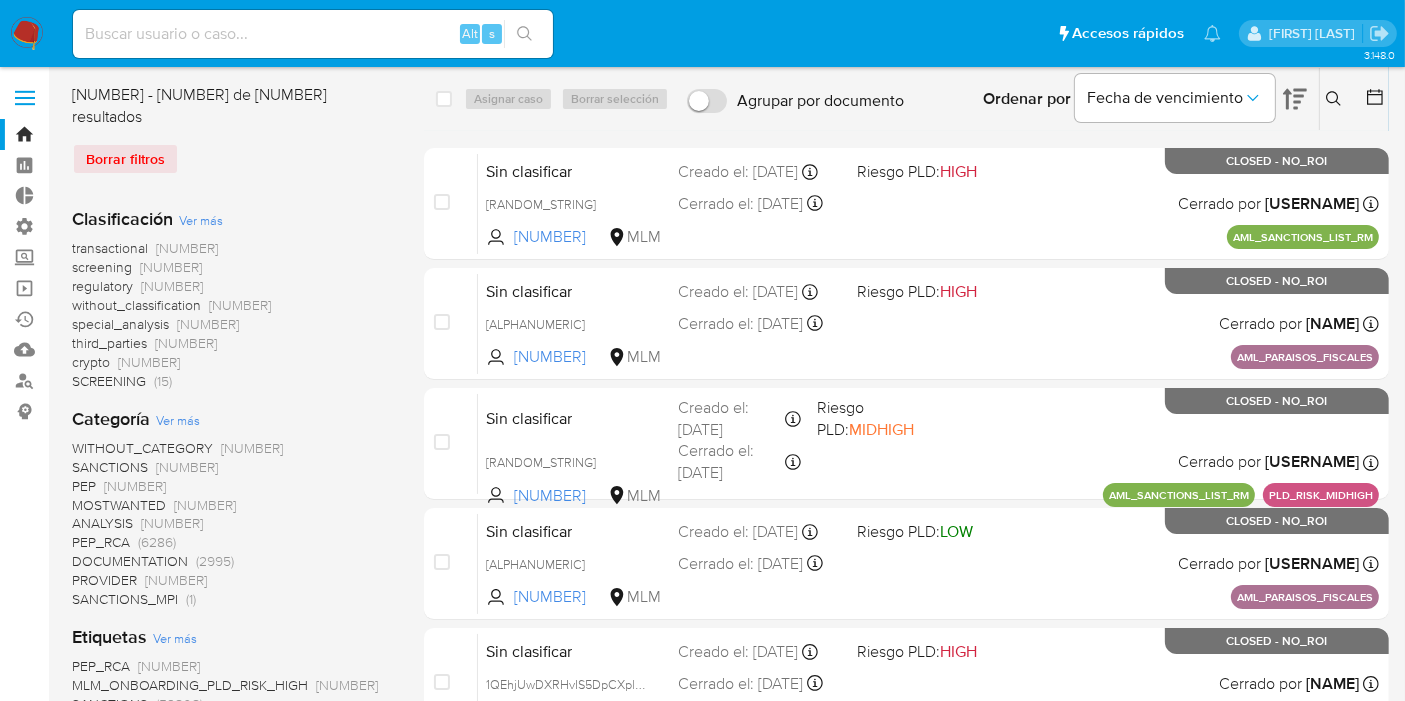 click on "regulatory" at bounding box center [102, 286] 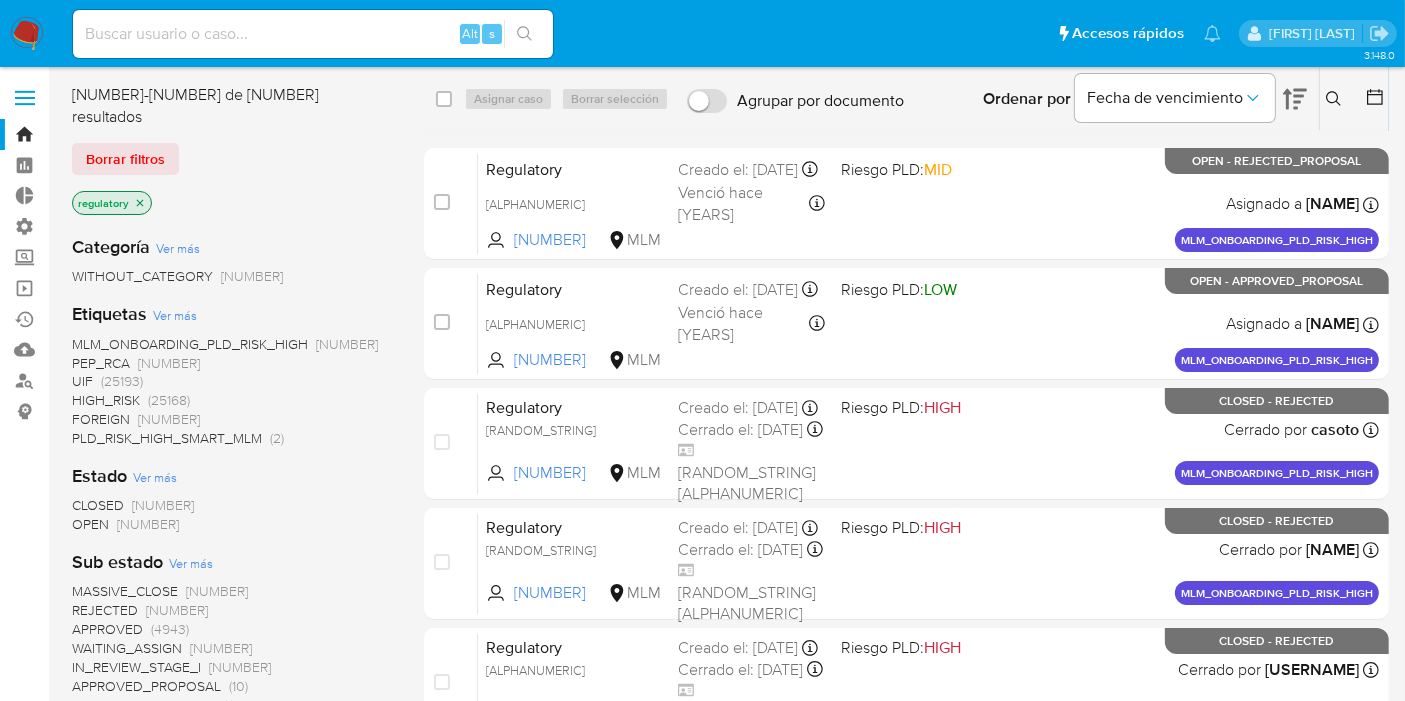 click on "OPEN" at bounding box center (90, 524) 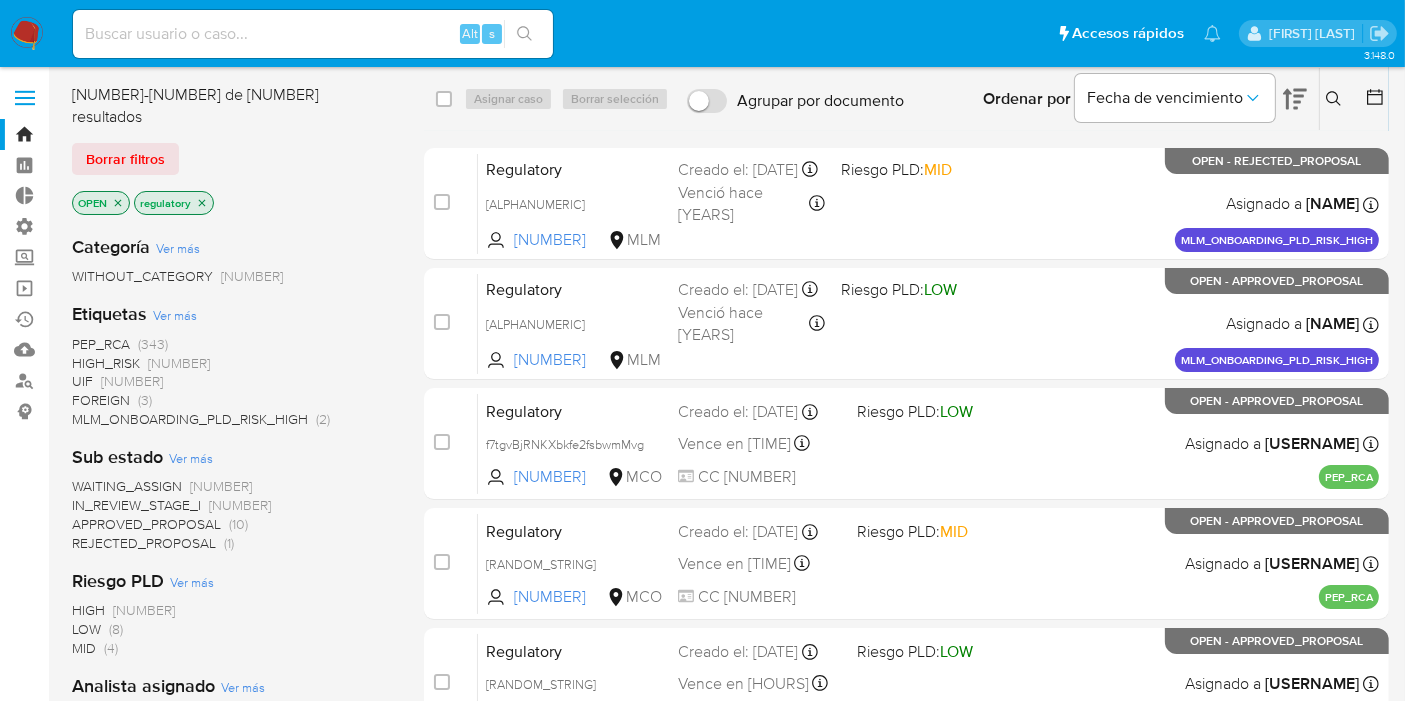click at bounding box center (27, 34) 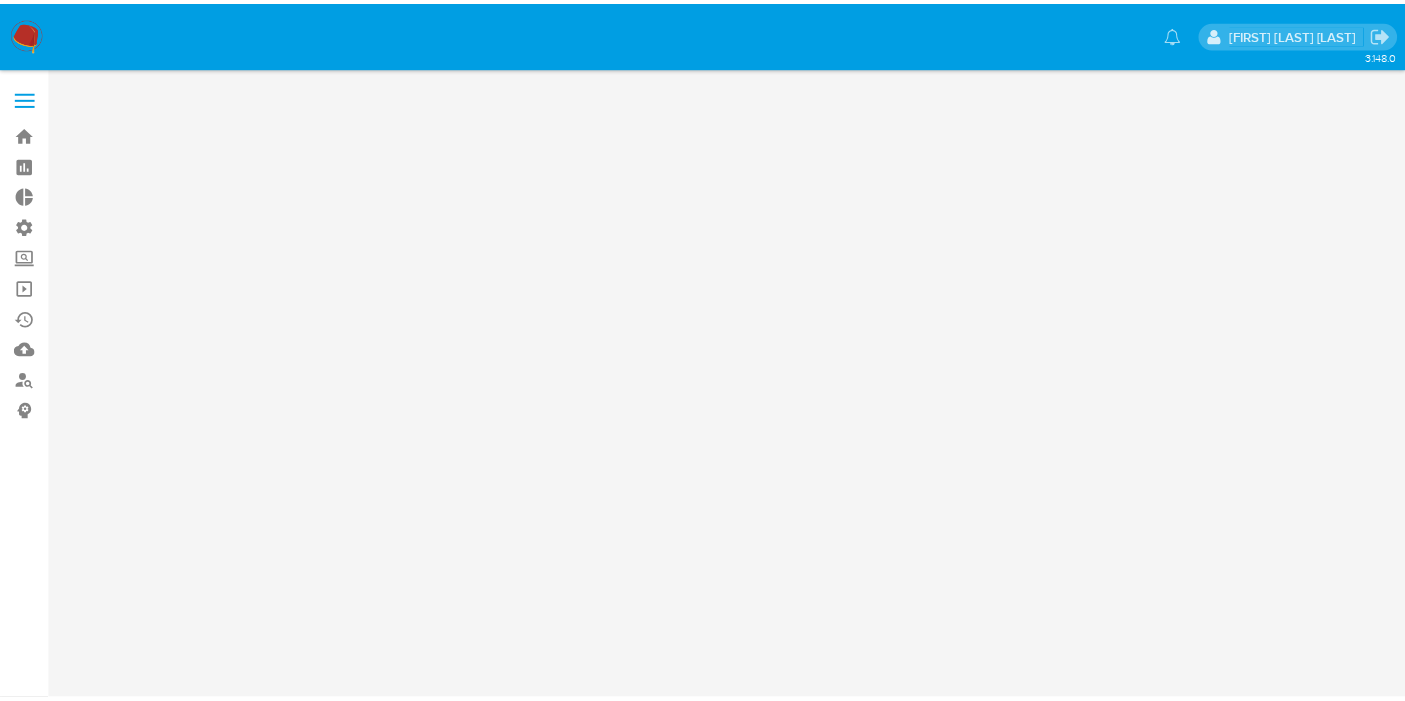 scroll, scrollTop: 0, scrollLeft: 0, axis: both 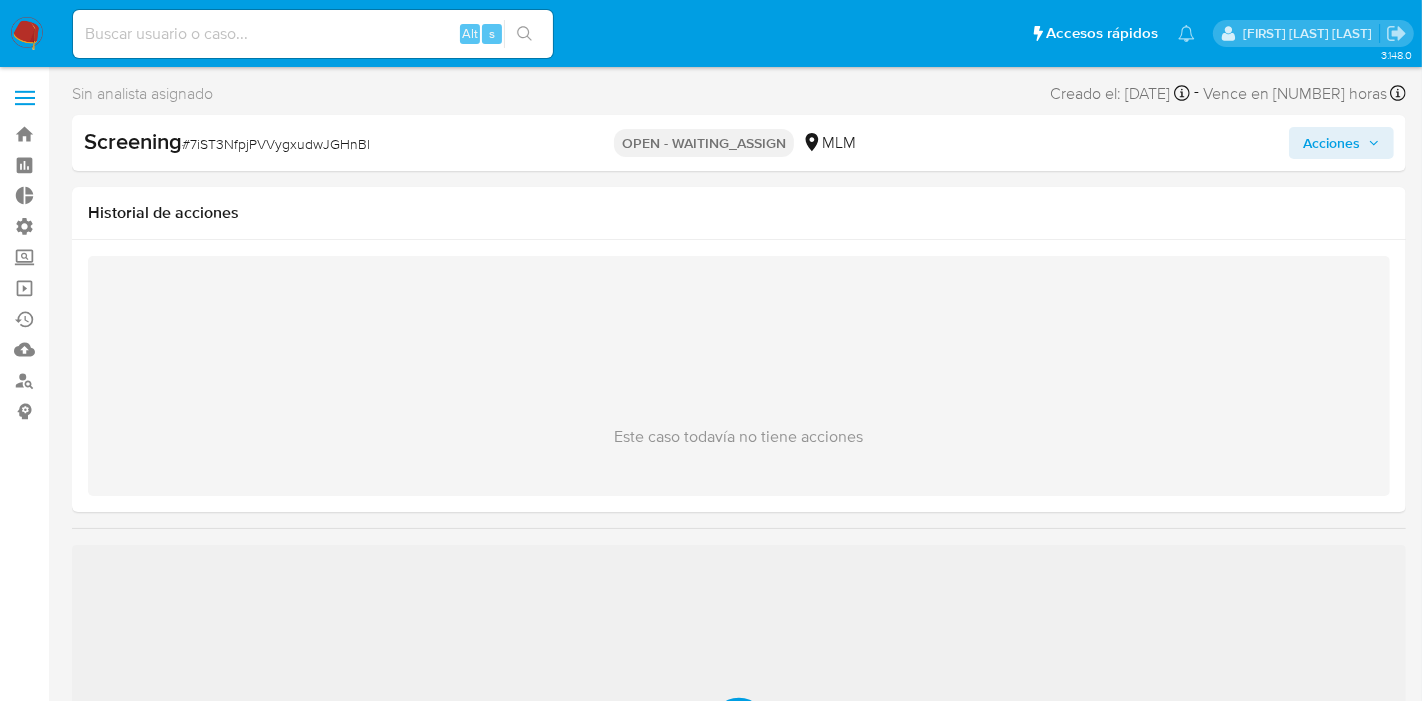 select on "10" 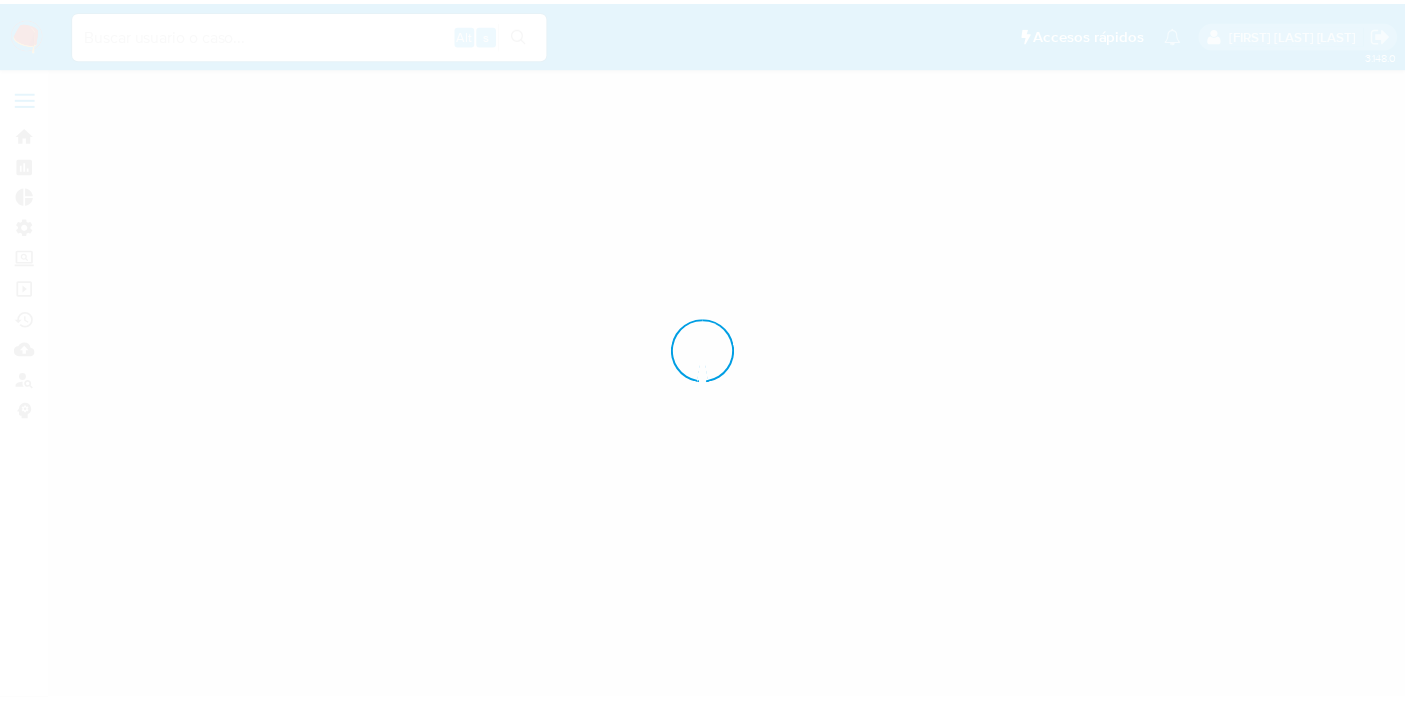 scroll, scrollTop: 0, scrollLeft: 0, axis: both 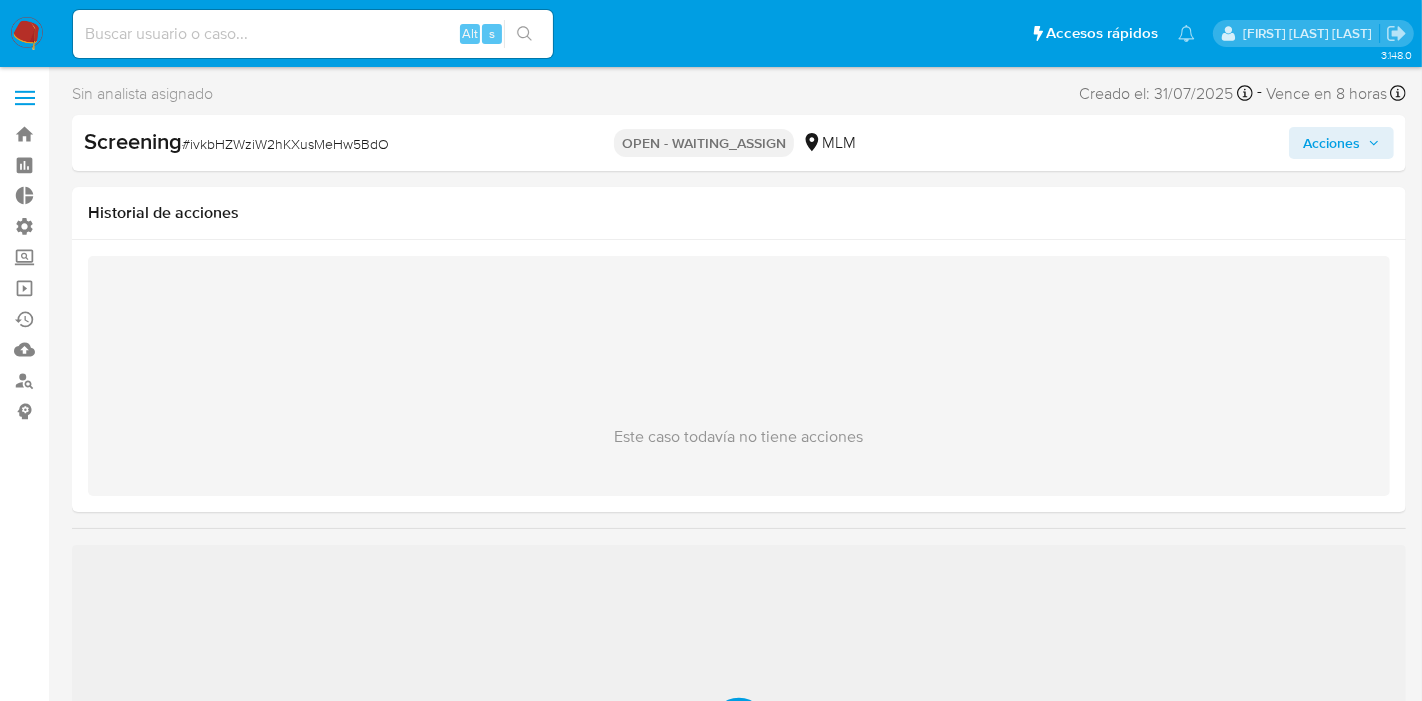 select on "10" 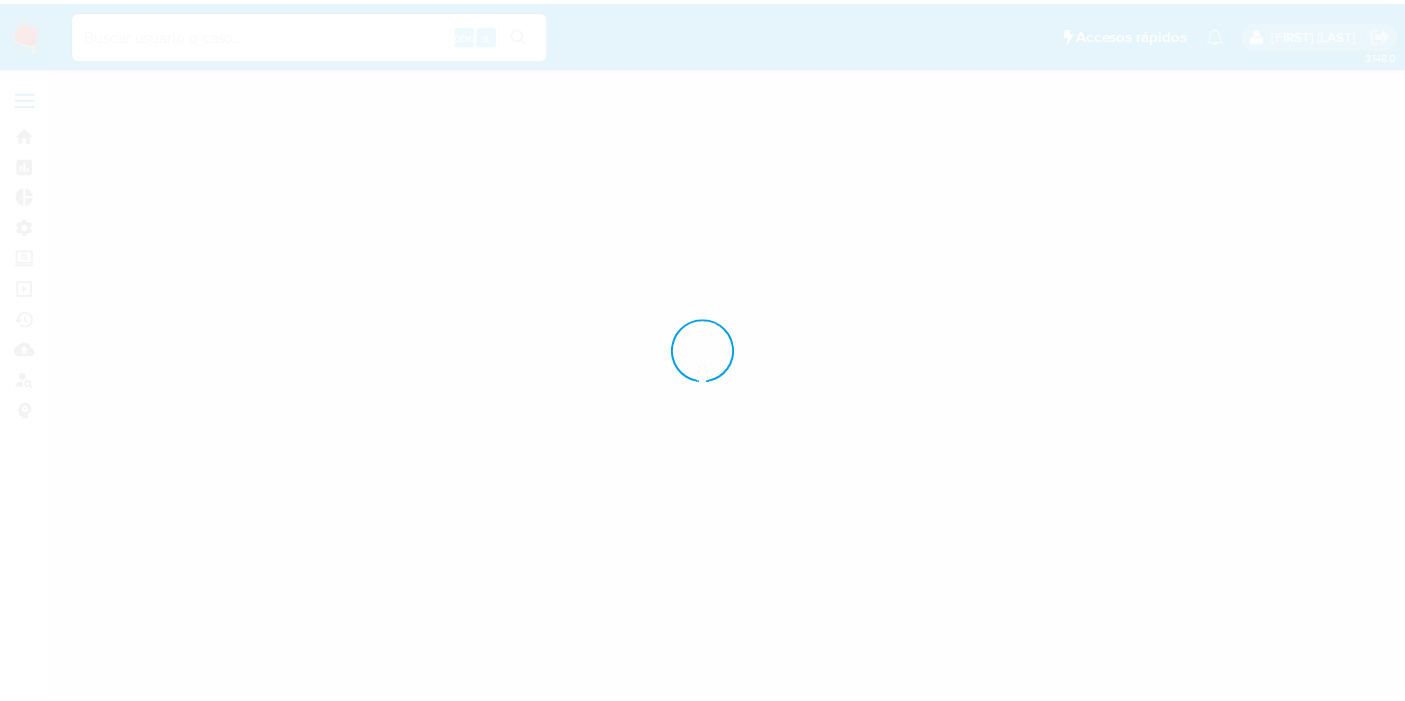 scroll, scrollTop: 0, scrollLeft: 0, axis: both 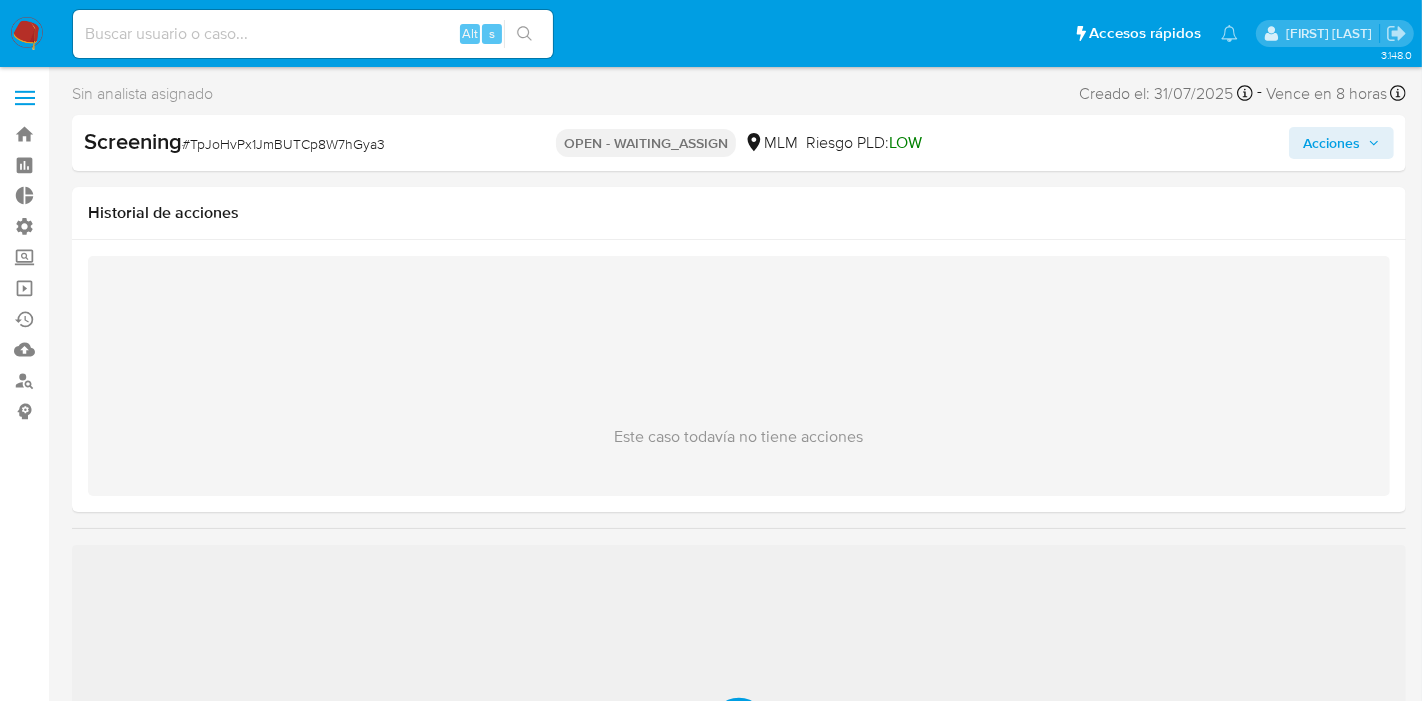 select on "10" 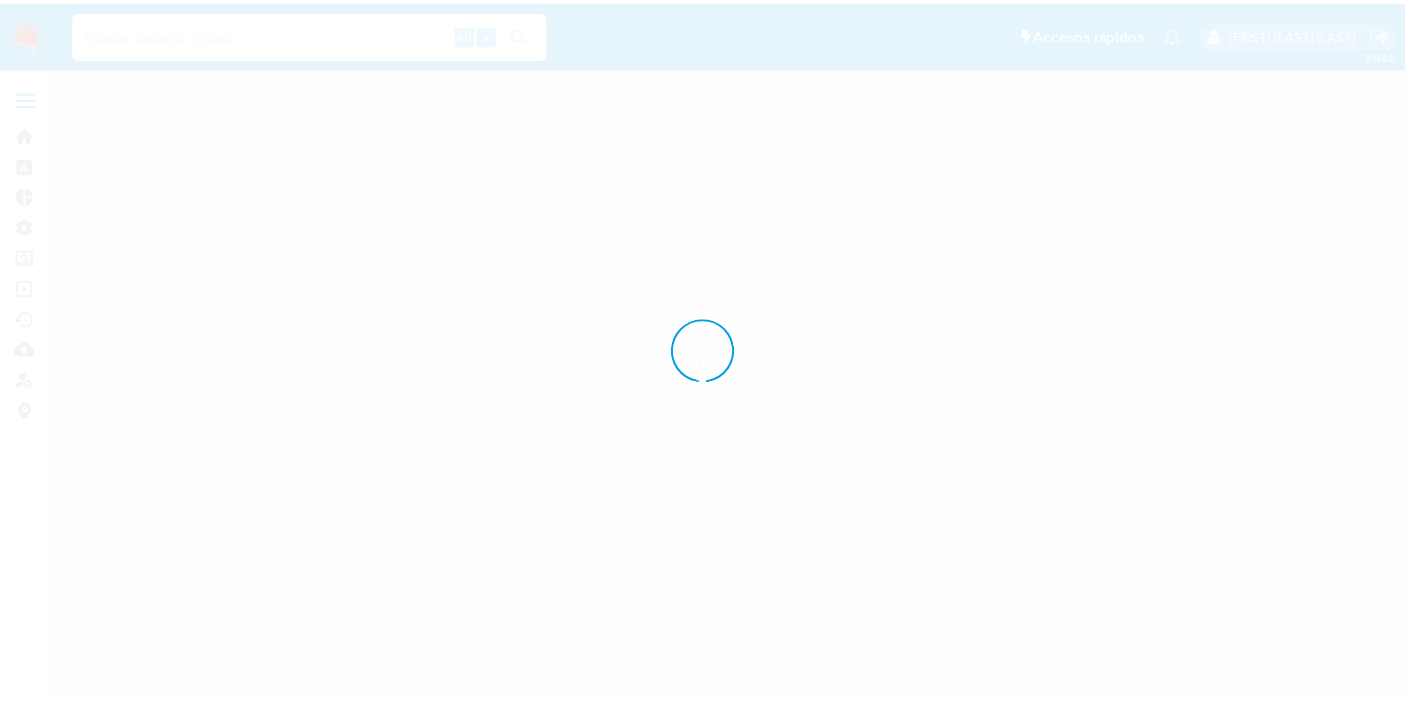 scroll, scrollTop: 0, scrollLeft: 0, axis: both 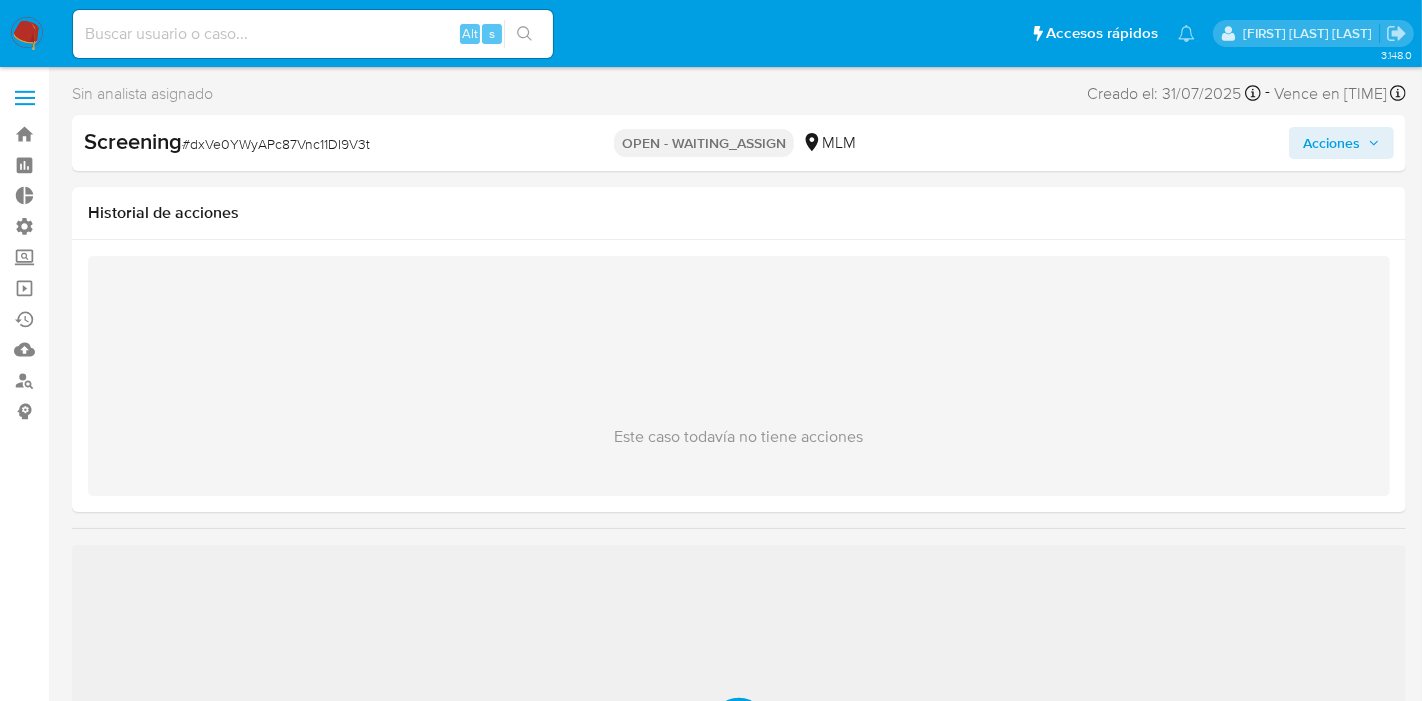 select on "10" 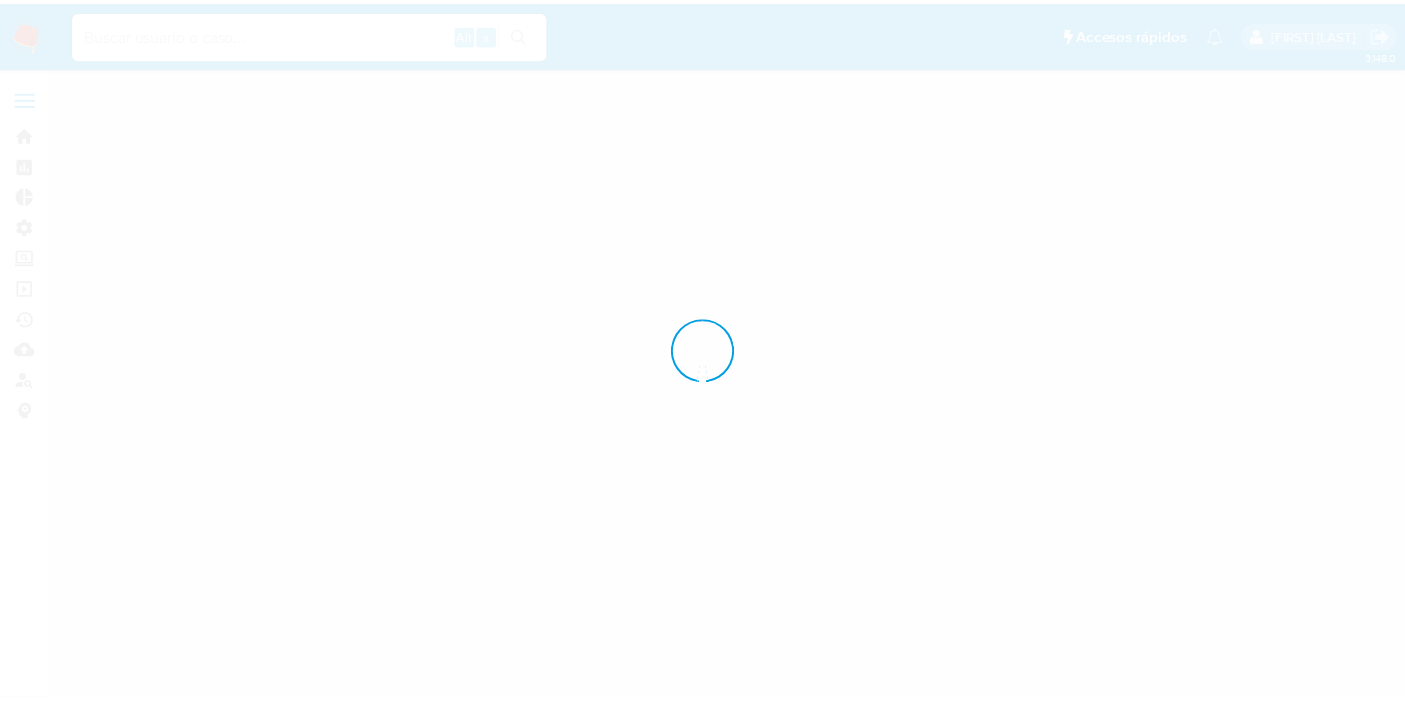 scroll, scrollTop: 0, scrollLeft: 0, axis: both 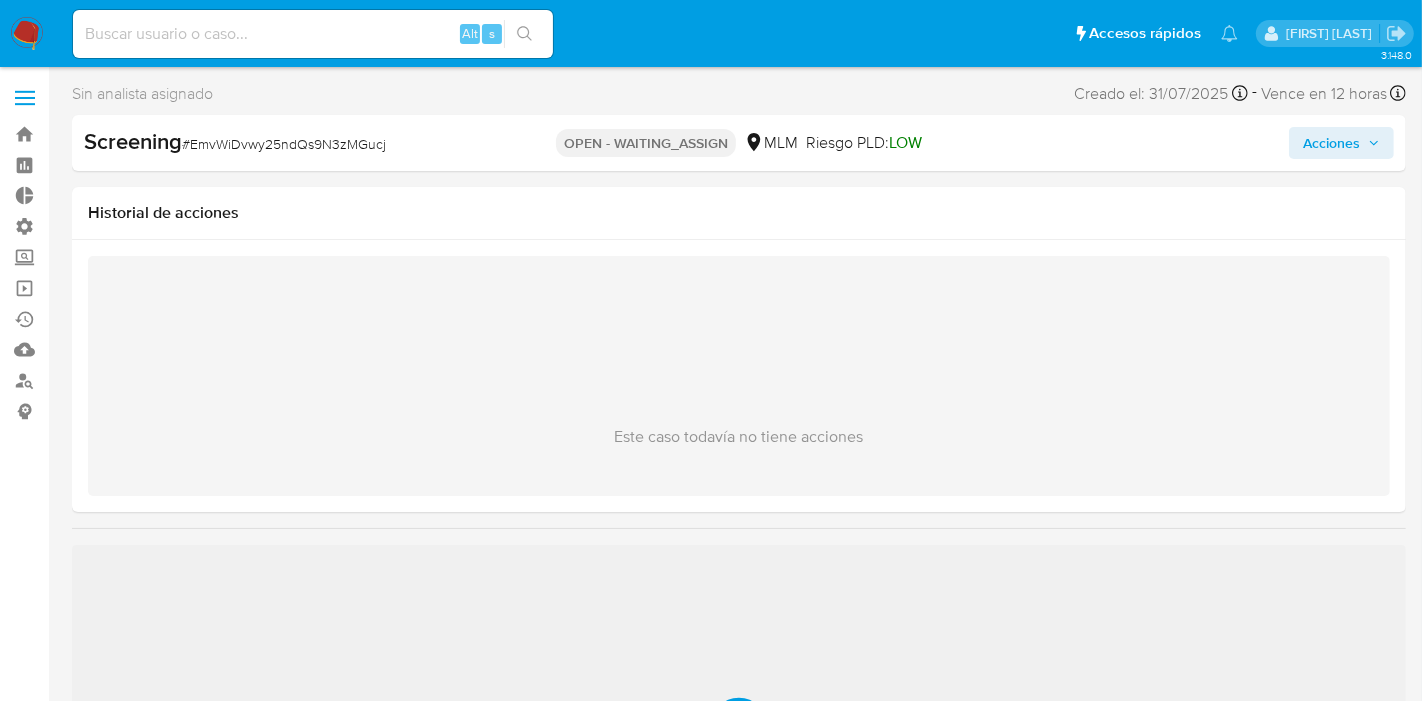 select on "10" 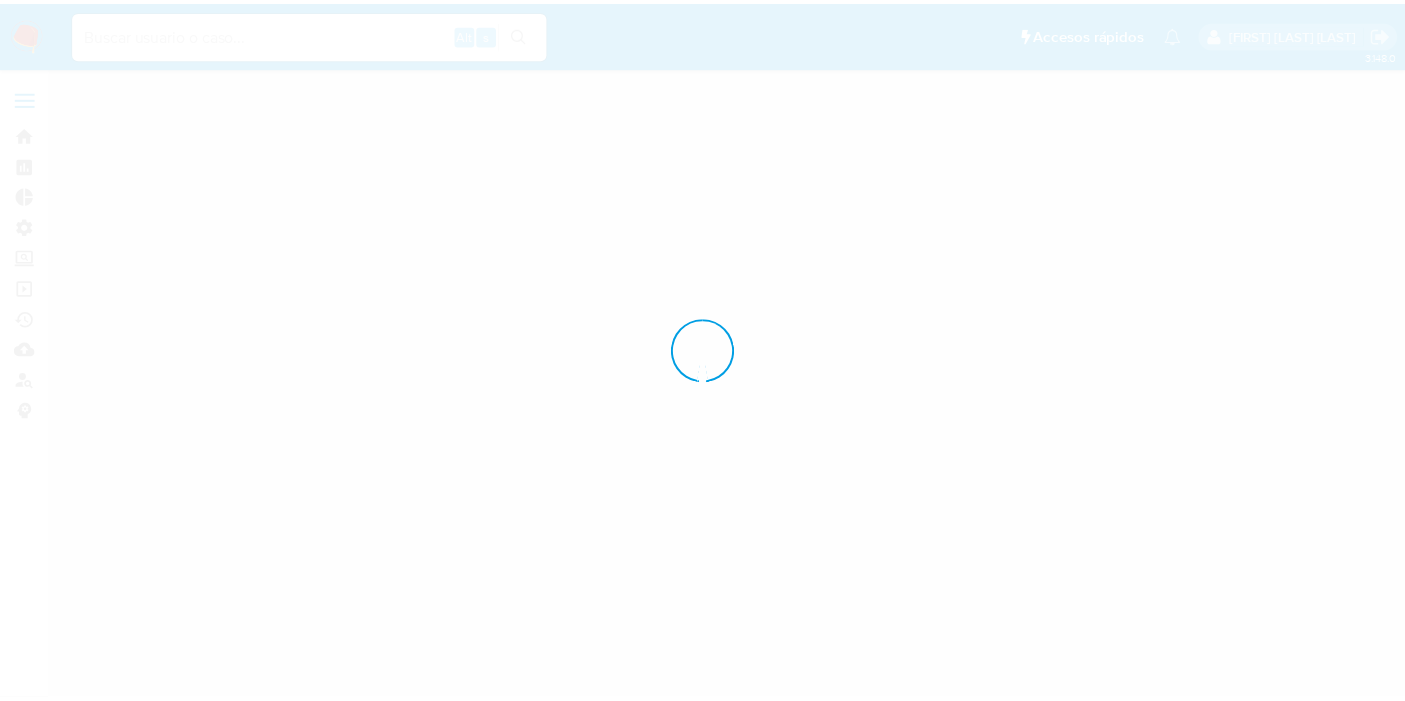 scroll, scrollTop: 0, scrollLeft: 0, axis: both 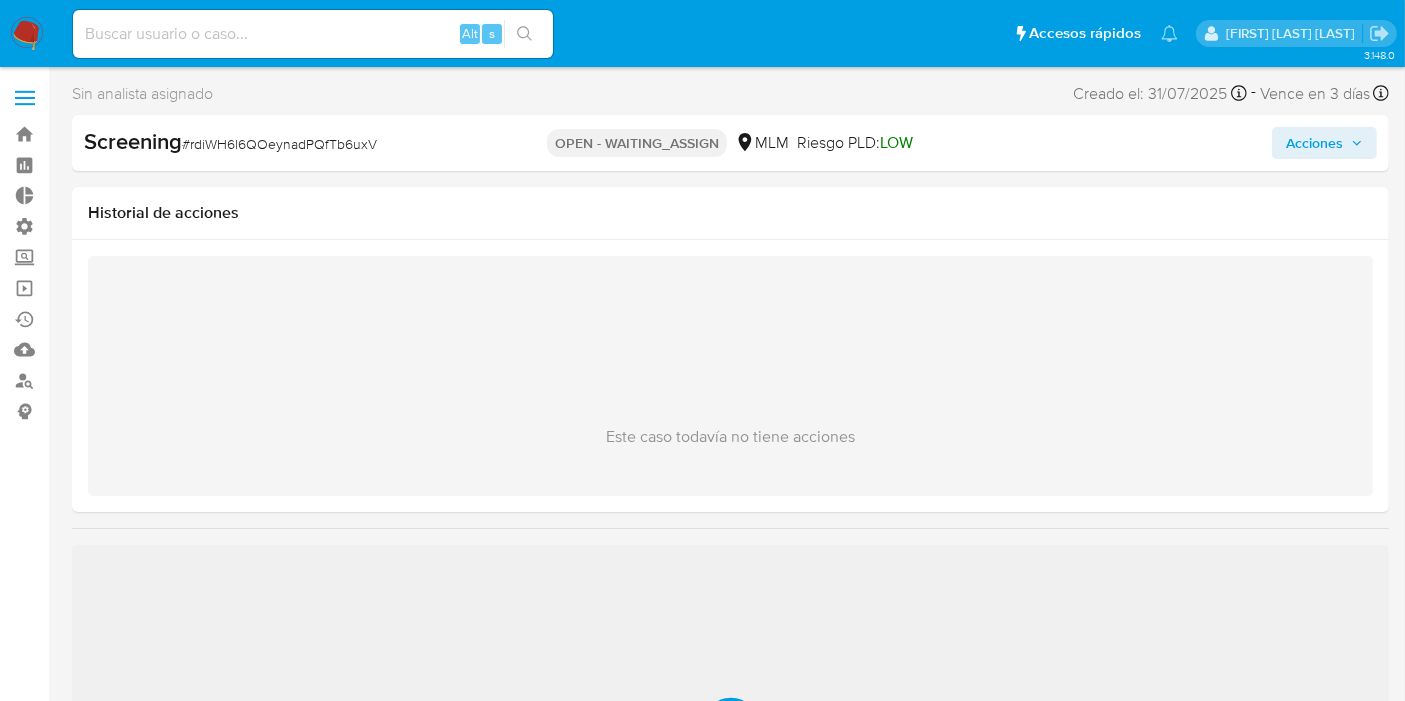 select on "10" 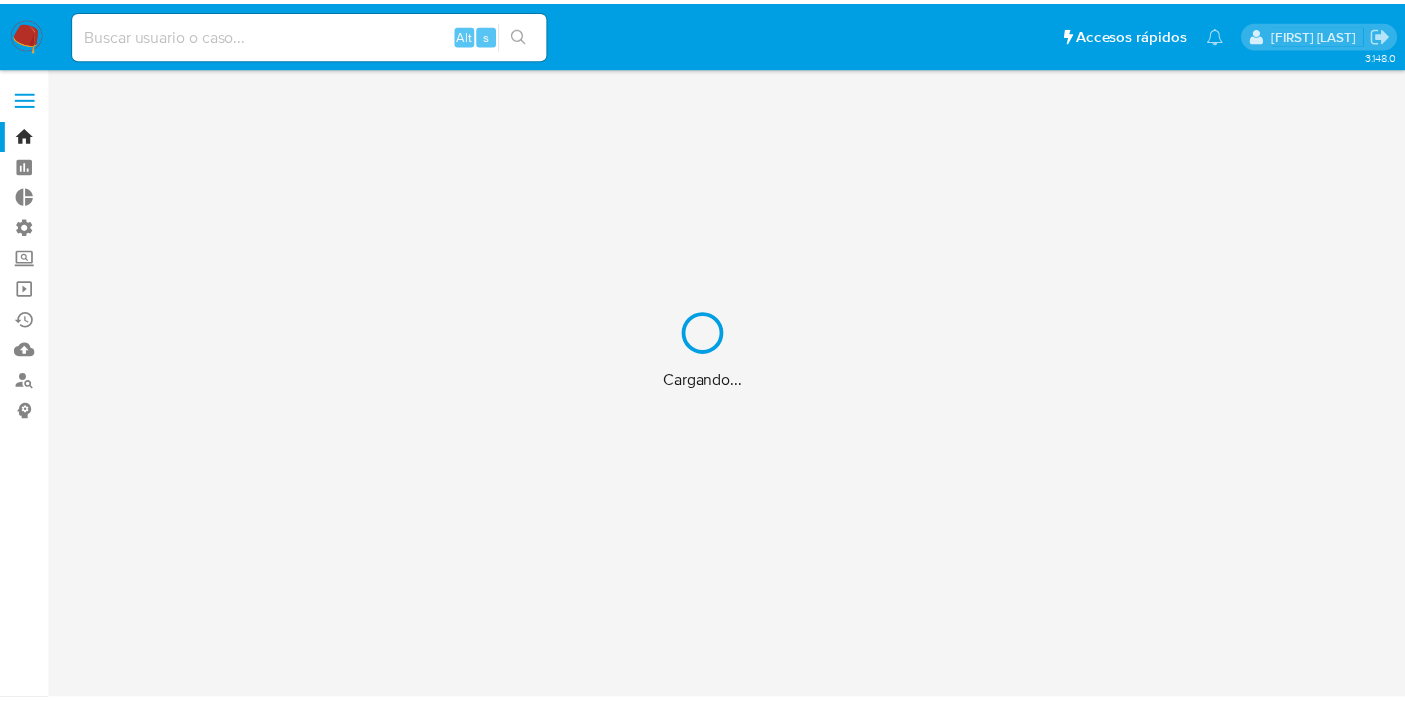 scroll, scrollTop: 0, scrollLeft: 0, axis: both 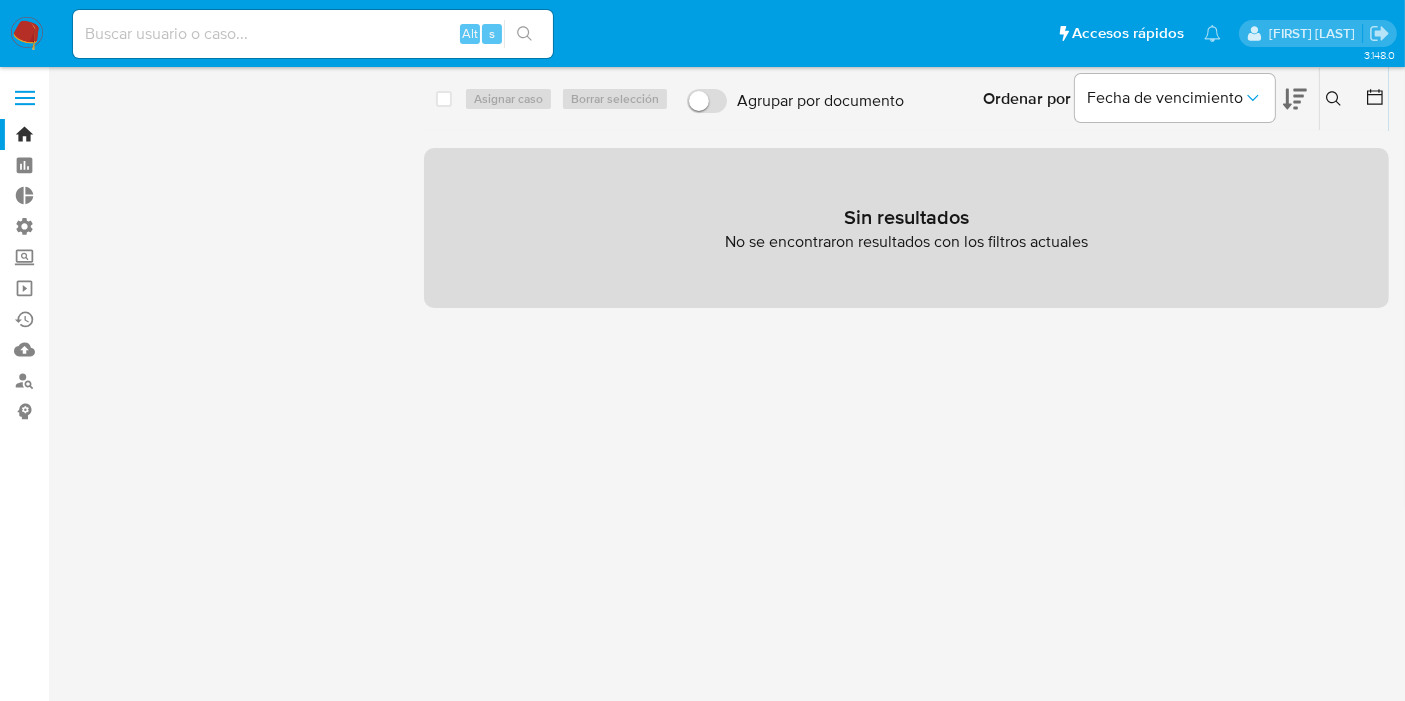 click on "Borrar filtros" at bounding box center [125, 137] 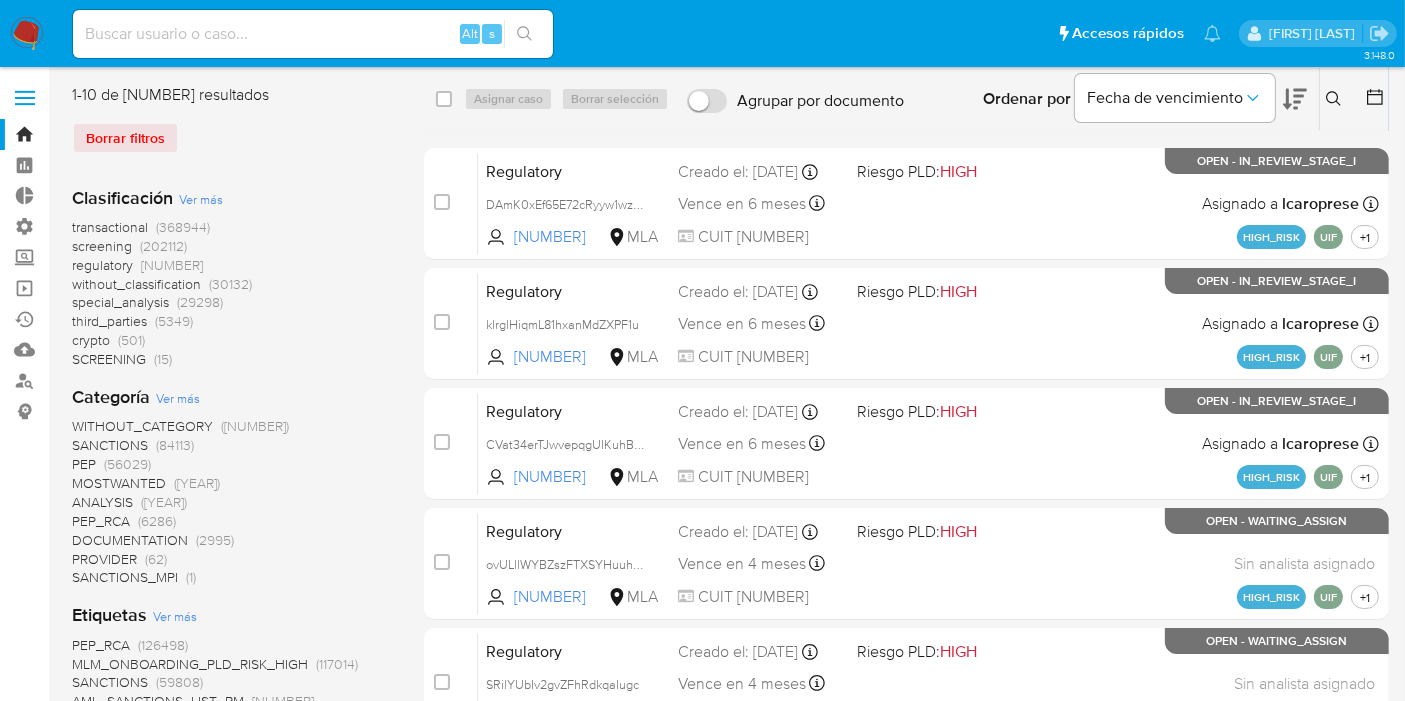 click on "regulatory" at bounding box center (102, 265) 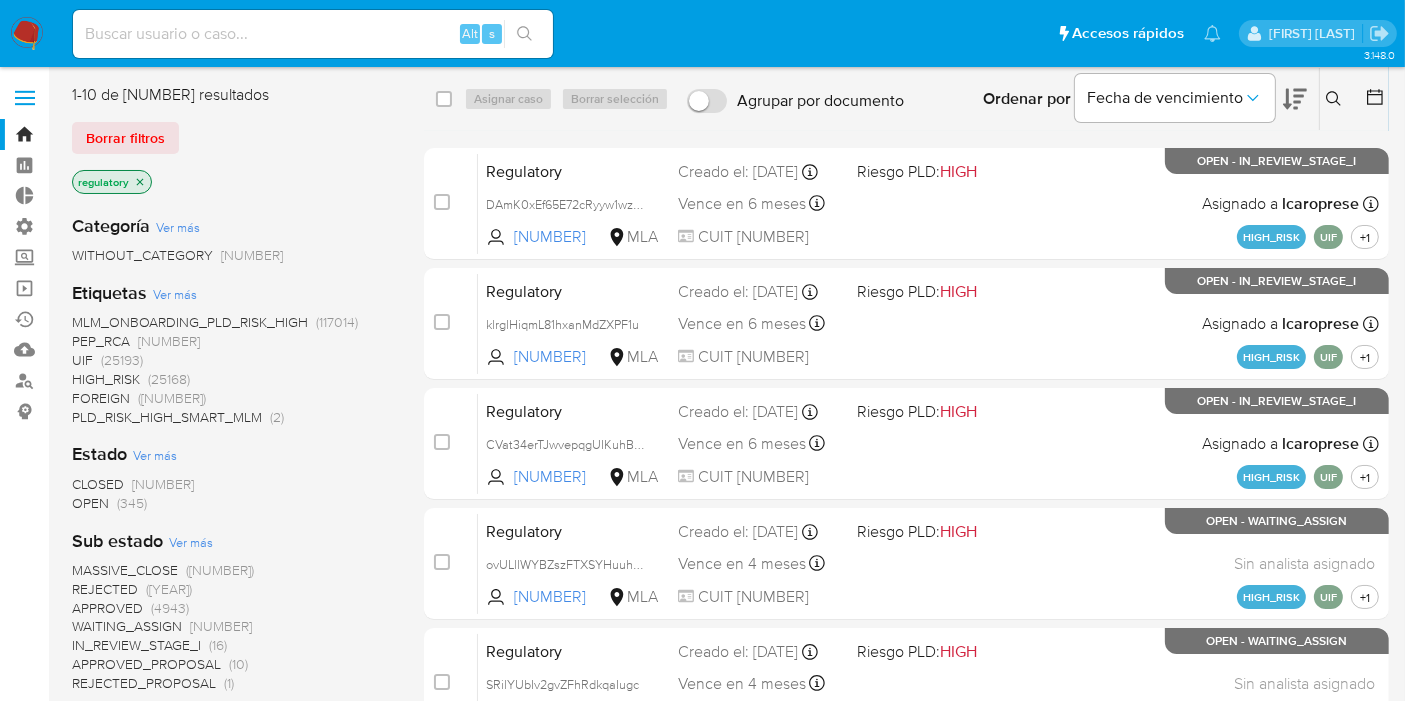 click 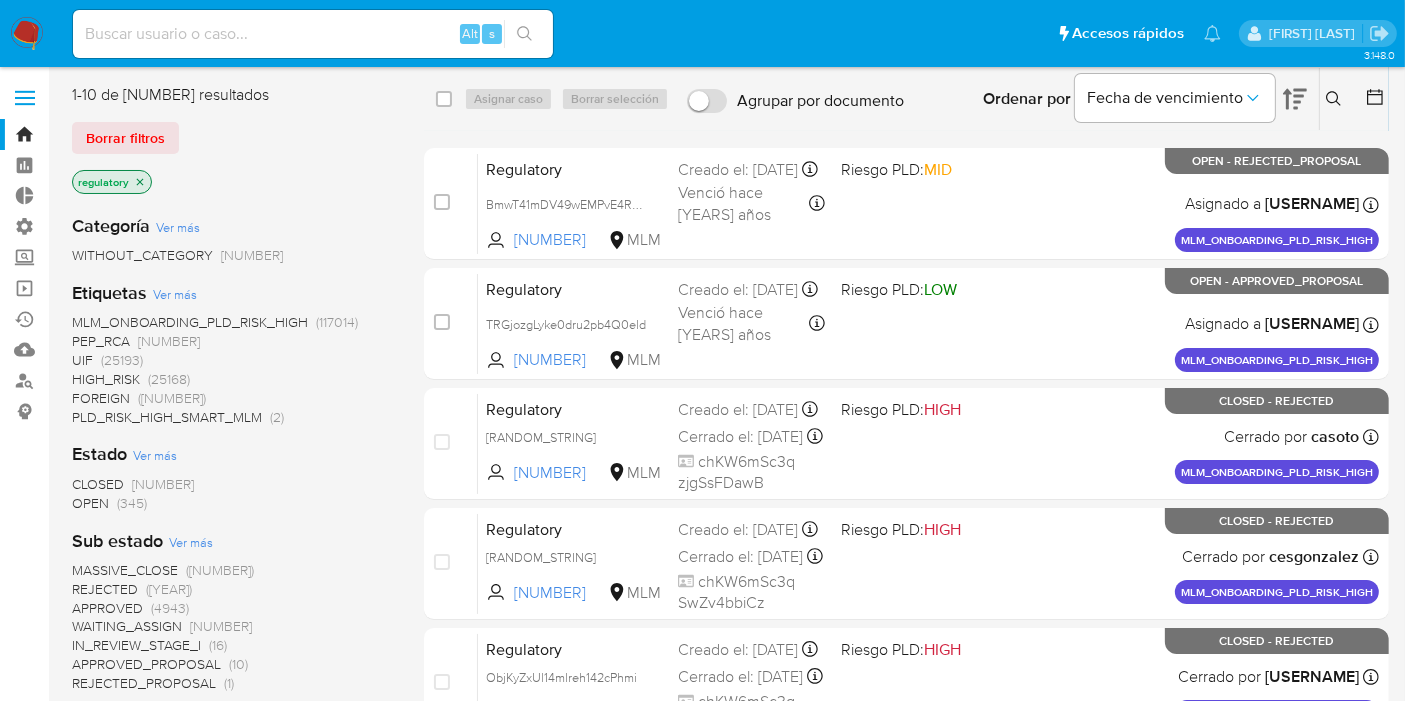 click on "OPEN" at bounding box center (90, 503) 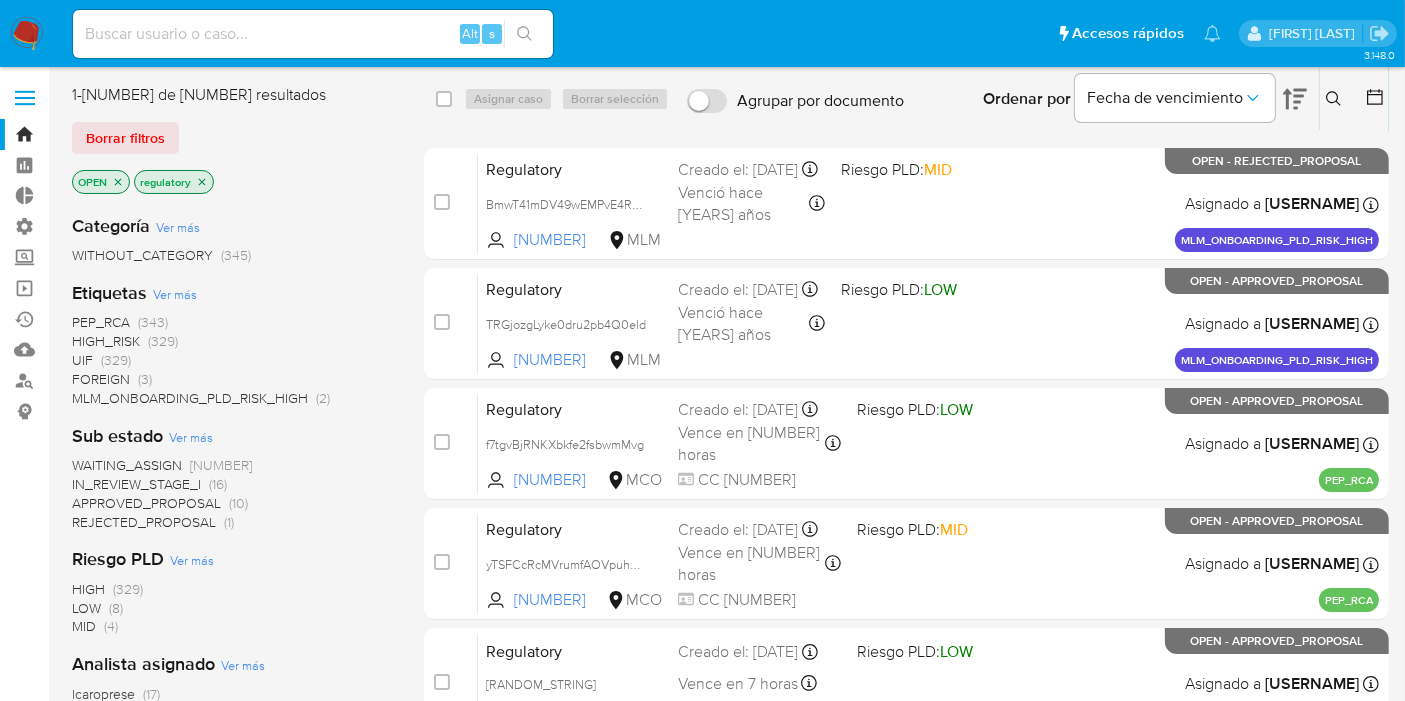 scroll, scrollTop: 613, scrollLeft: 0, axis: vertical 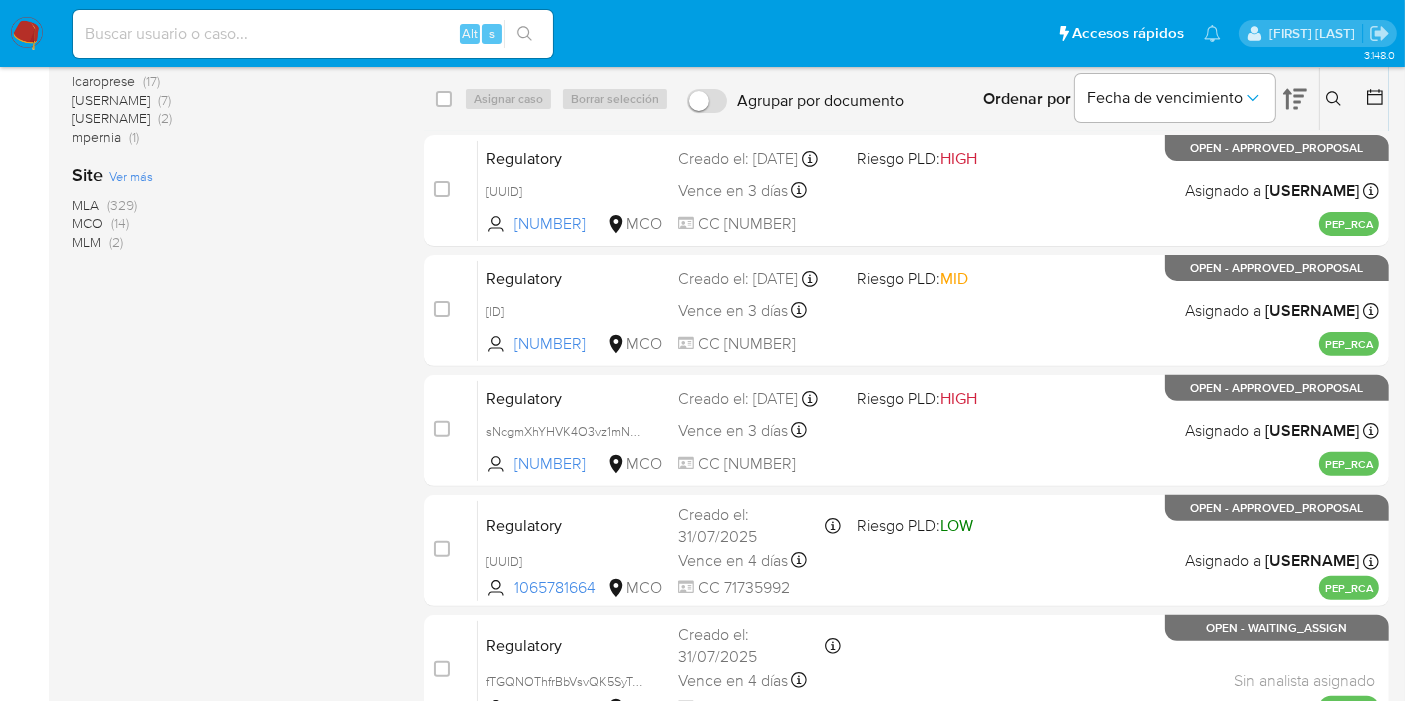 click on "MCO" at bounding box center [87, 223] 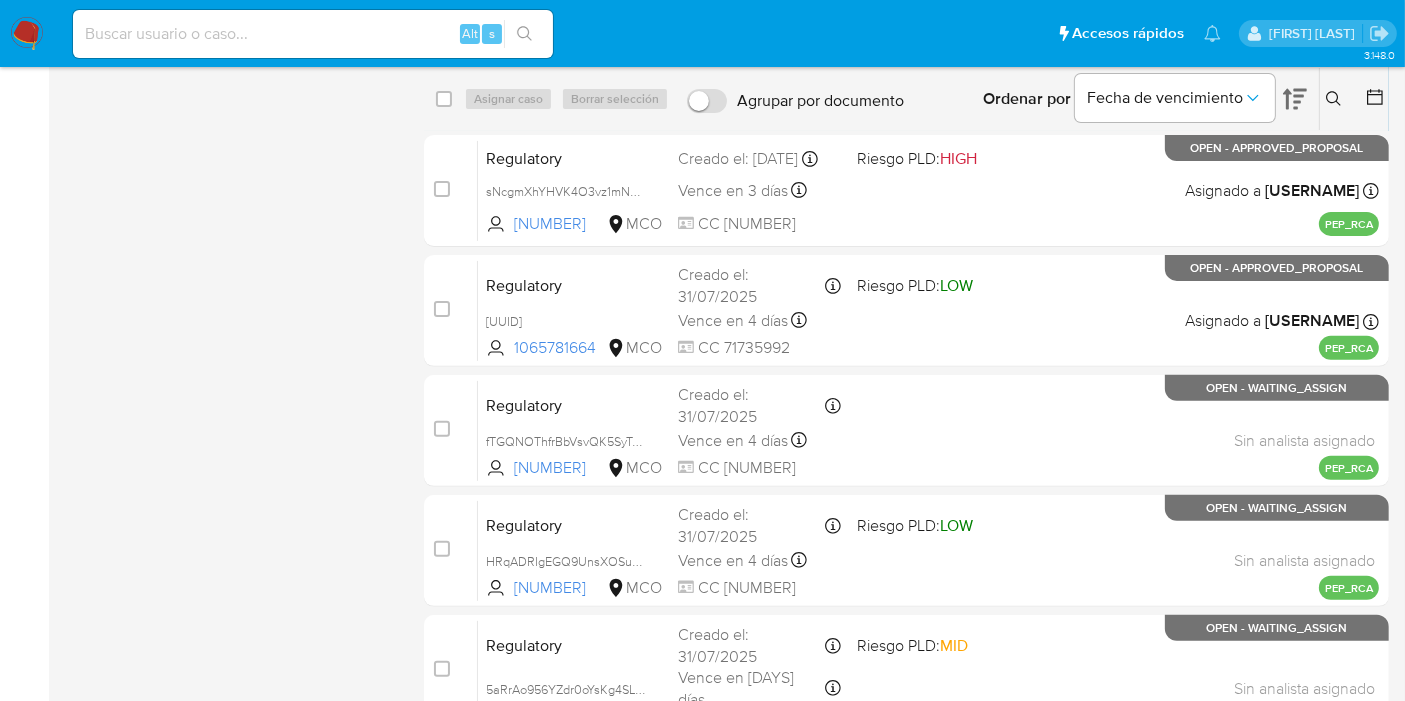 scroll, scrollTop: 0, scrollLeft: 0, axis: both 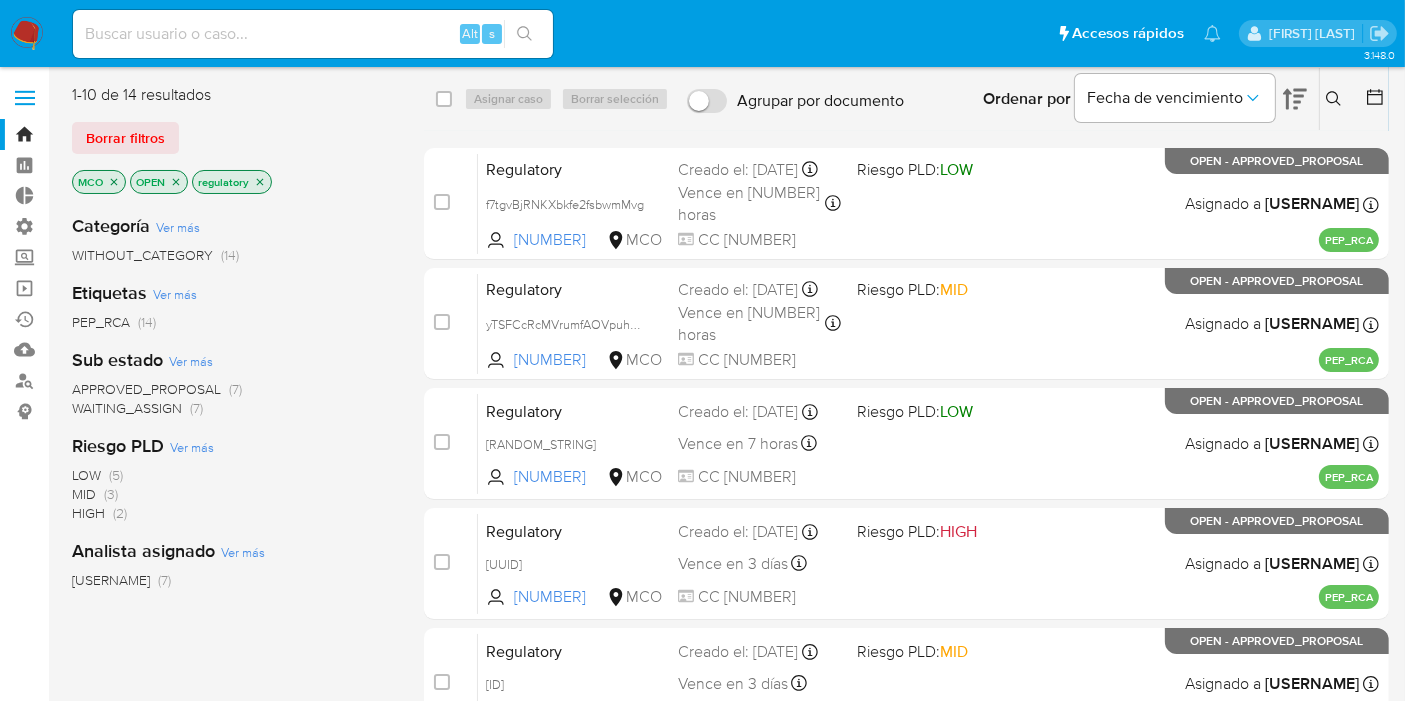 click on "WAITING_ASSIGN" at bounding box center [127, 408] 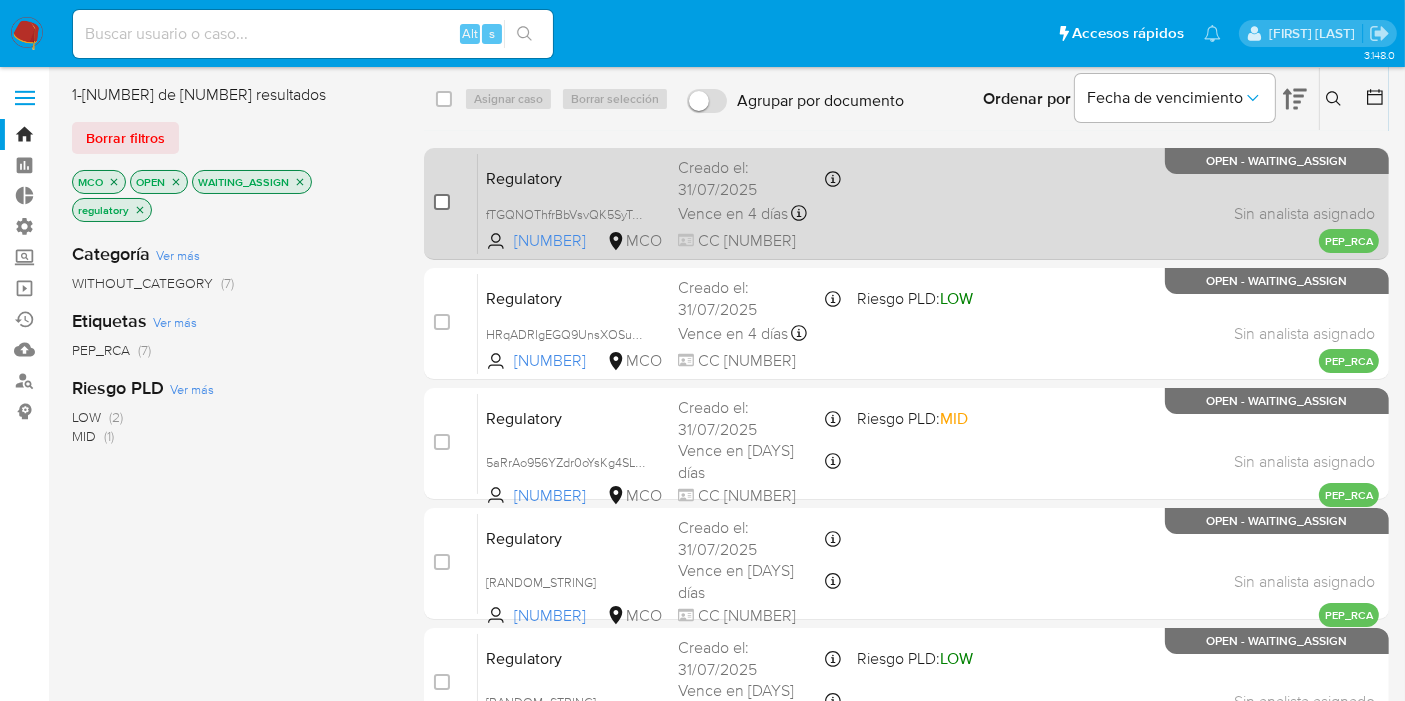 click at bounding box center [442, 202] 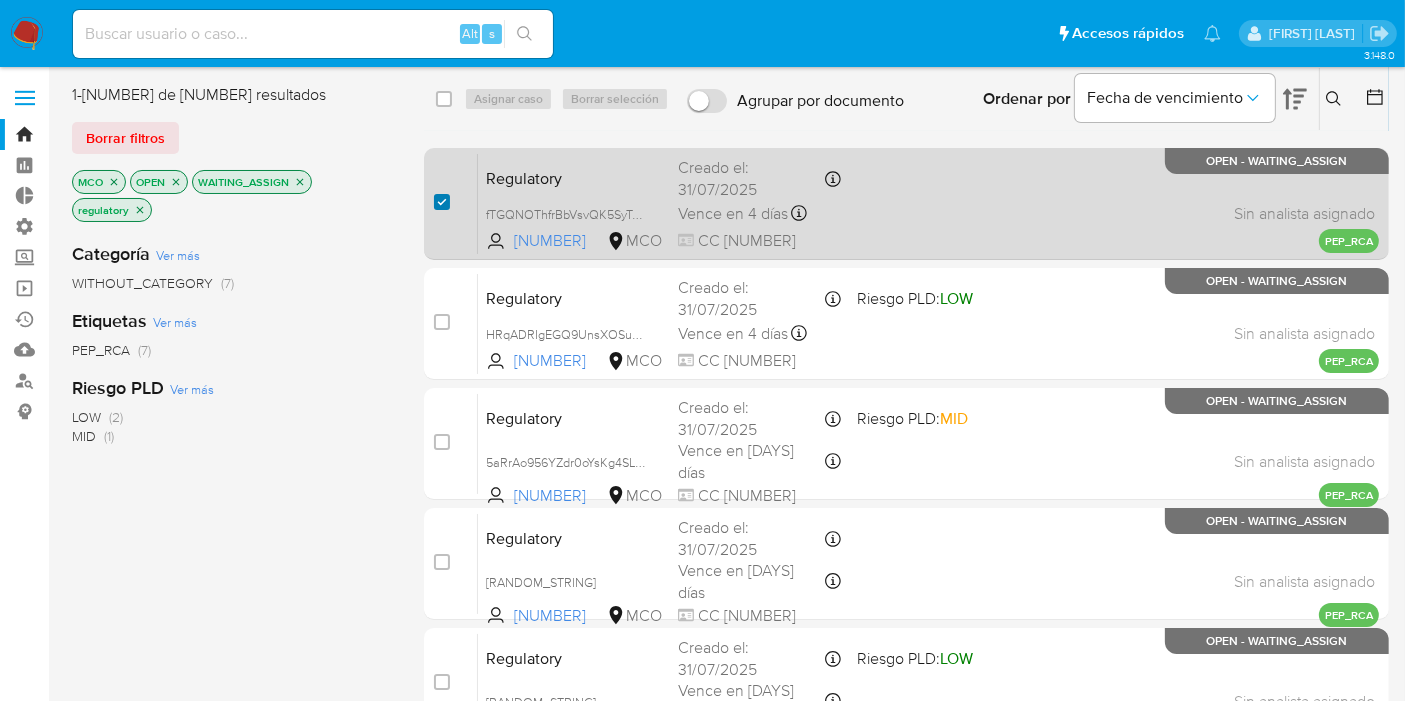 checkbox on "true" 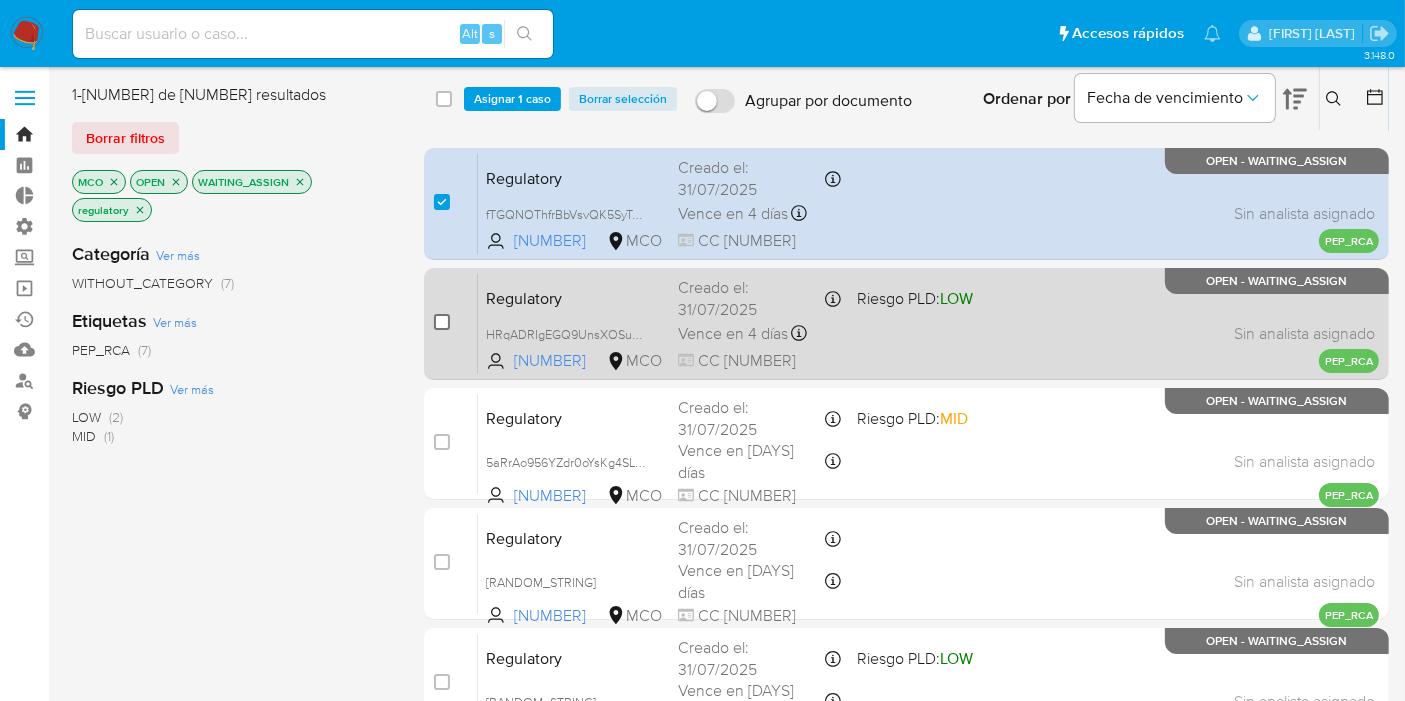 click at bounding box center (442, 322) 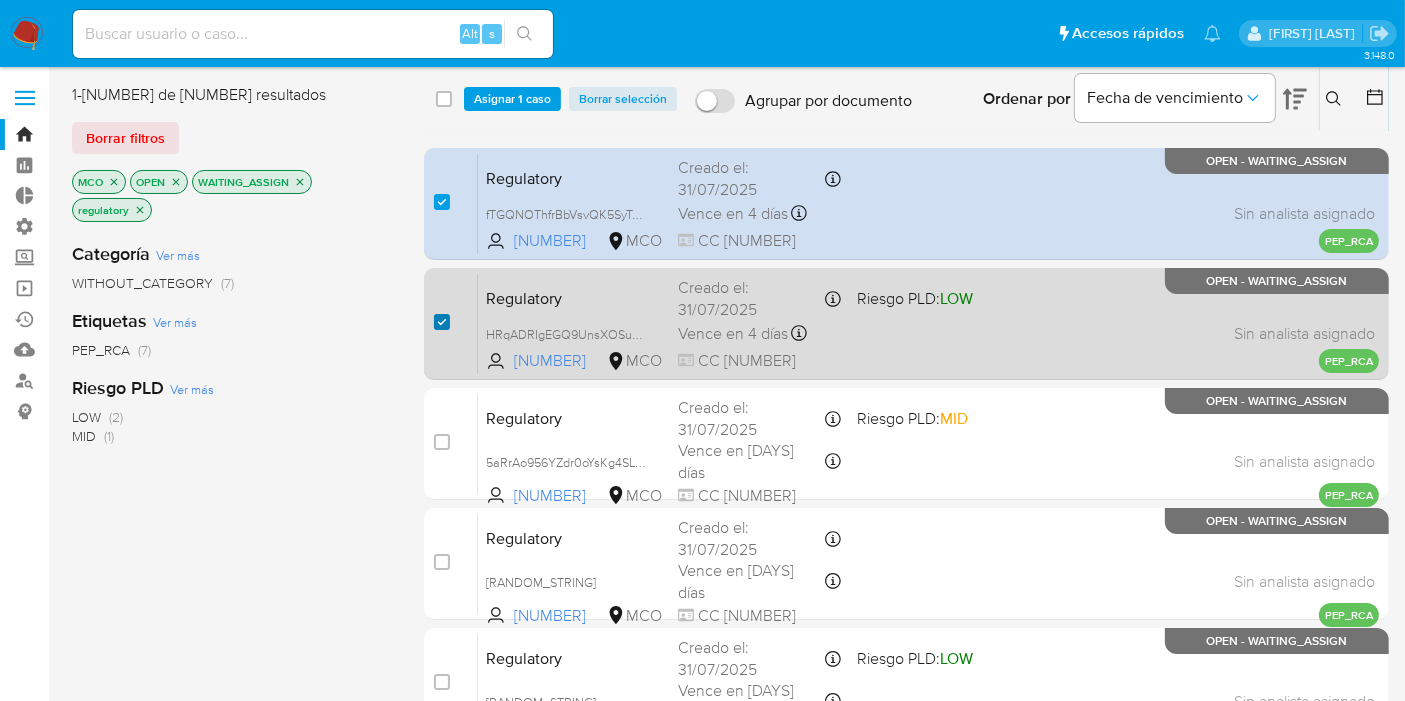 checkbox on "true" 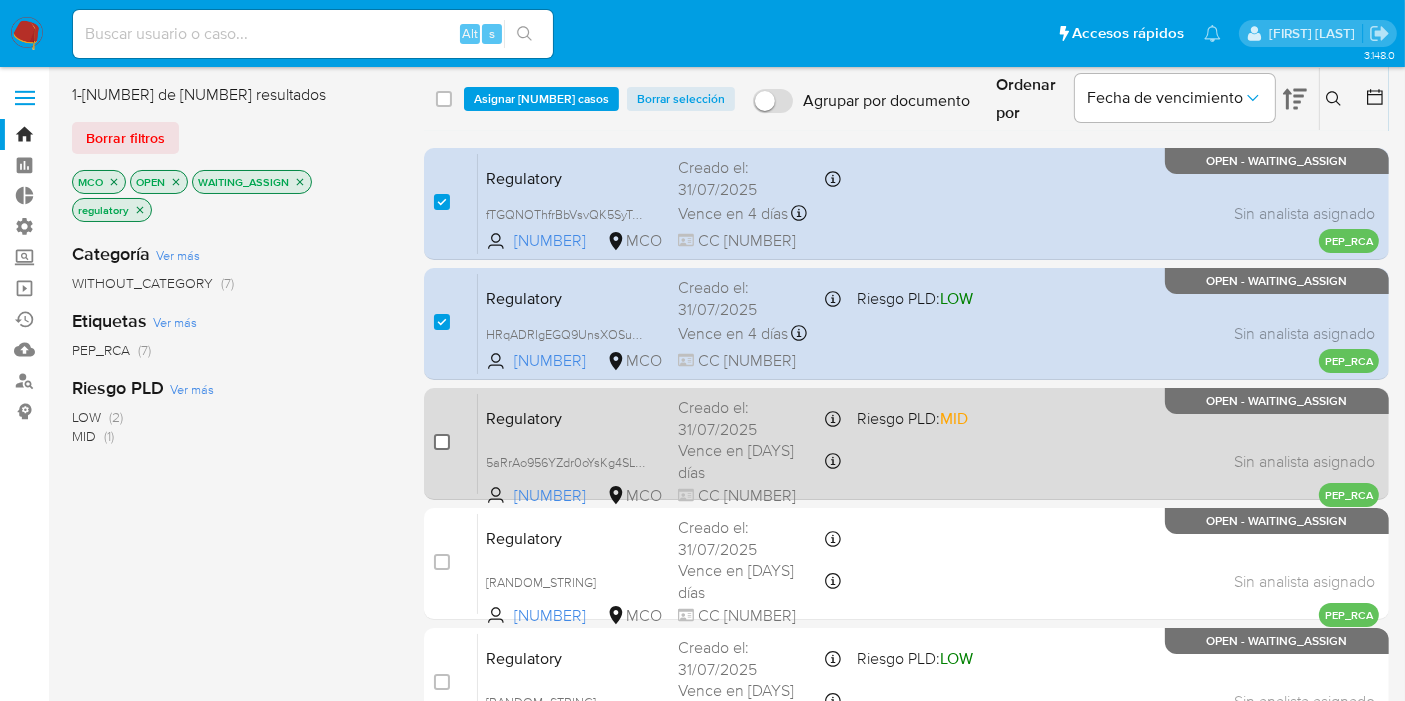 click at bounding box center [442, 442] 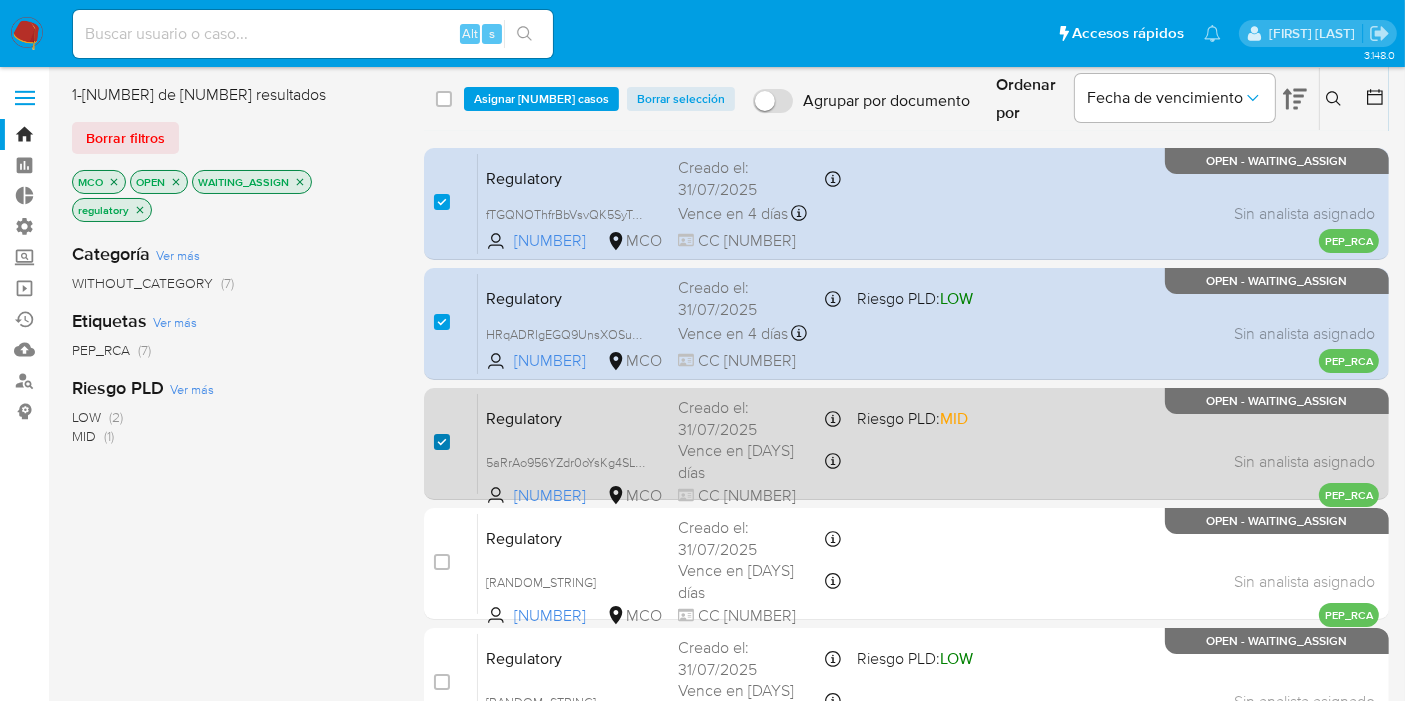 checkbox on "true" 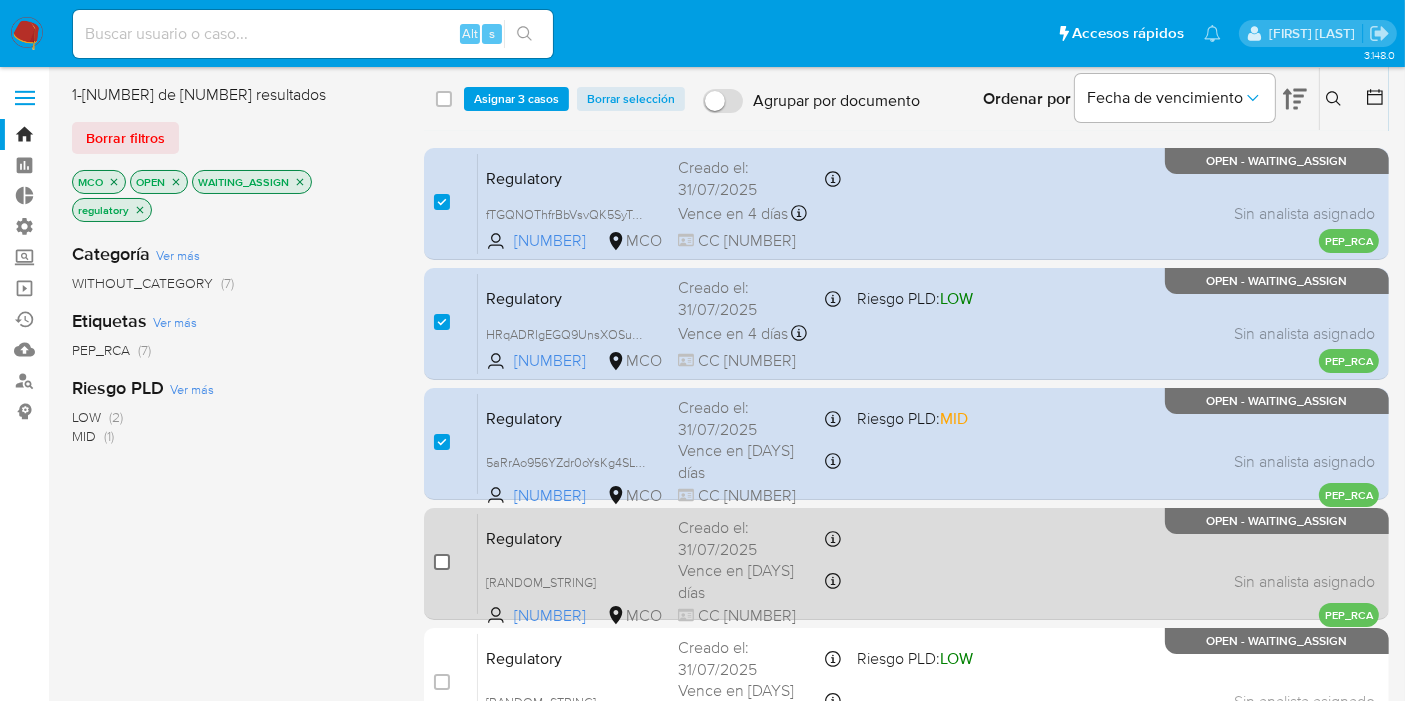 click at bounding box center [442, 562] 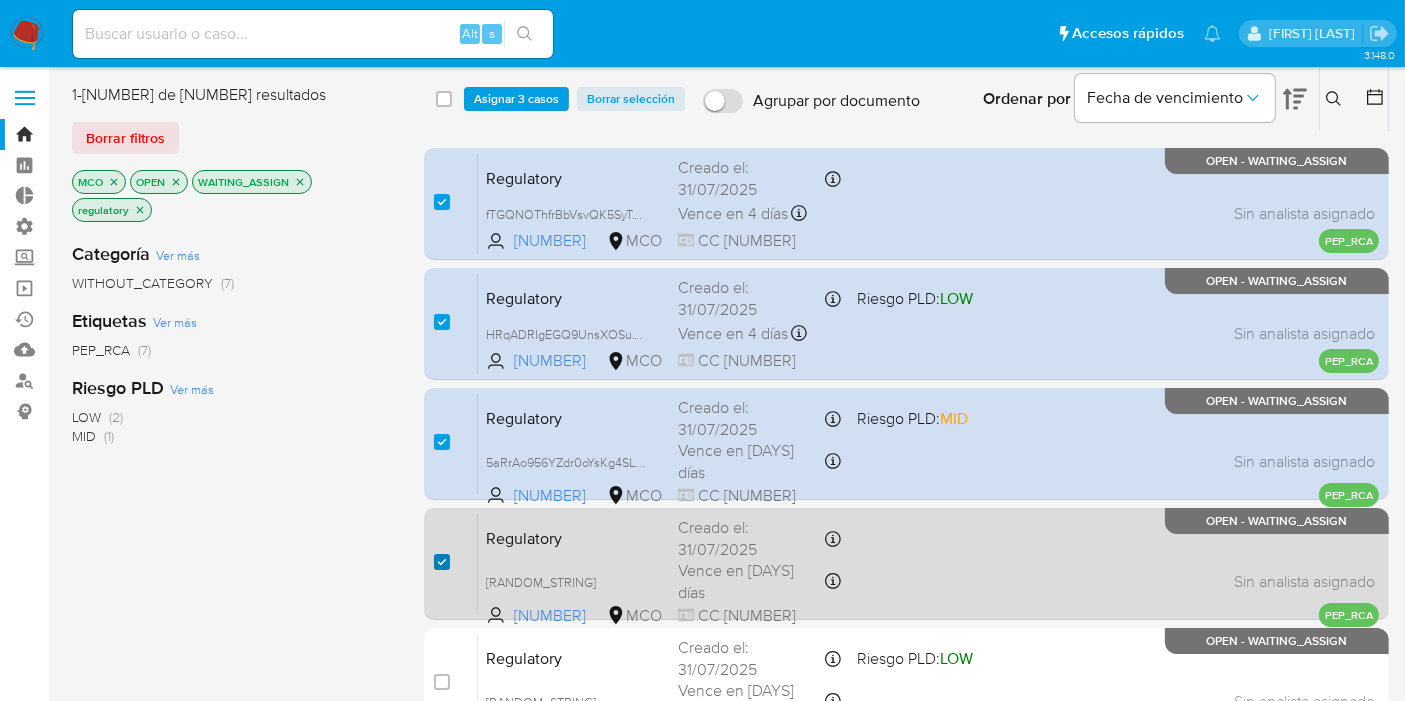 checkbox on "true" 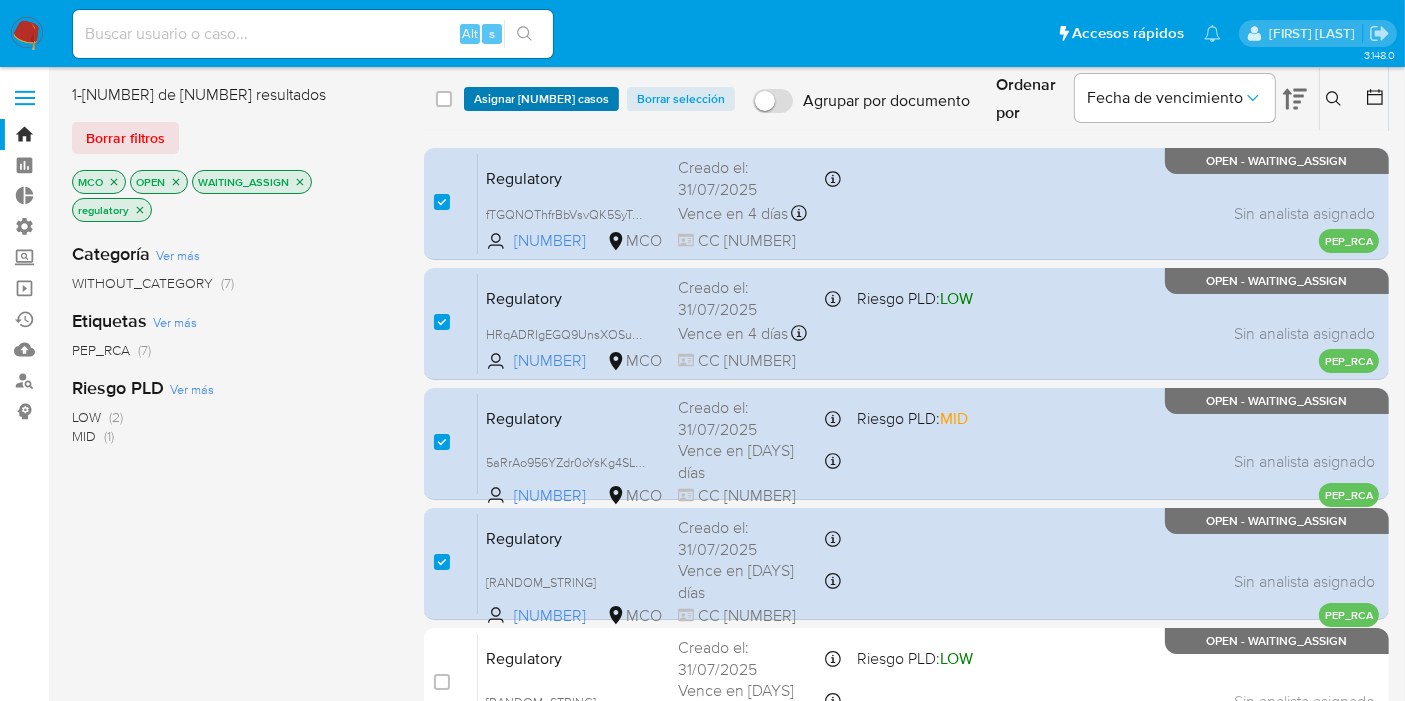 click on "Asignar [NUMBER] casos" at bounding box center [541, 99] 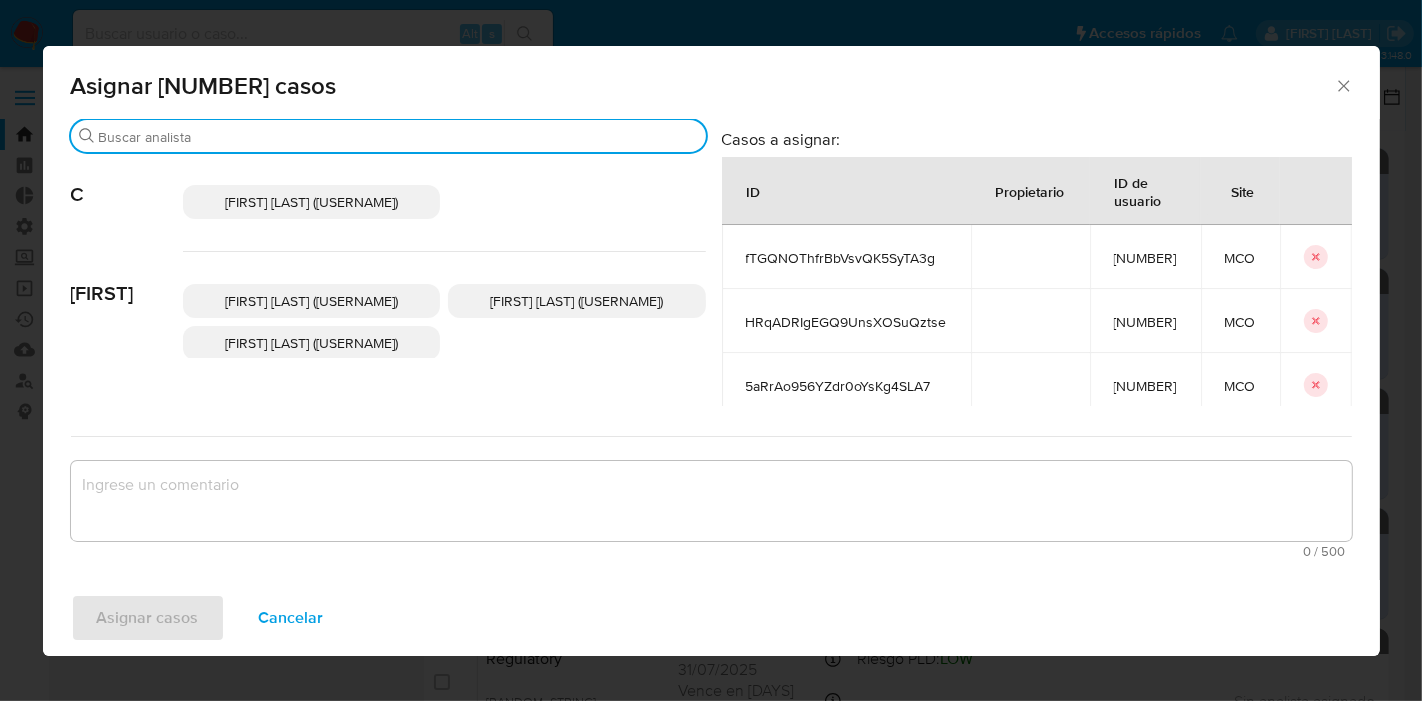 click on "Buscar" at bounding box center (398, 137) 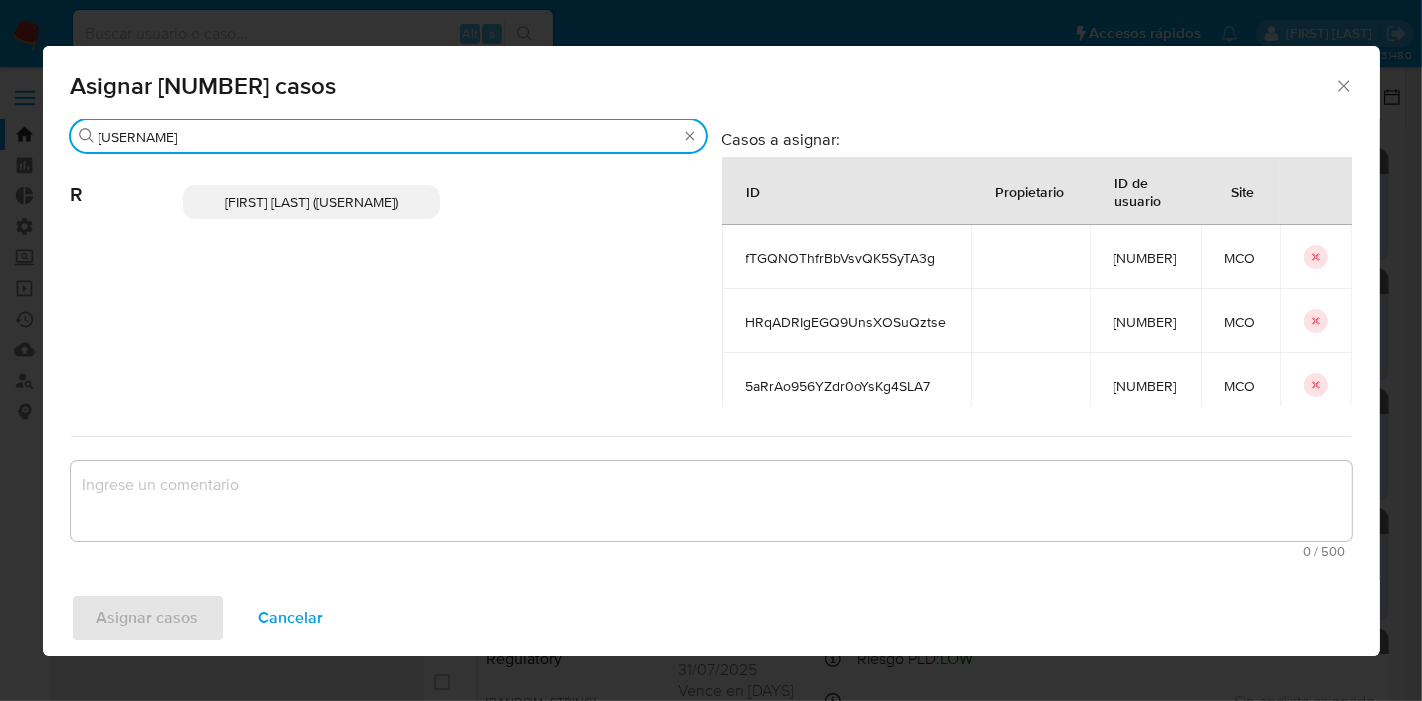 type on "[USERNAME]" 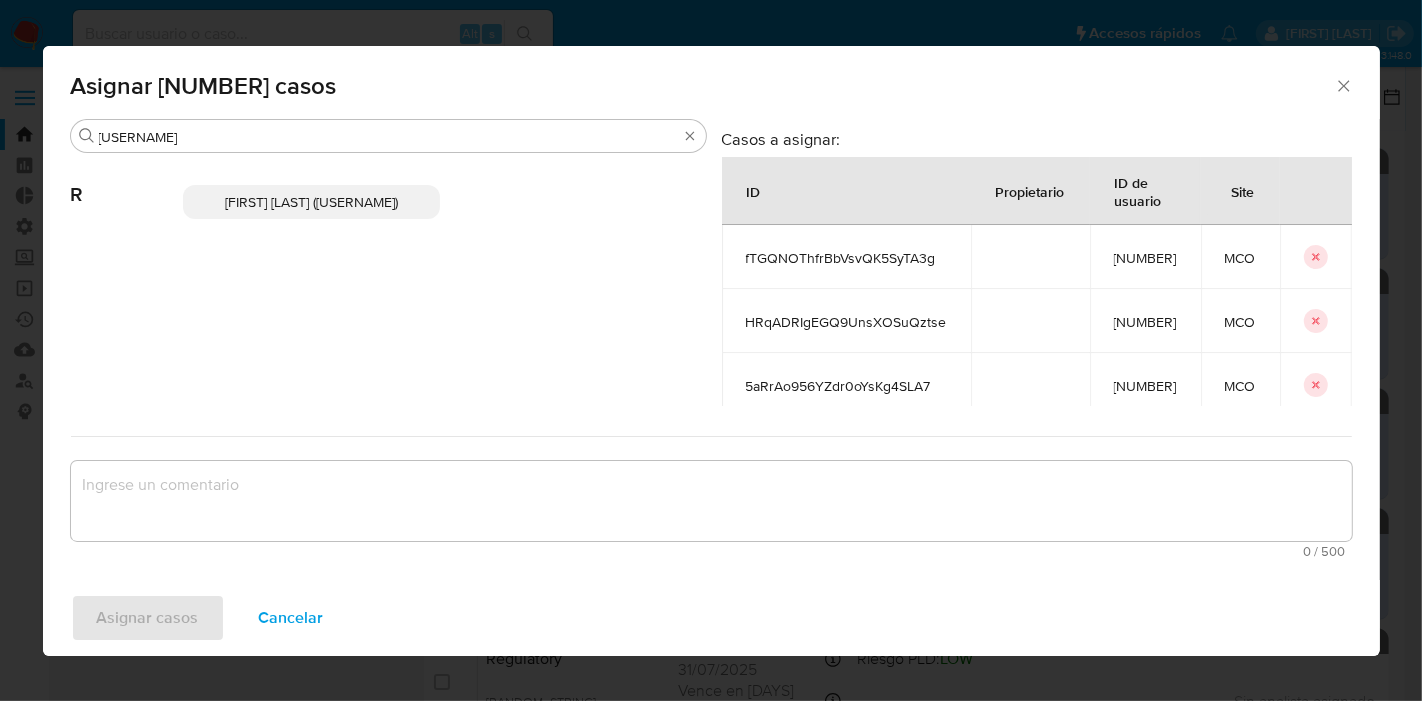 click on "[FIRST] [LAST] ([USERNAME])" at bounding box center [312, 202] 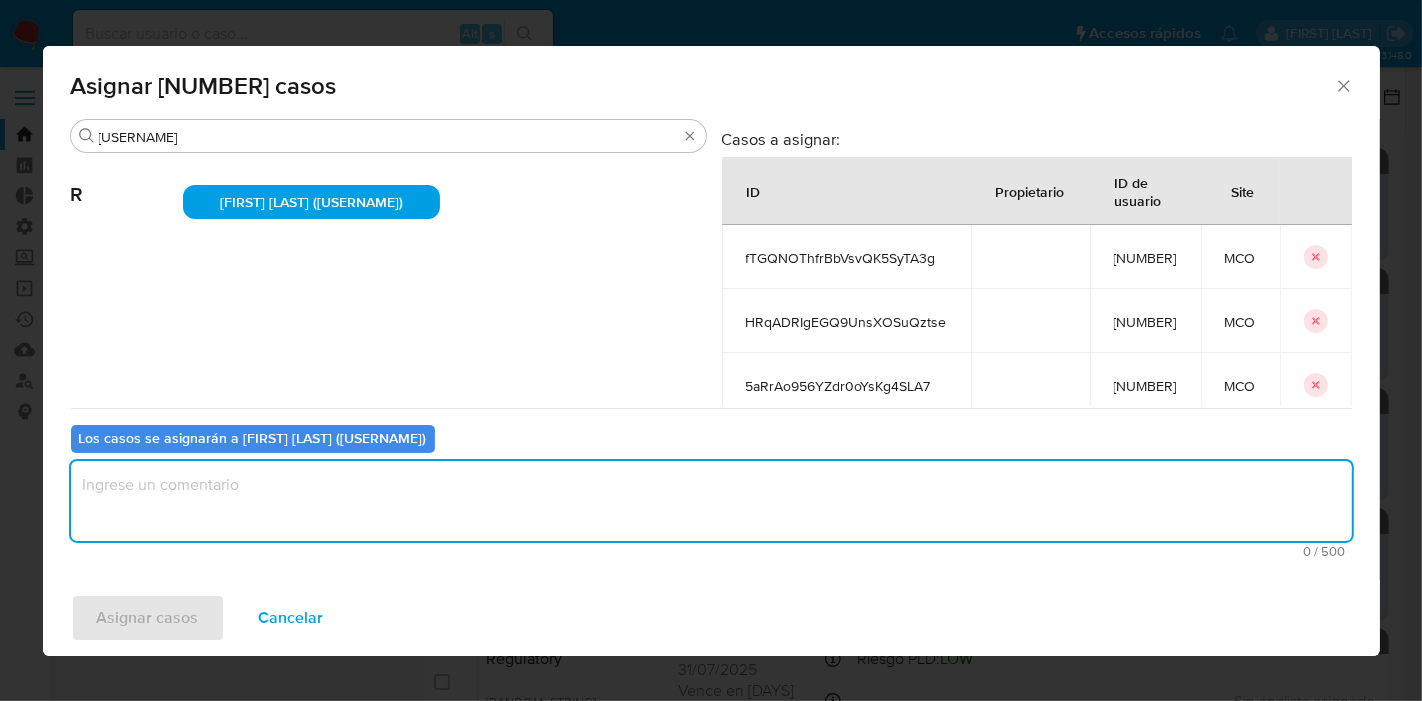 click at bounding box center (711, 501) 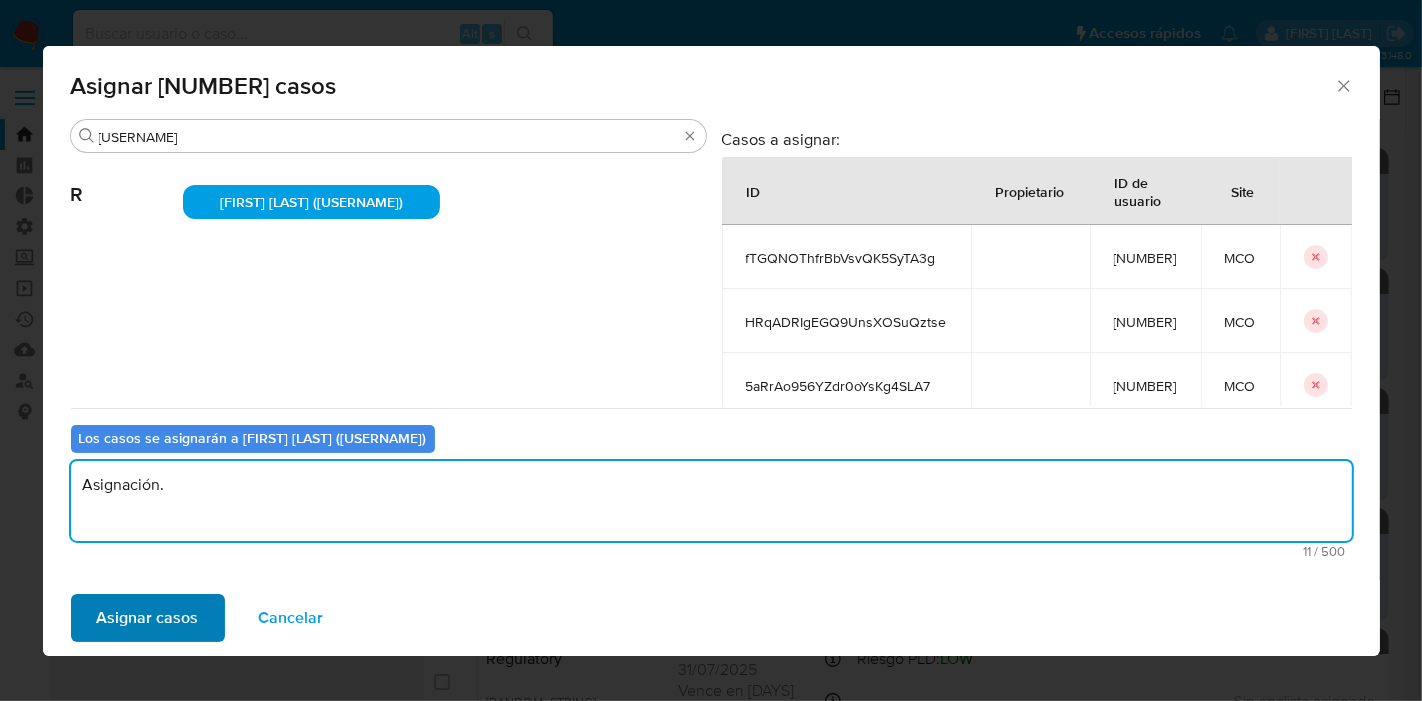 type on "Asignación." 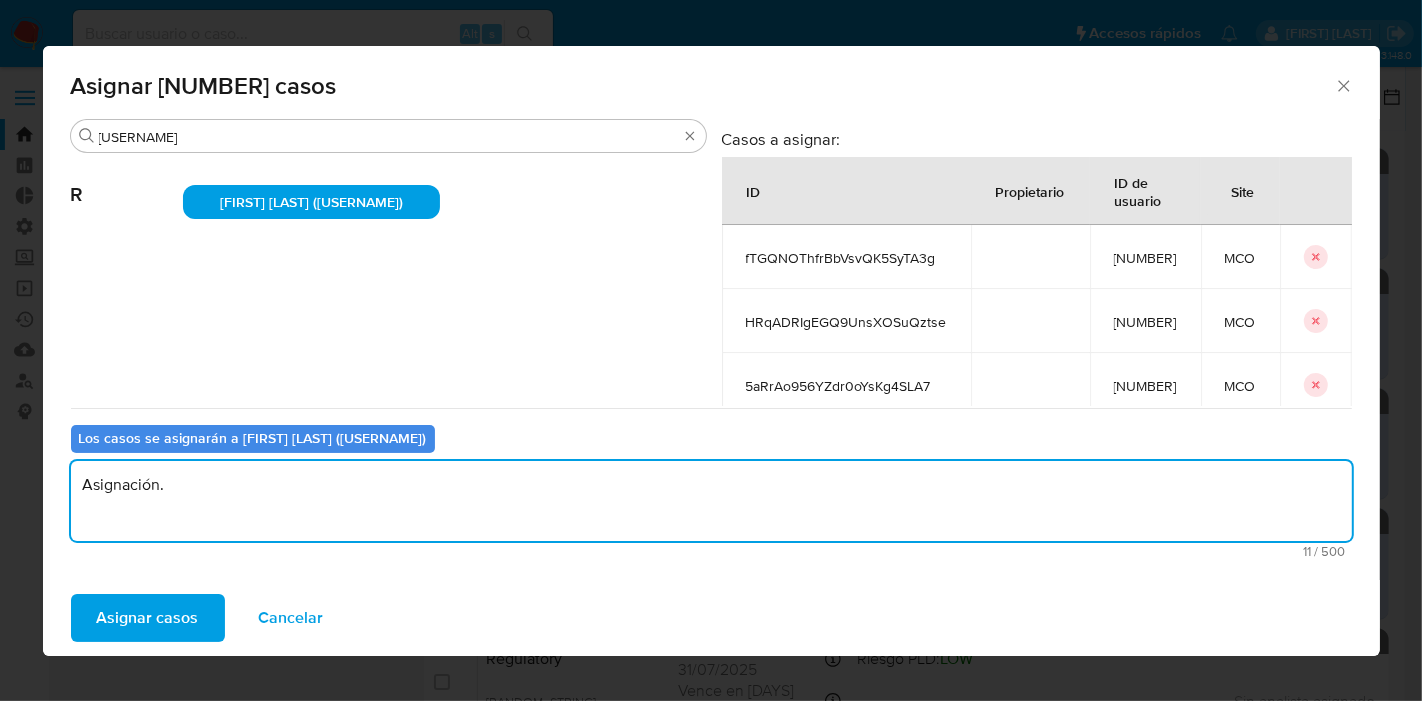 click on "Asignar casos" at bounding box center [148, 618] 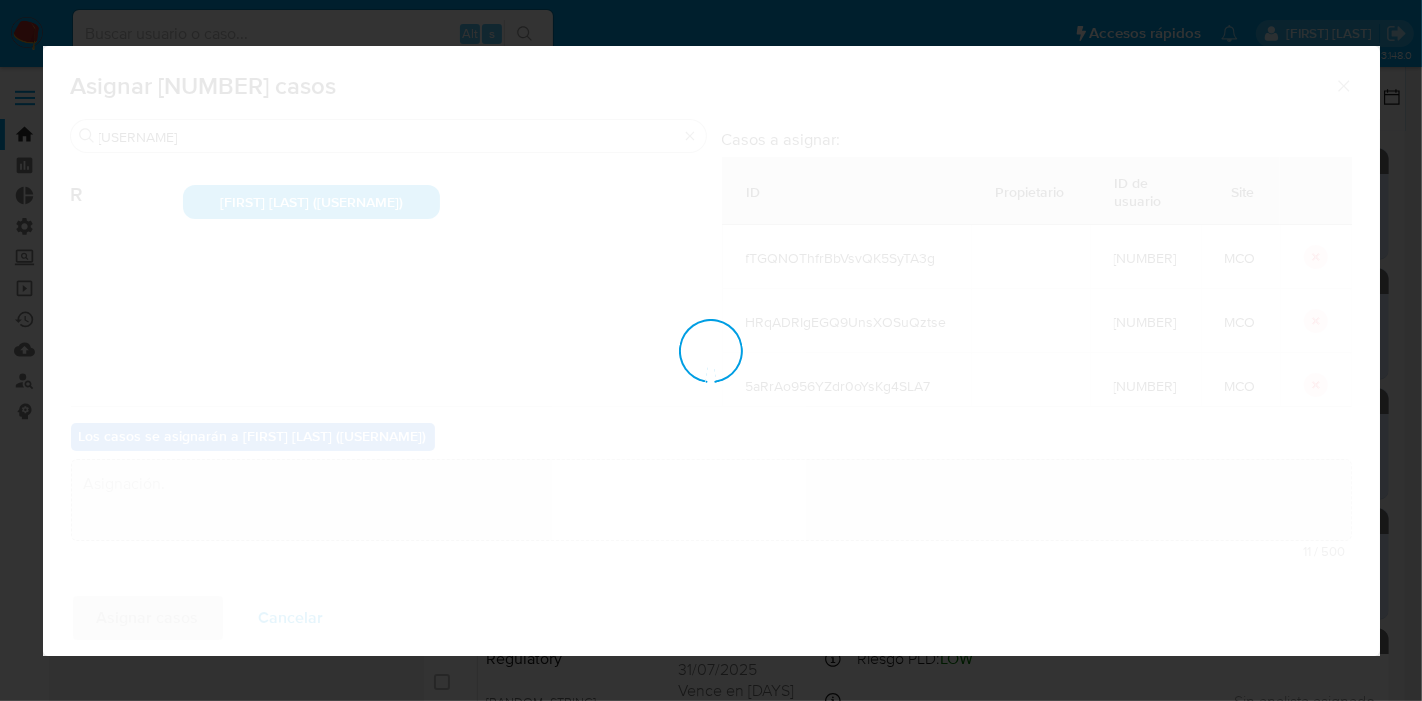 type 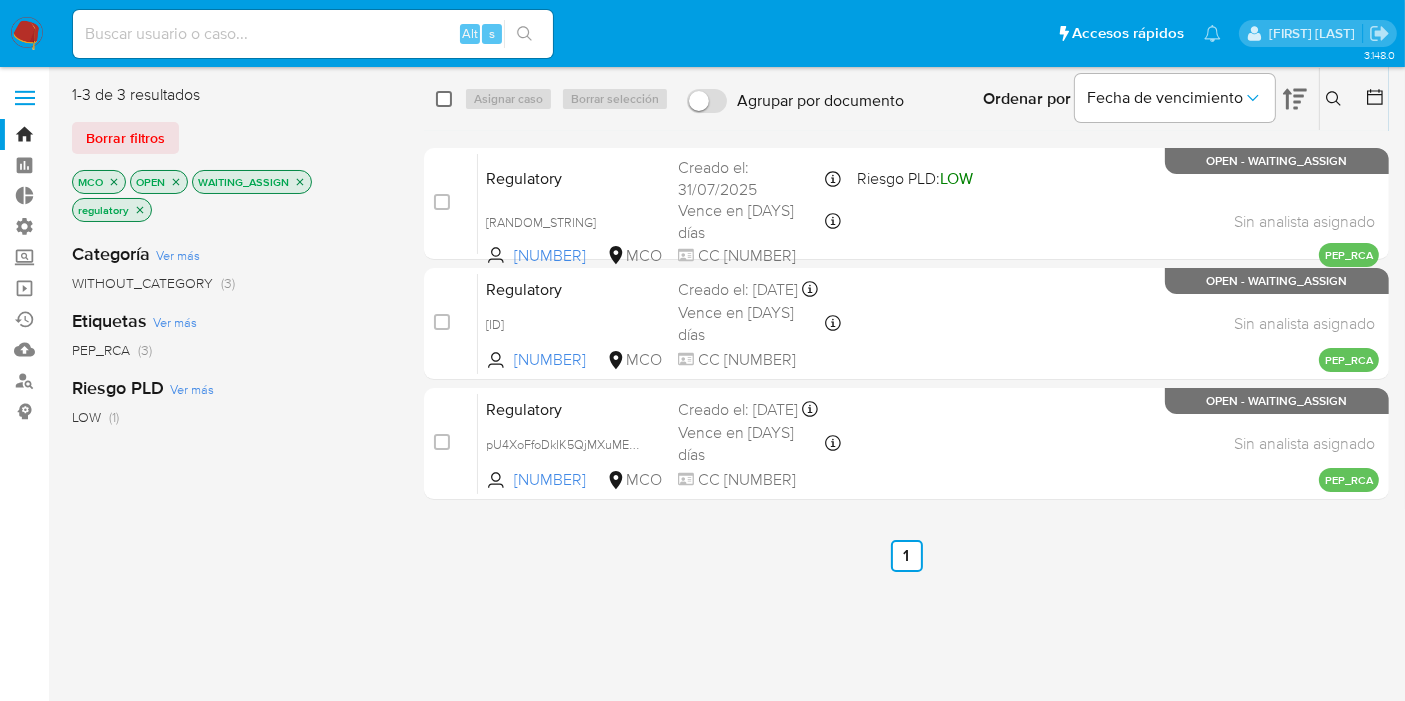 click at bounding box center (444, 99) 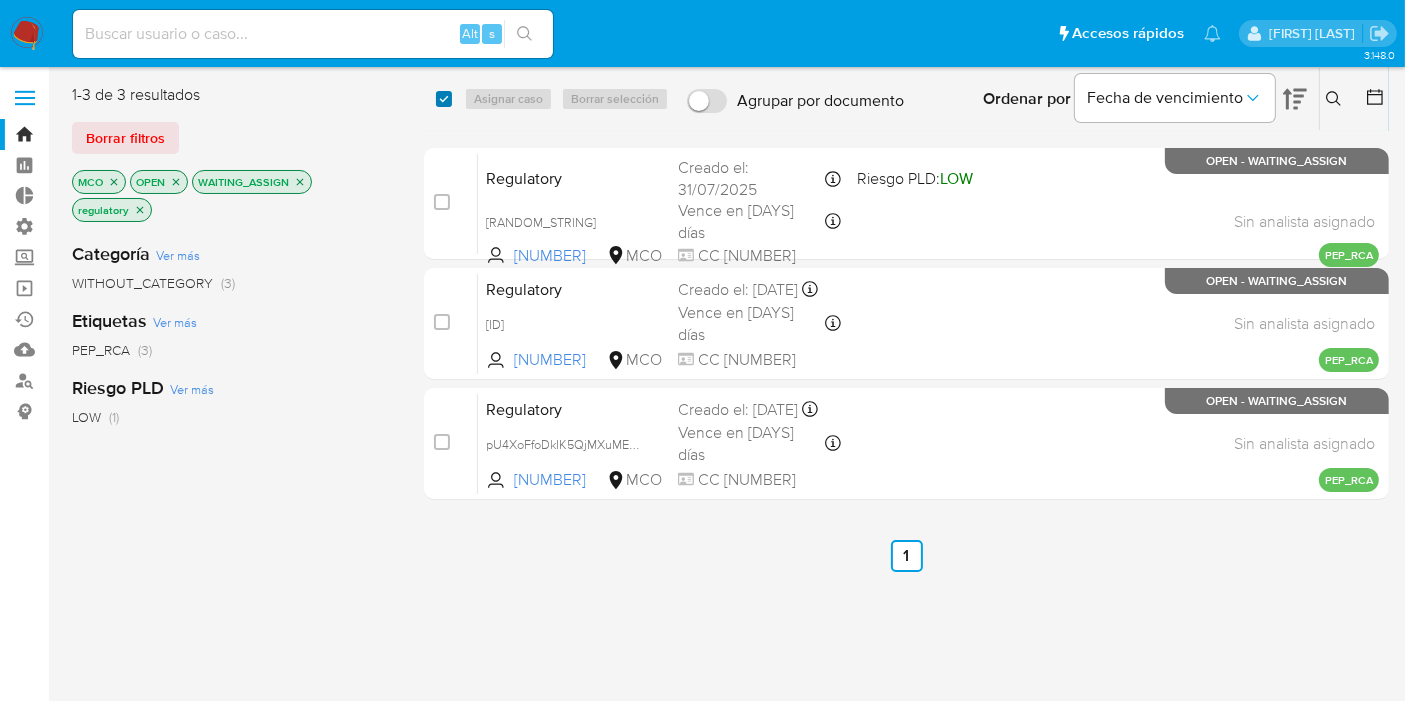 checkbox on "true" 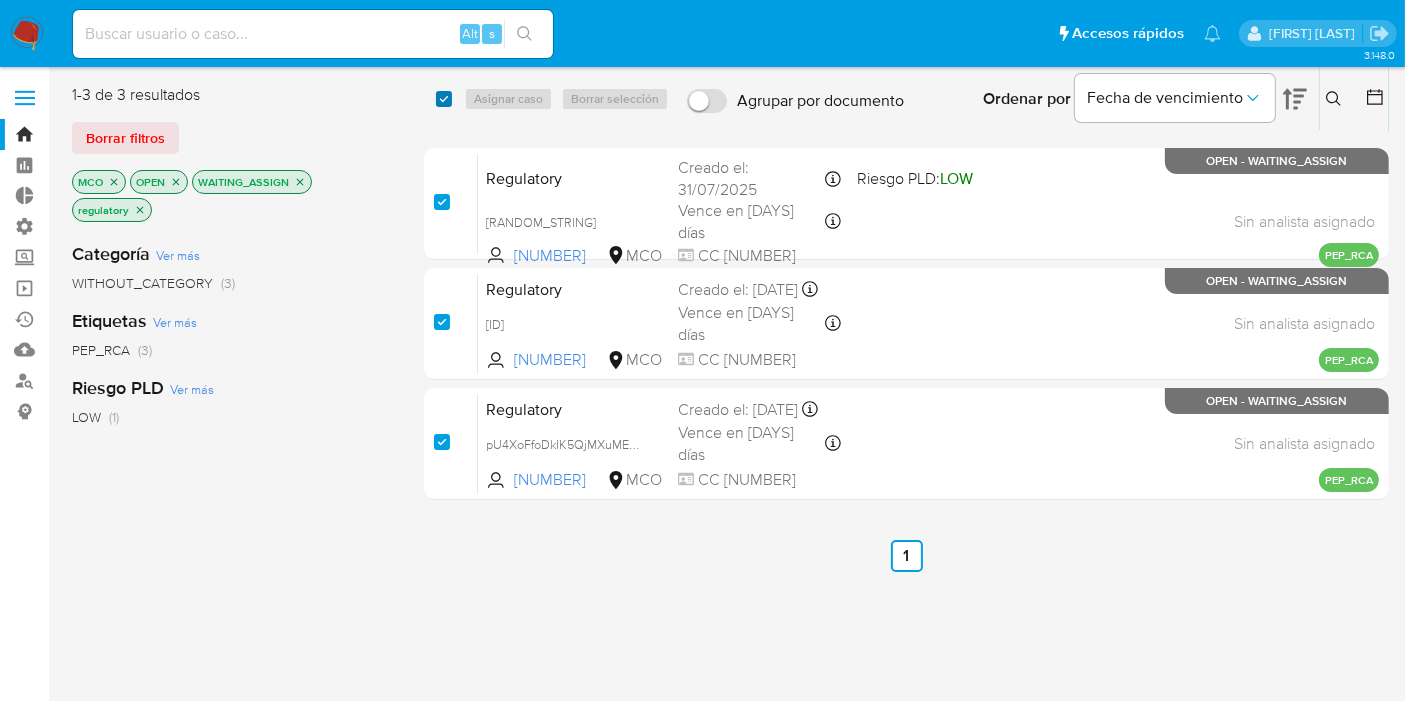 checkbox on "true" 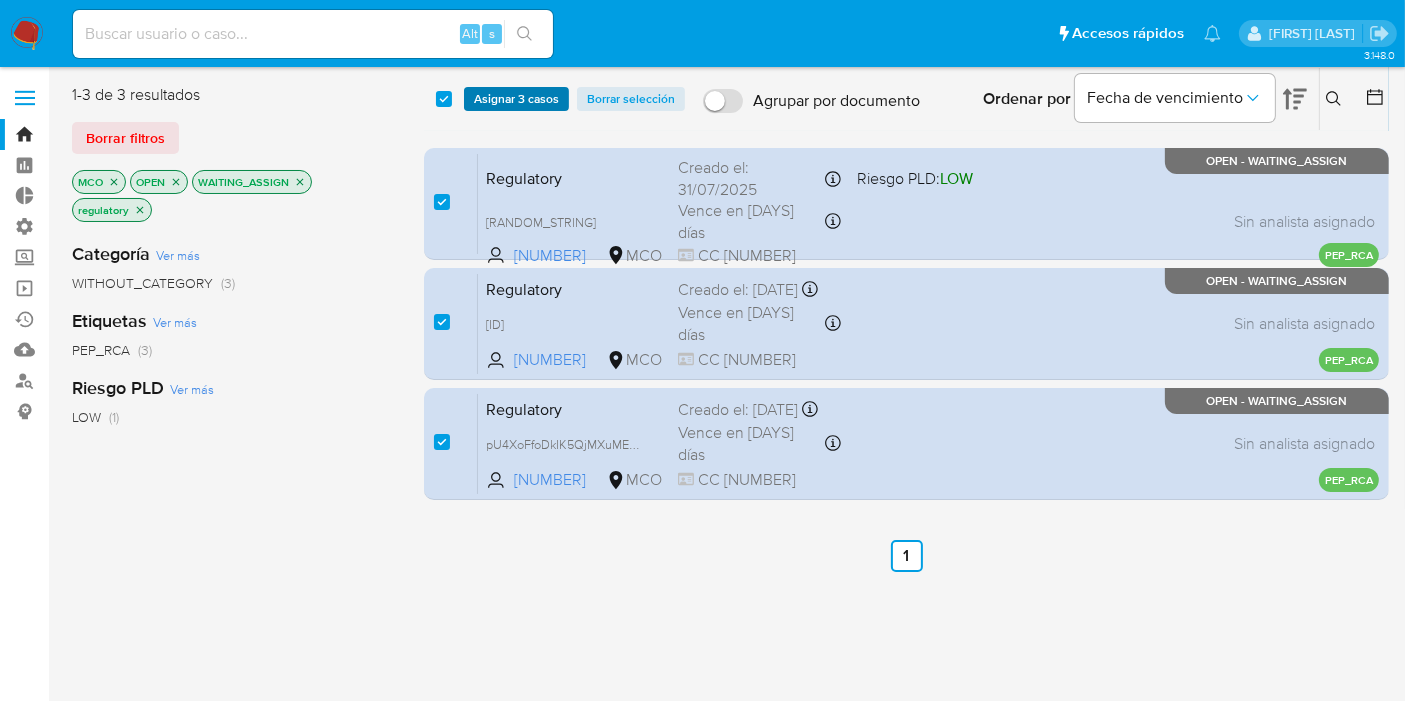 click on "Asignar 3 casos" at bounding box center [516, 99] 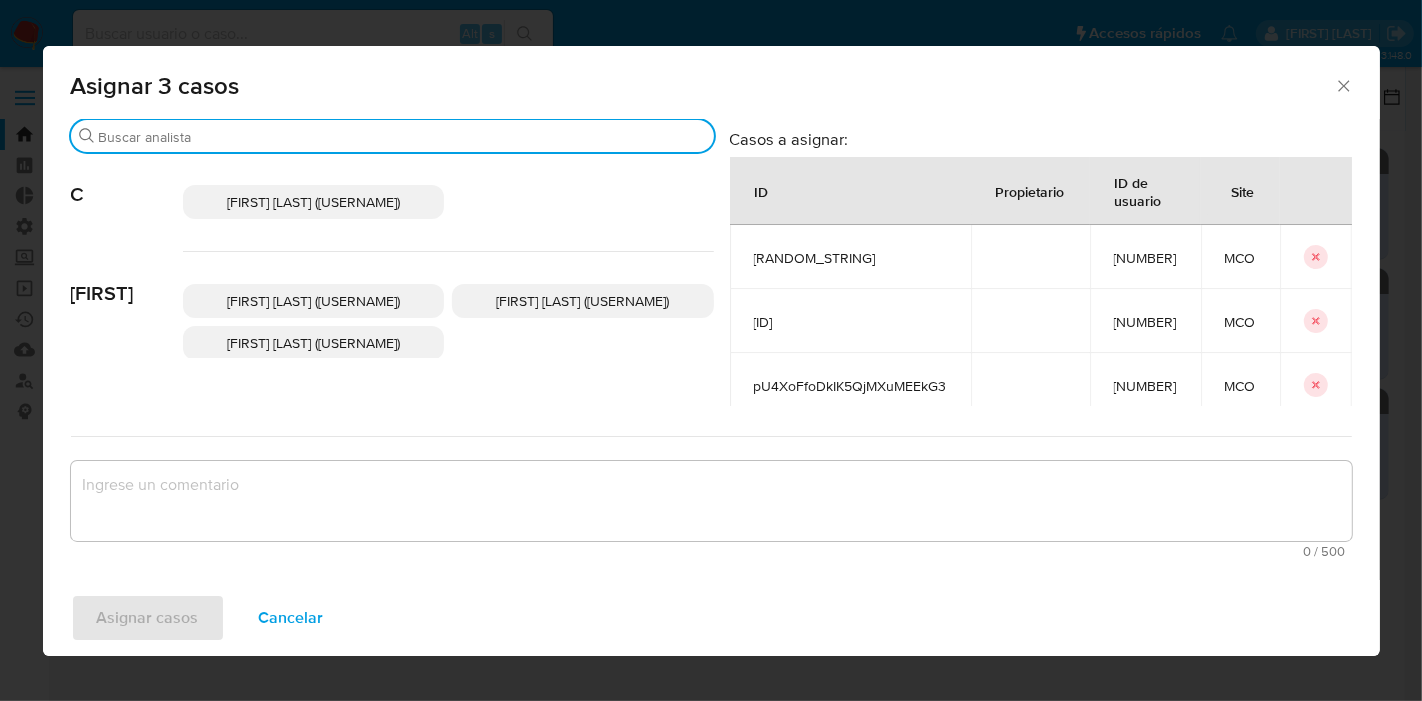 click on "Buscar" at bounding box center [402, 137] 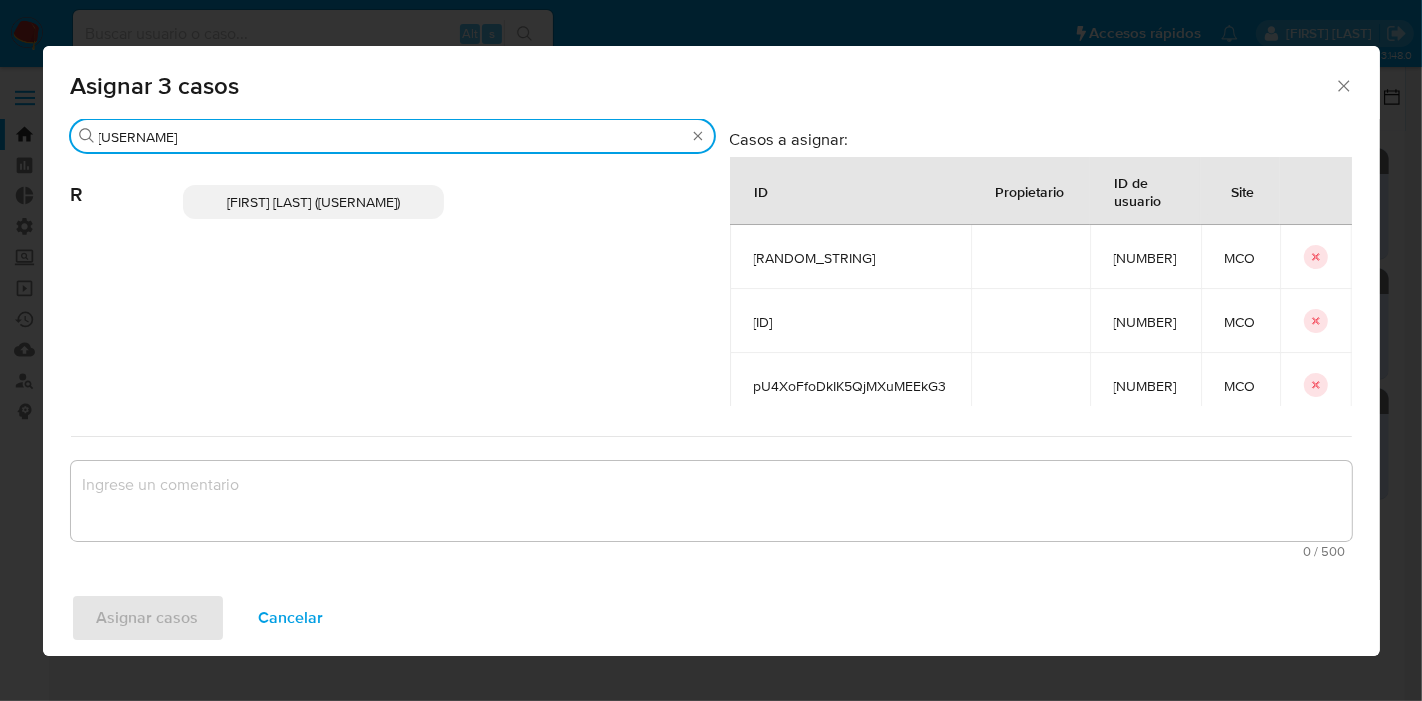 type on "[USERNAME]" 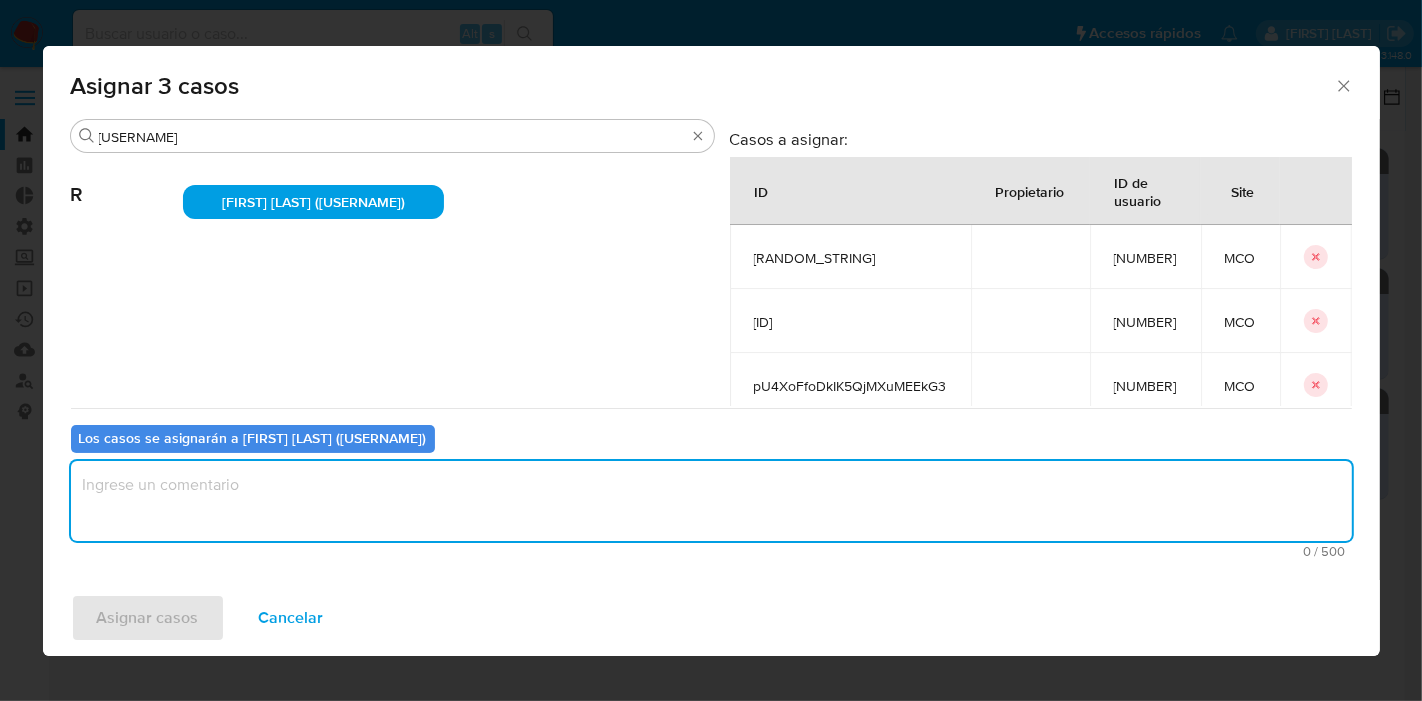 click at bounding box center (711, 501) 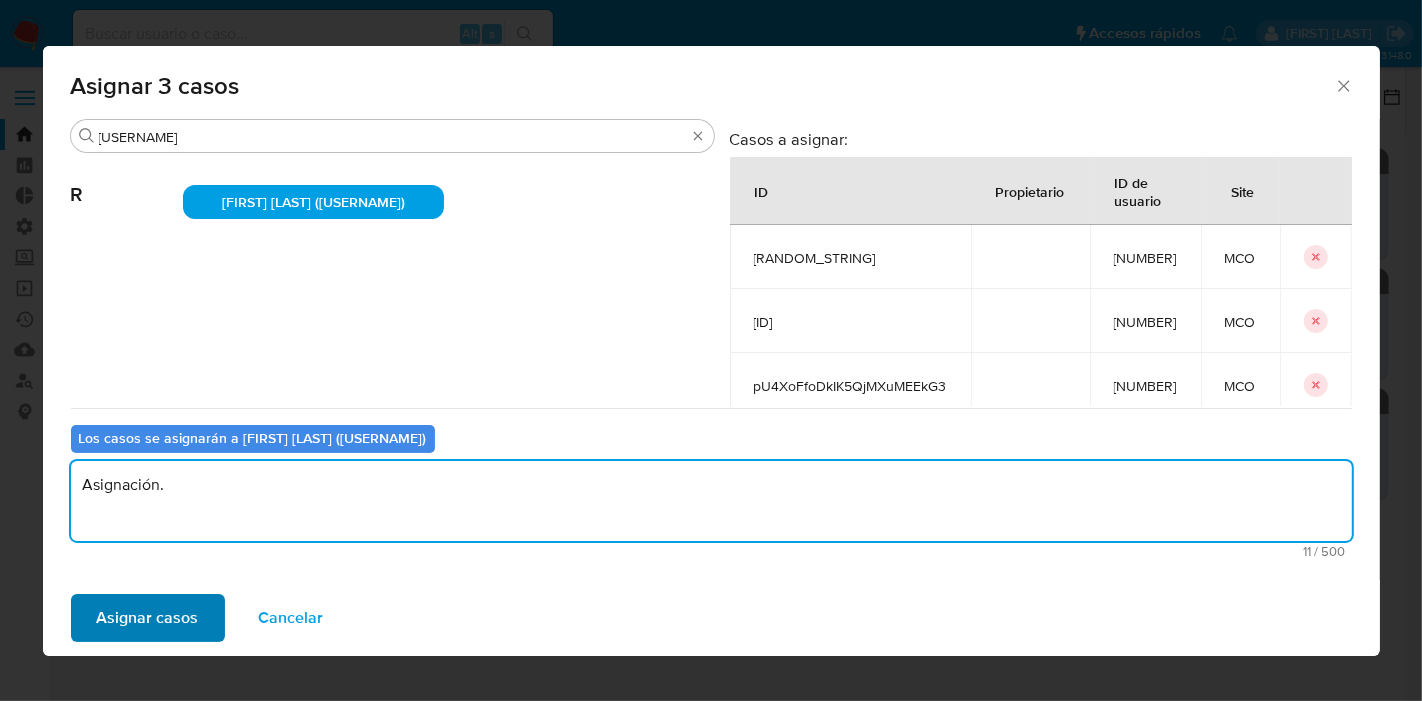 type on "Asignación." 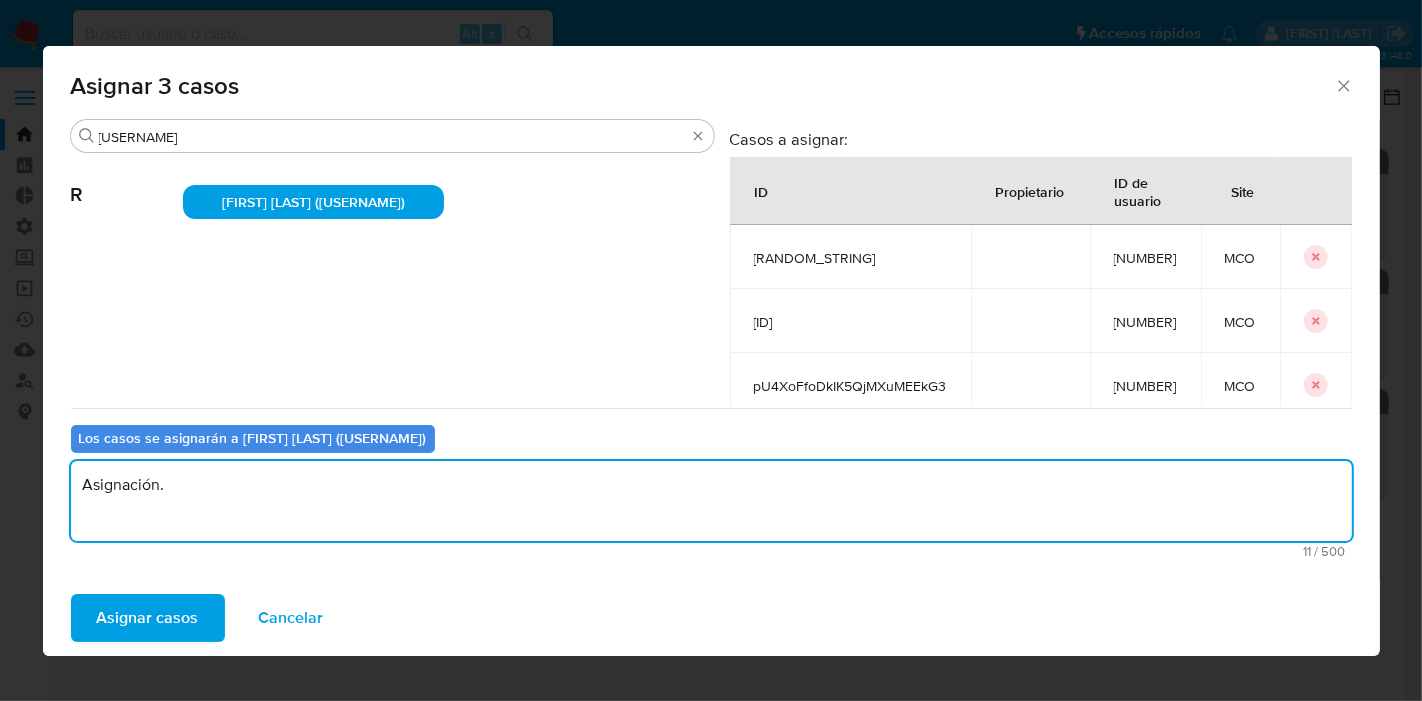 click on "Asignar casos" at bounding box center (148, 618) 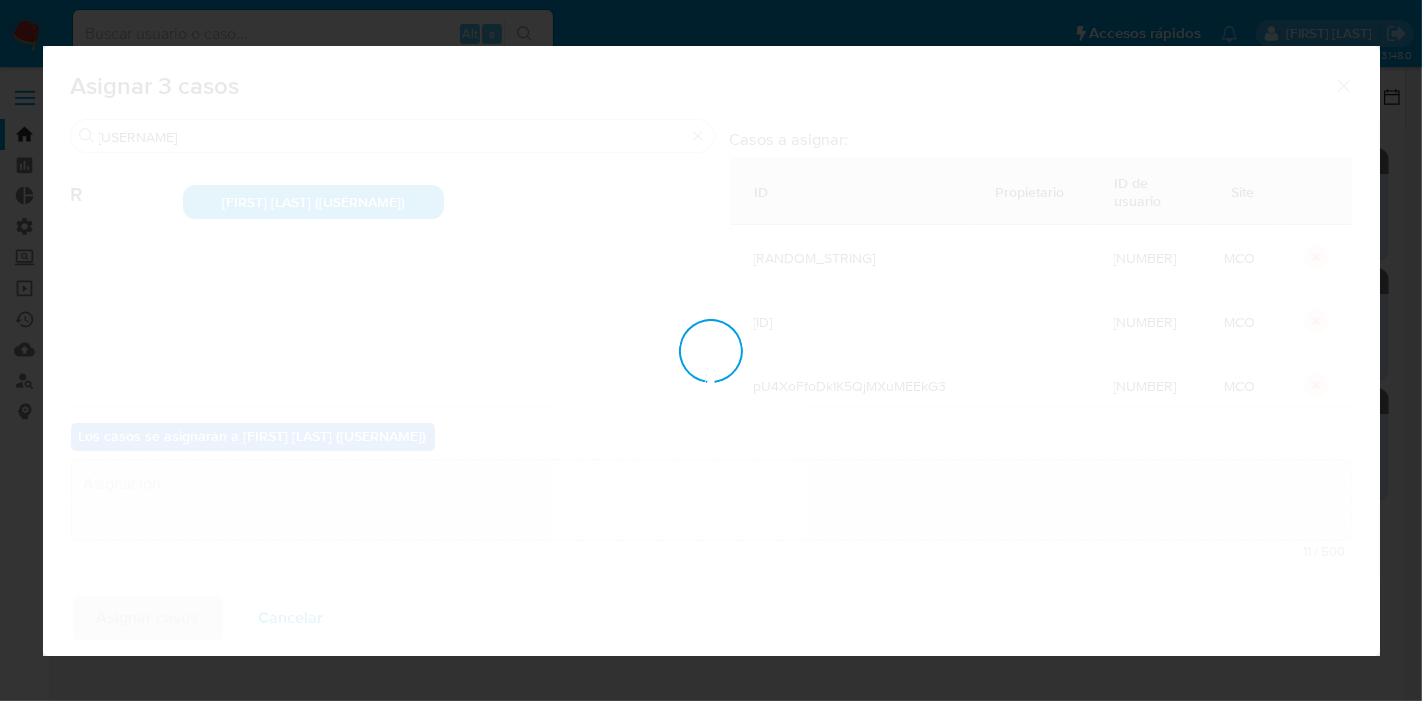 type 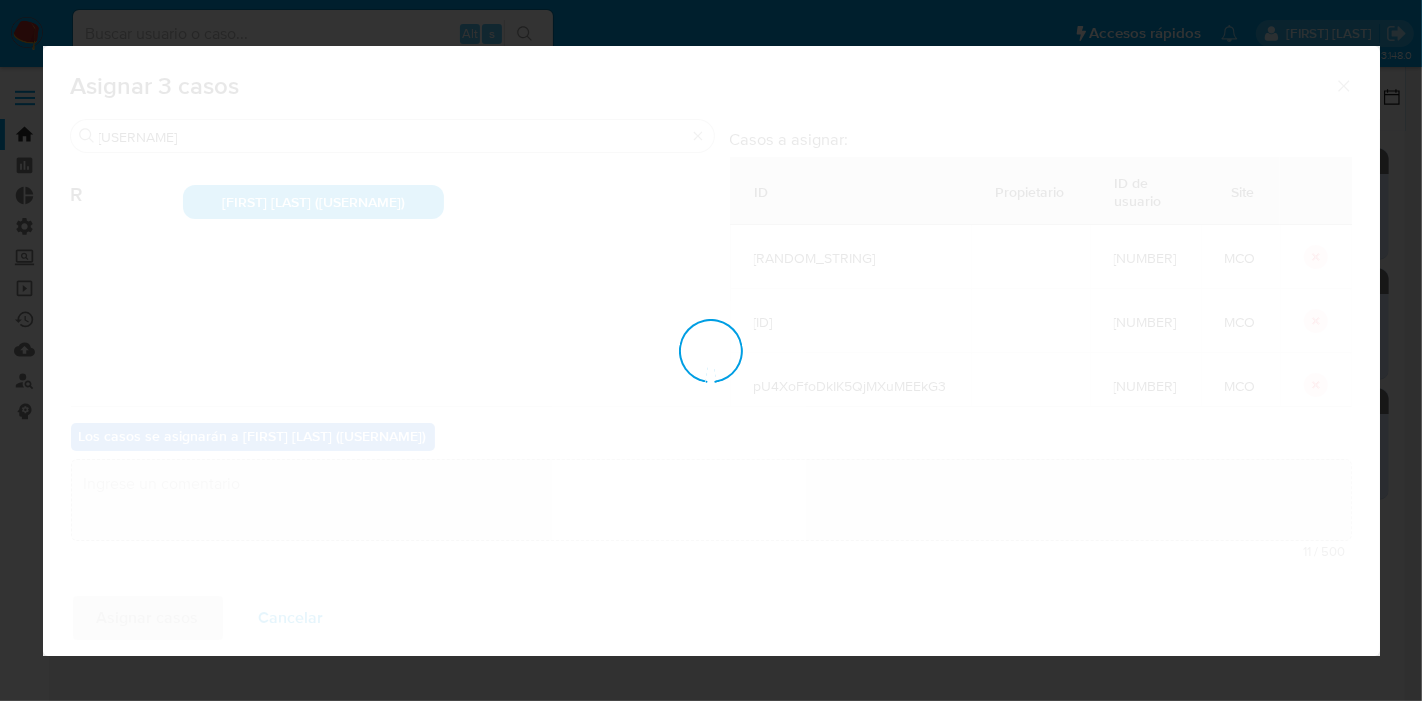 checkbox on "false" 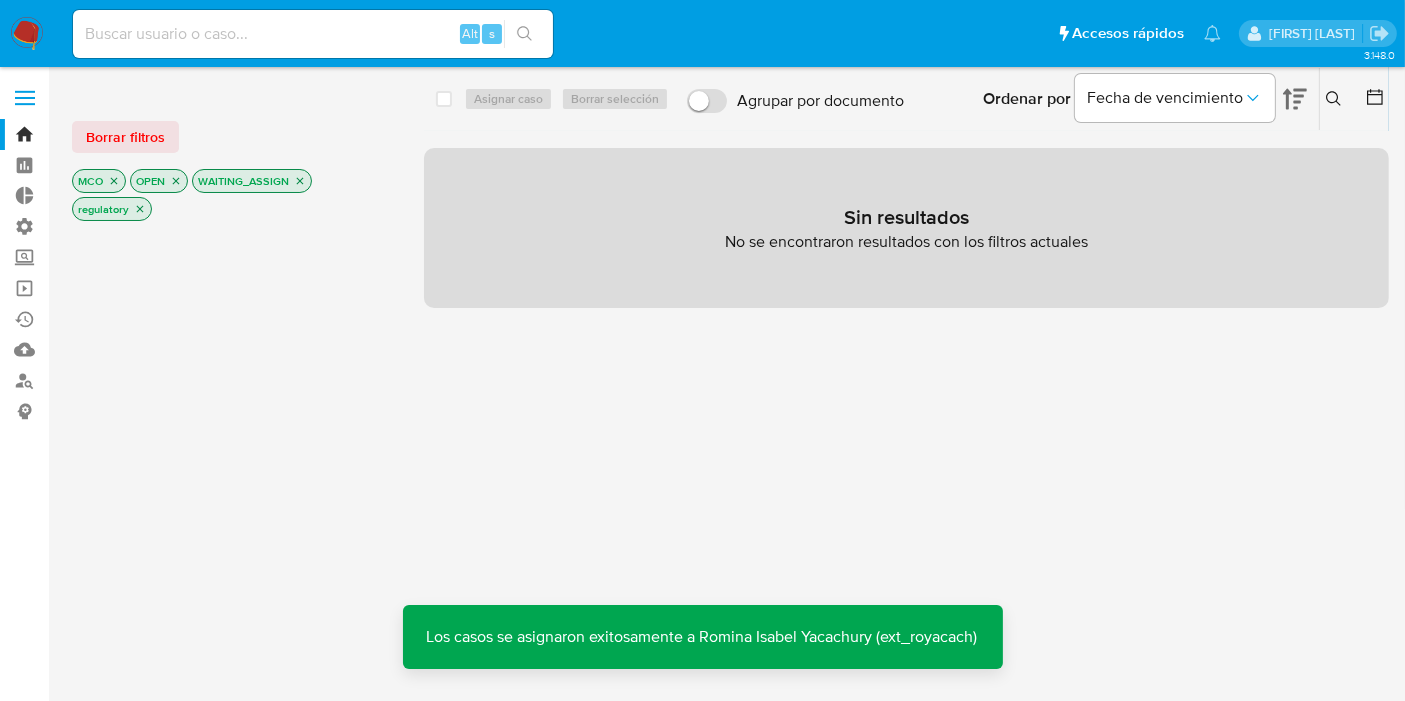 click on "Borrar filtros" at bounding box center [125, 137] 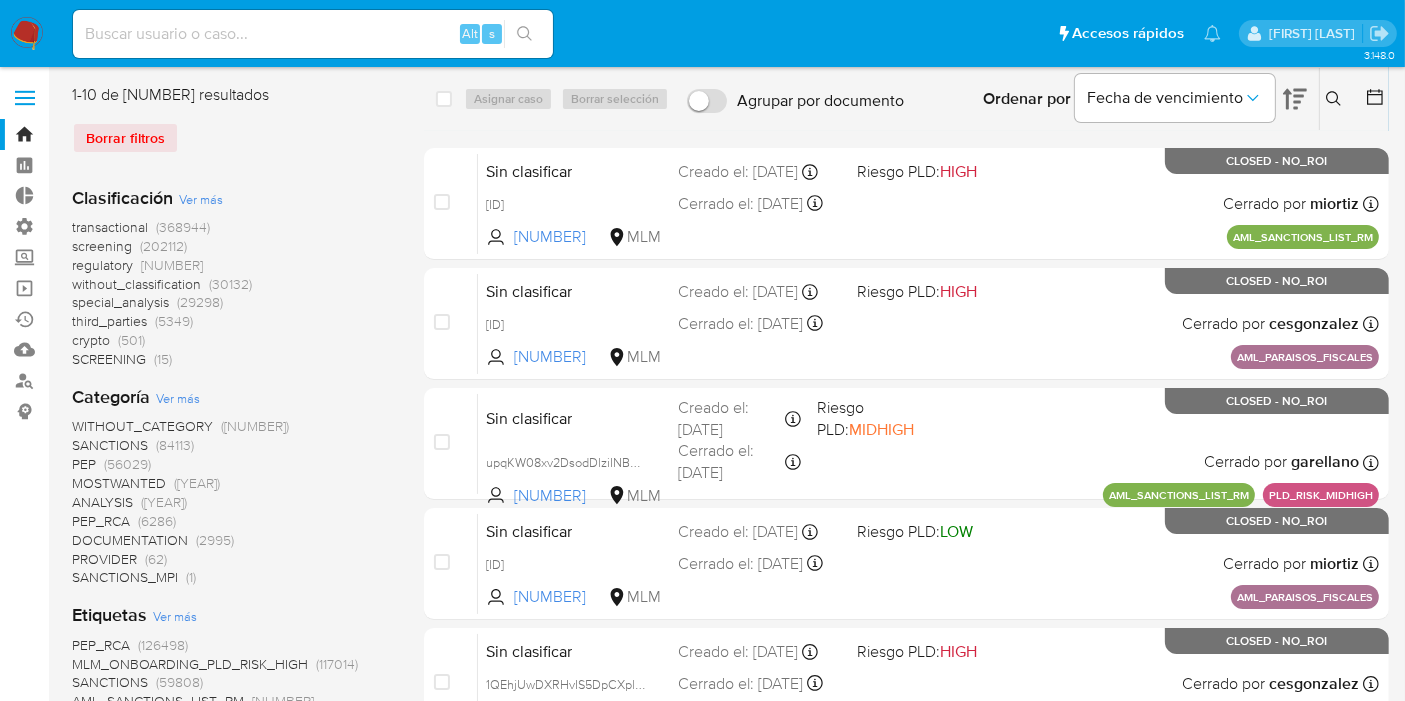 click on "screening" at bounding box center (102, 246) 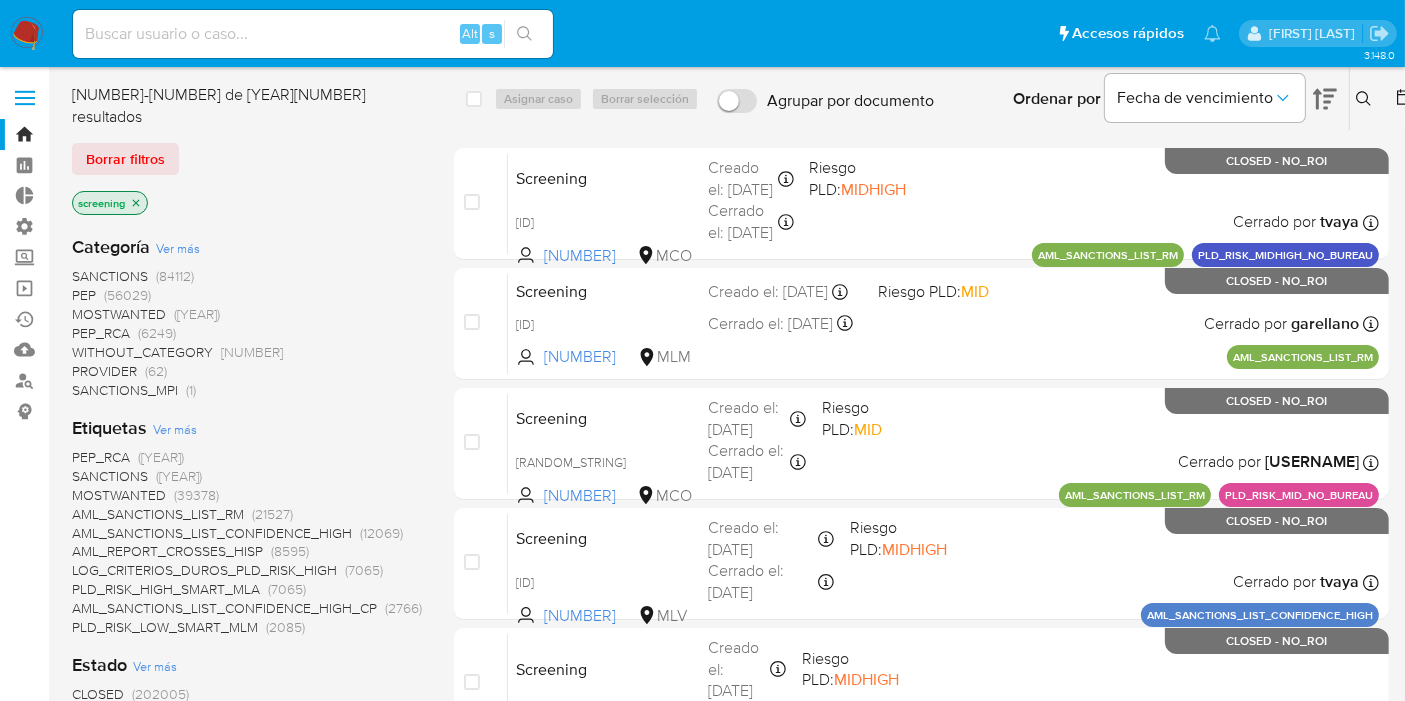click on "OPEN" at bounding box center [90, 713] 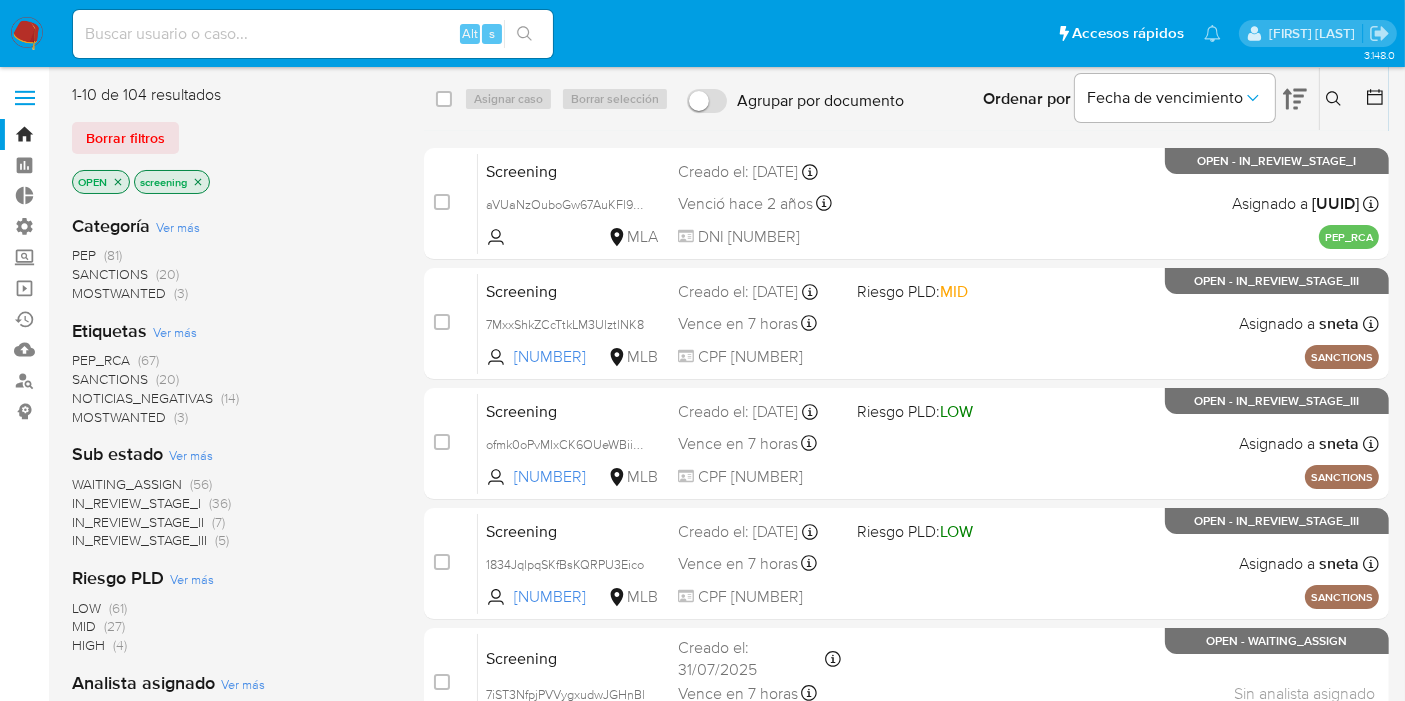 click on "MOSTWANTED" at bounding box center [119, 417] 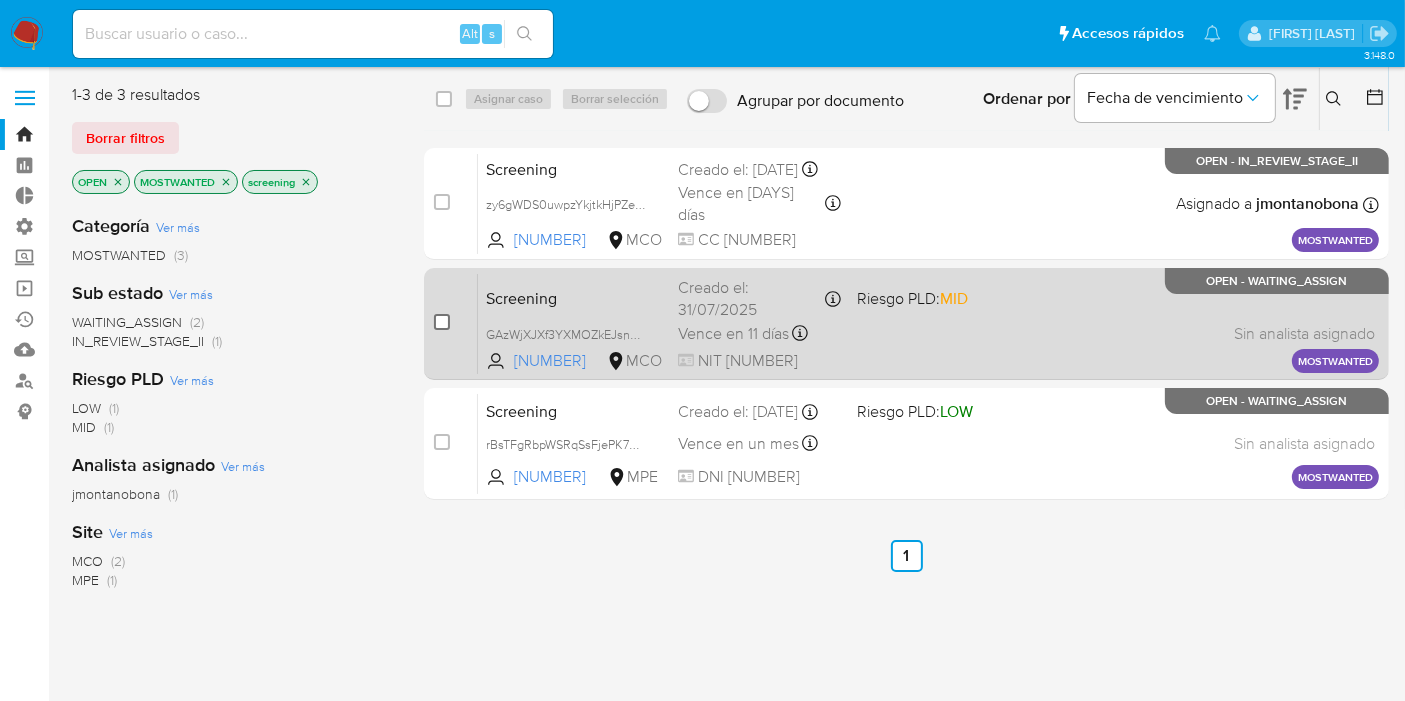 click at bounding box center (442, 322) 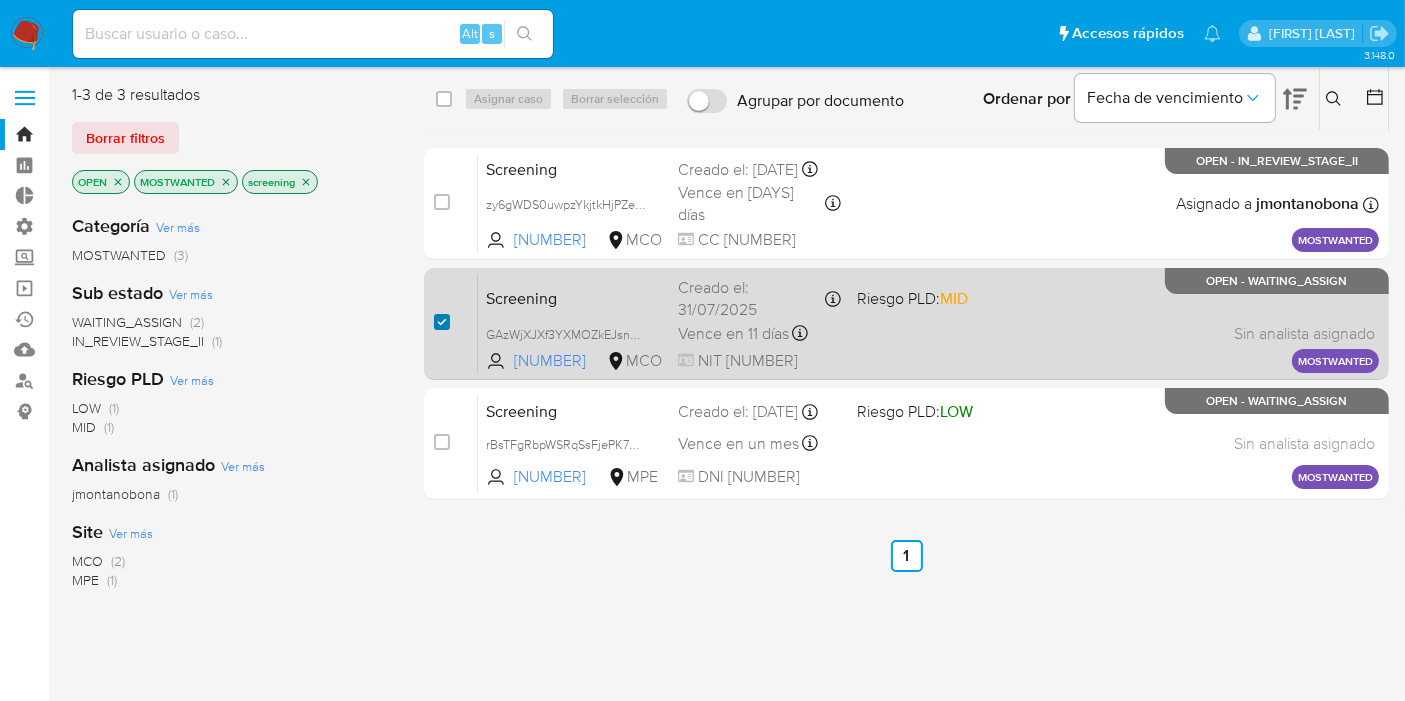 checkbox on "true" 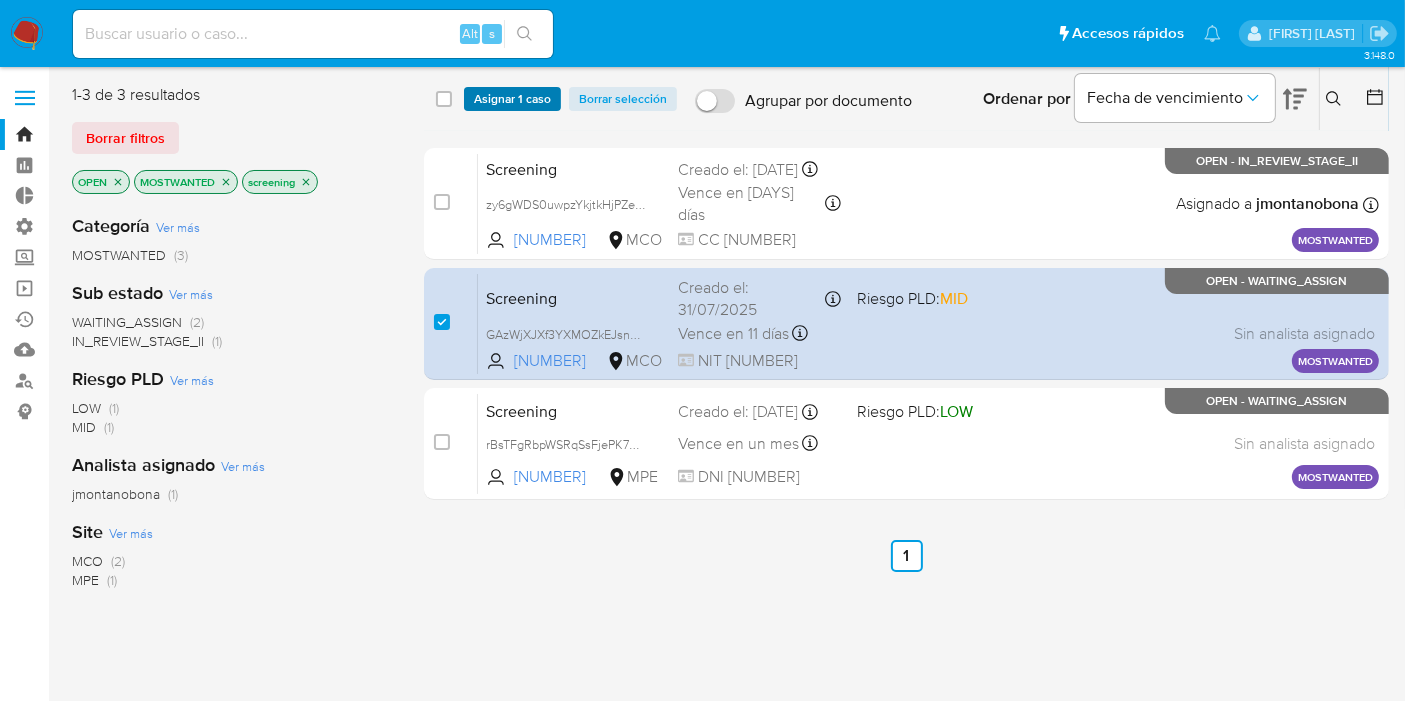 click on "Asignar 1 caso" at bounding box center [512, 99] 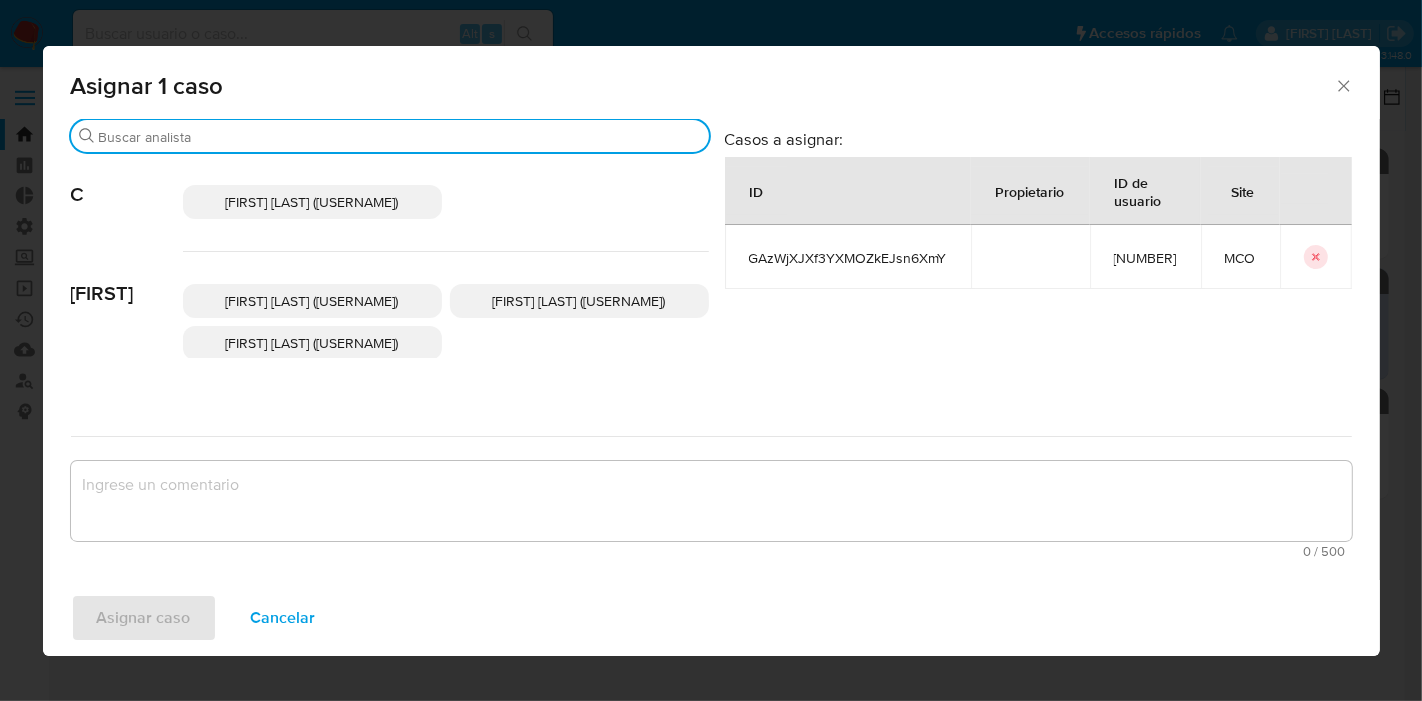 click on "Buscar" at bounding box center (400, 137) 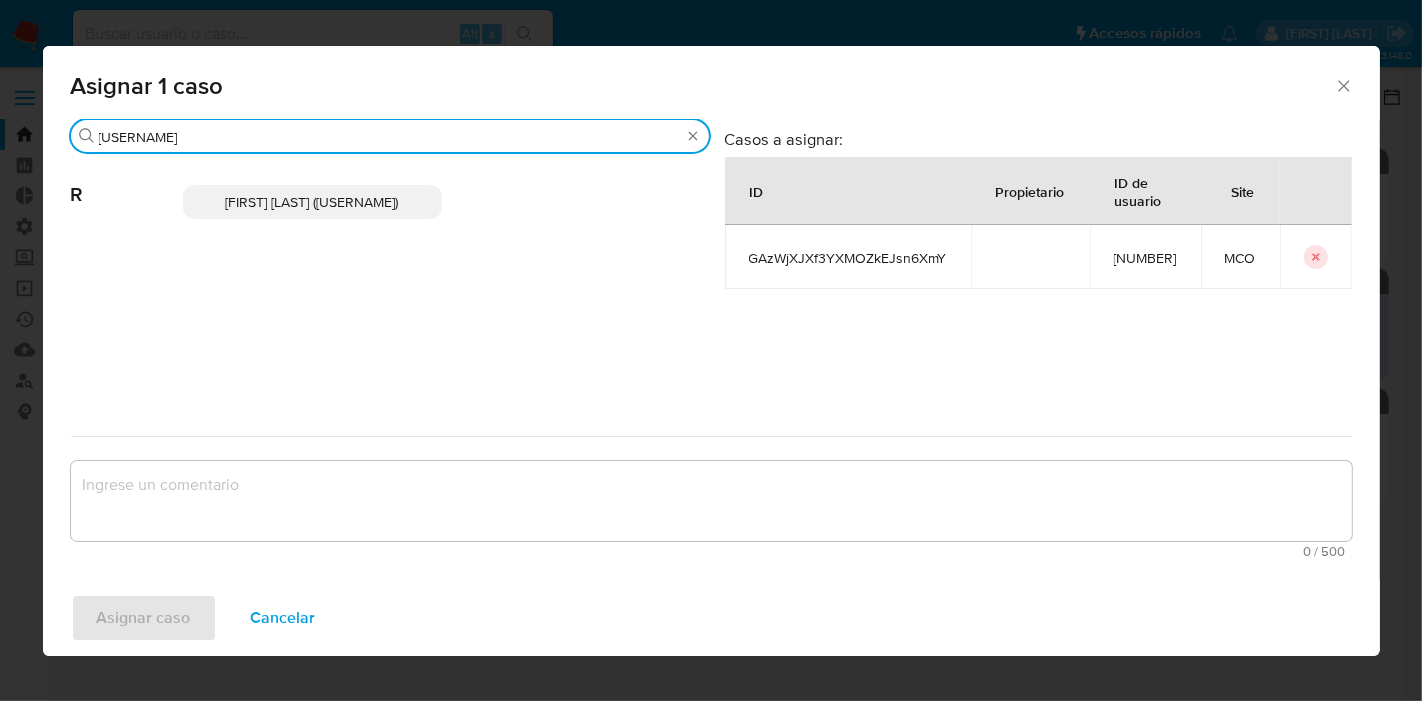 type on "[USERNAME]" 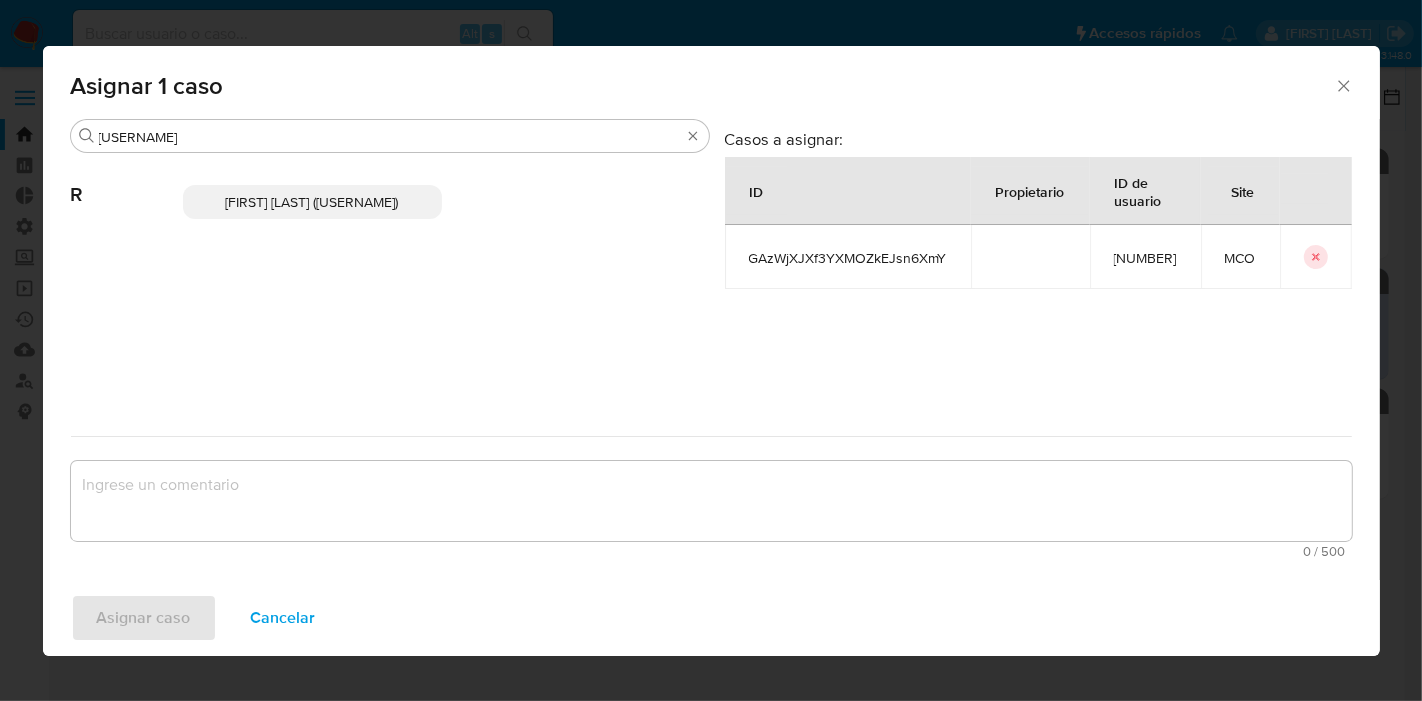 click on "[FIRST] [LAST] ([USERNAME])" at bounding box center [312, 202] 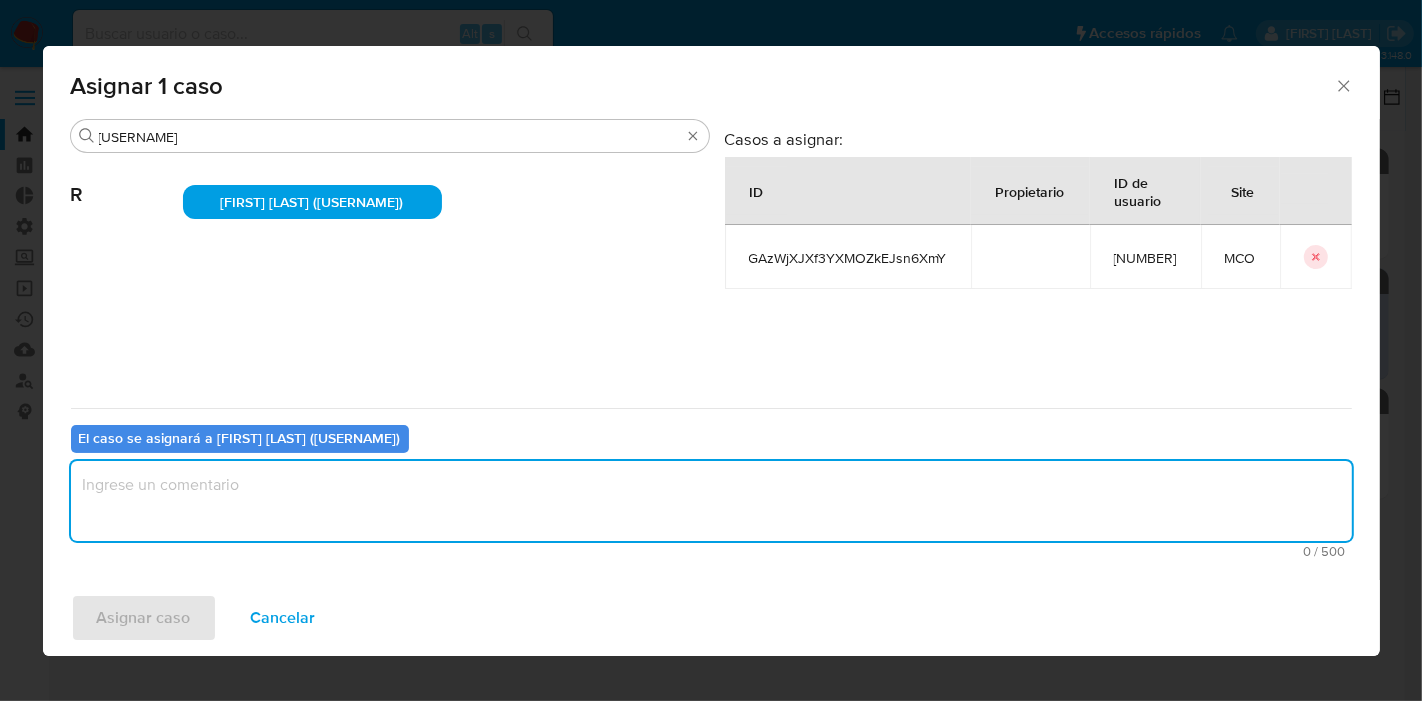 click at bounding box center (711, 501) 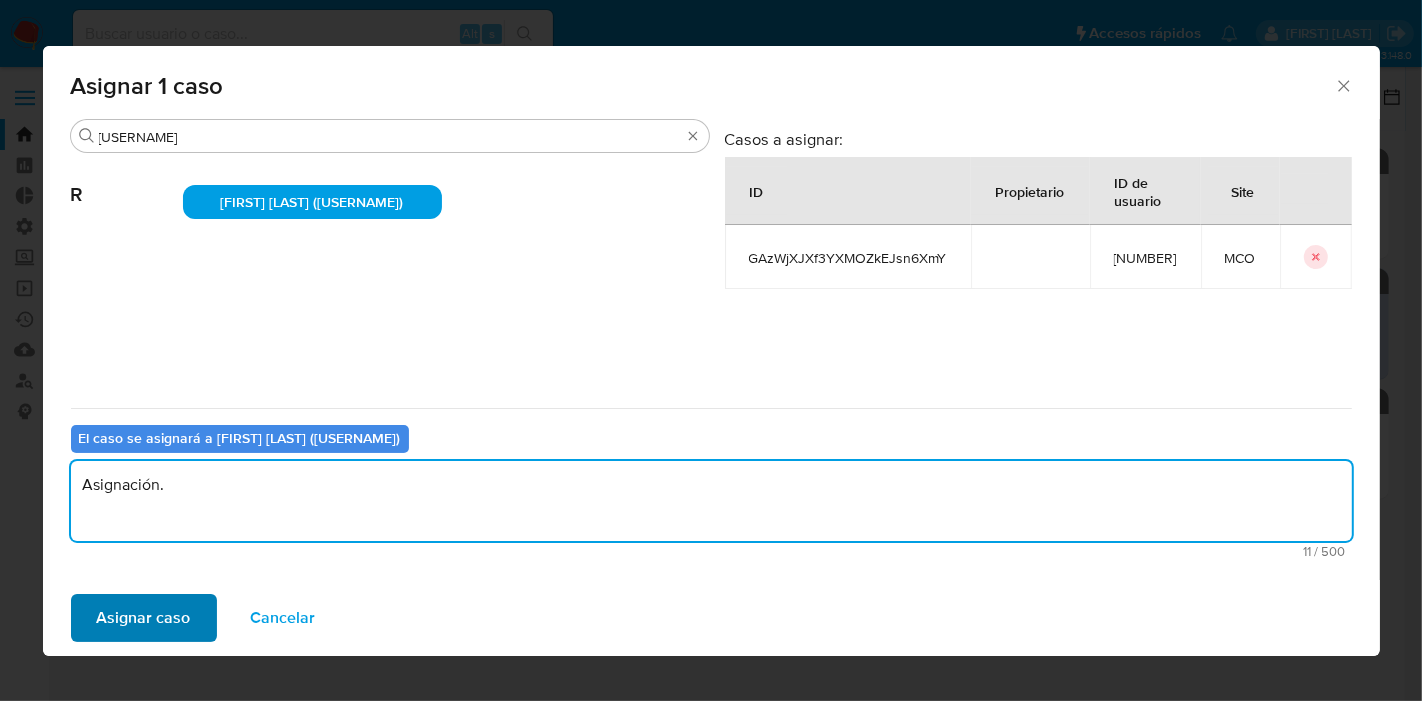 type on "Asignación." 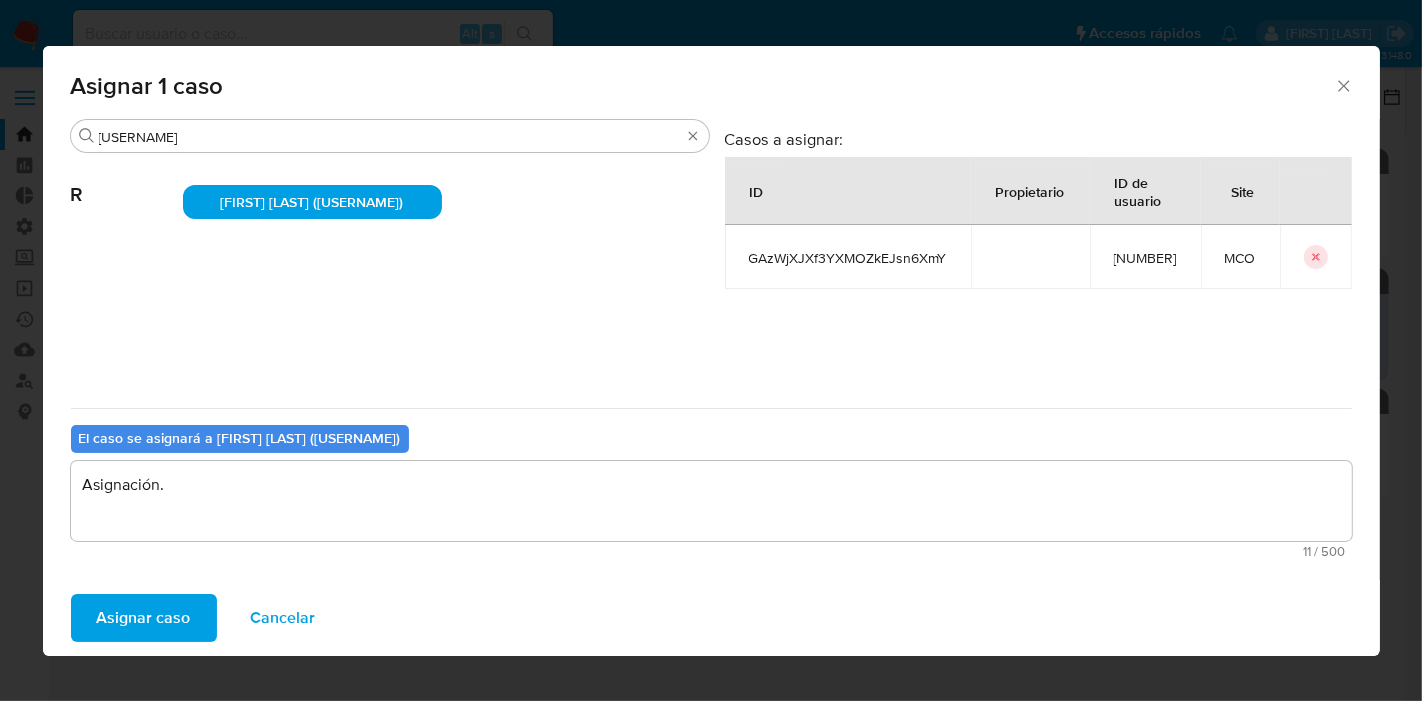 click on "Asignar caso" at bounding box center (144, 618) 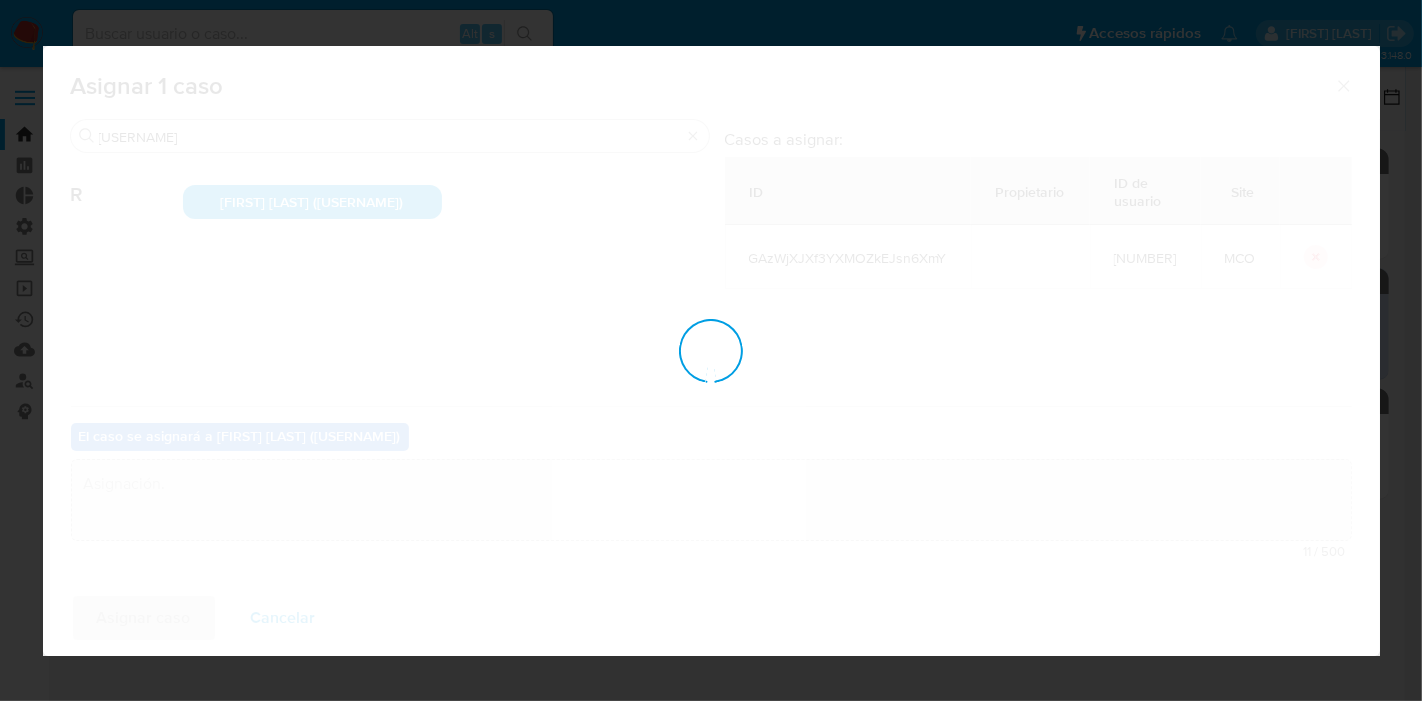 type 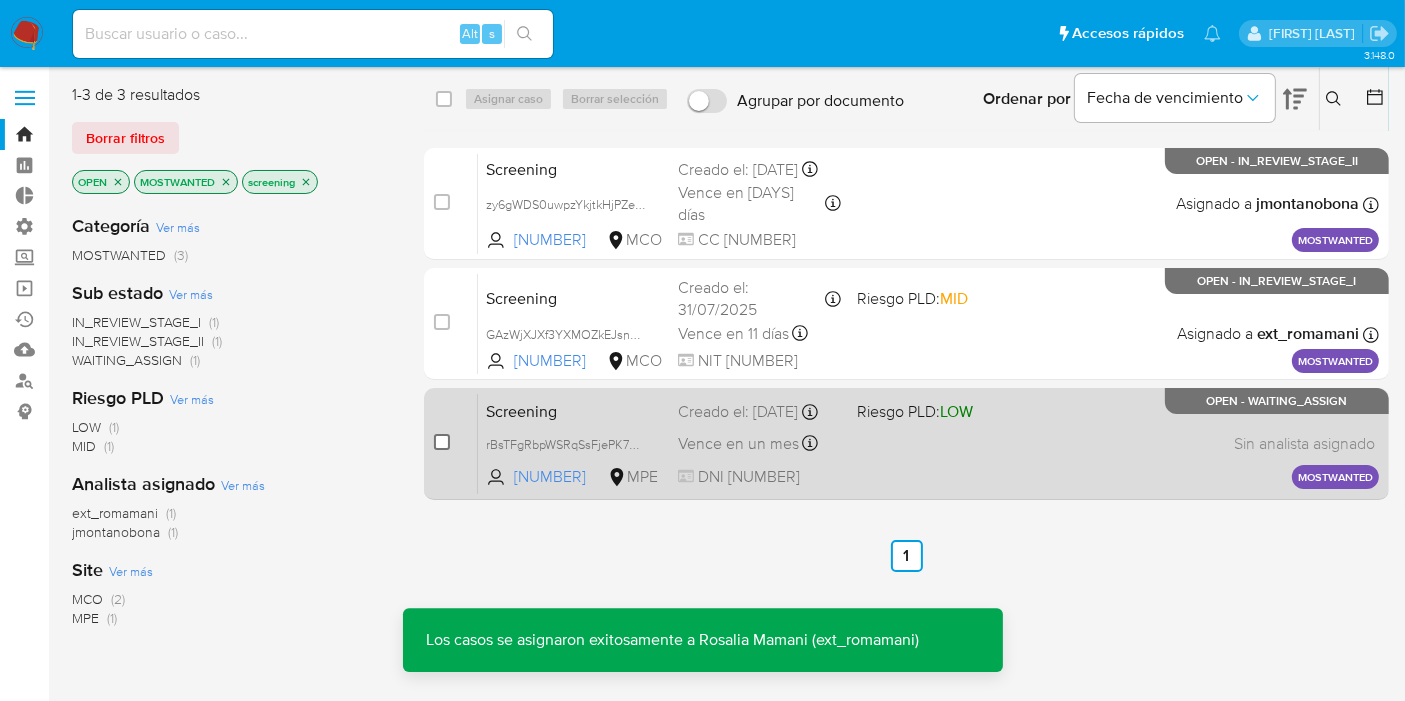click at bounding box center (442, 442) 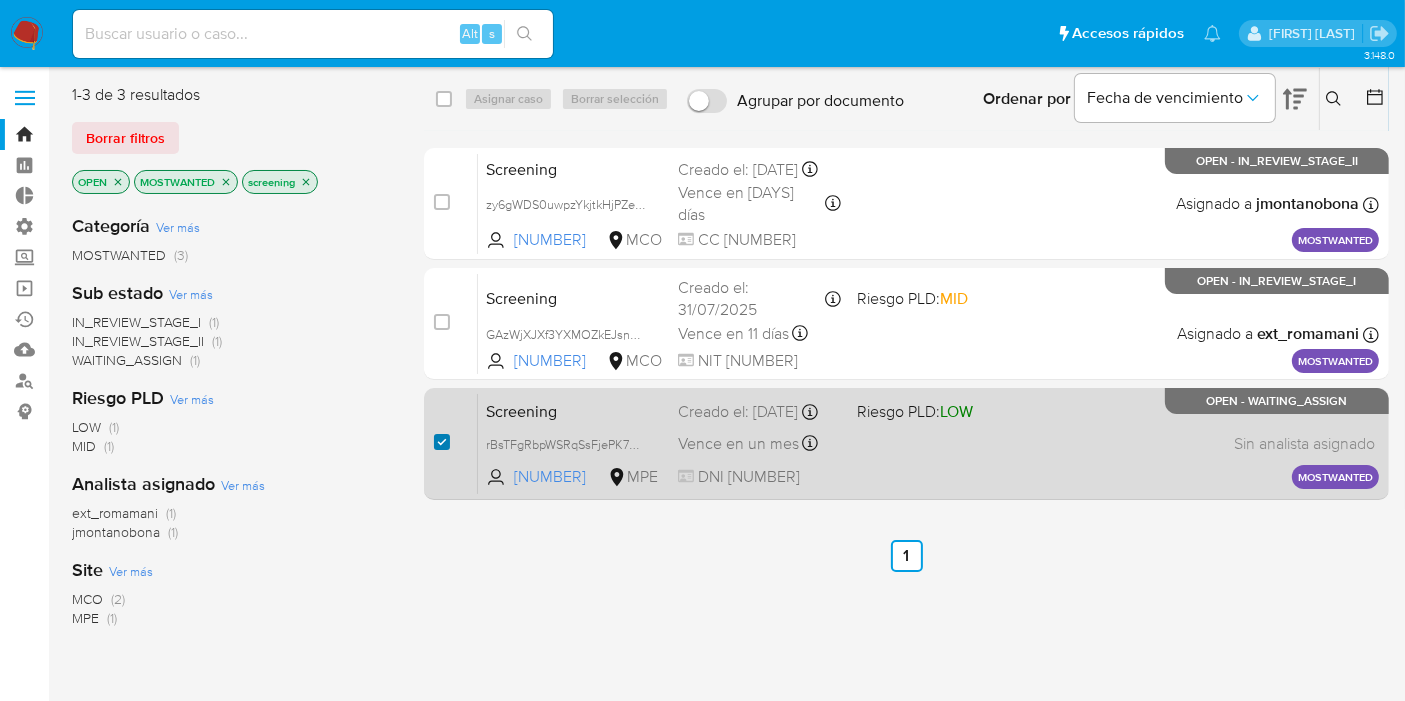 checkbox on "true" 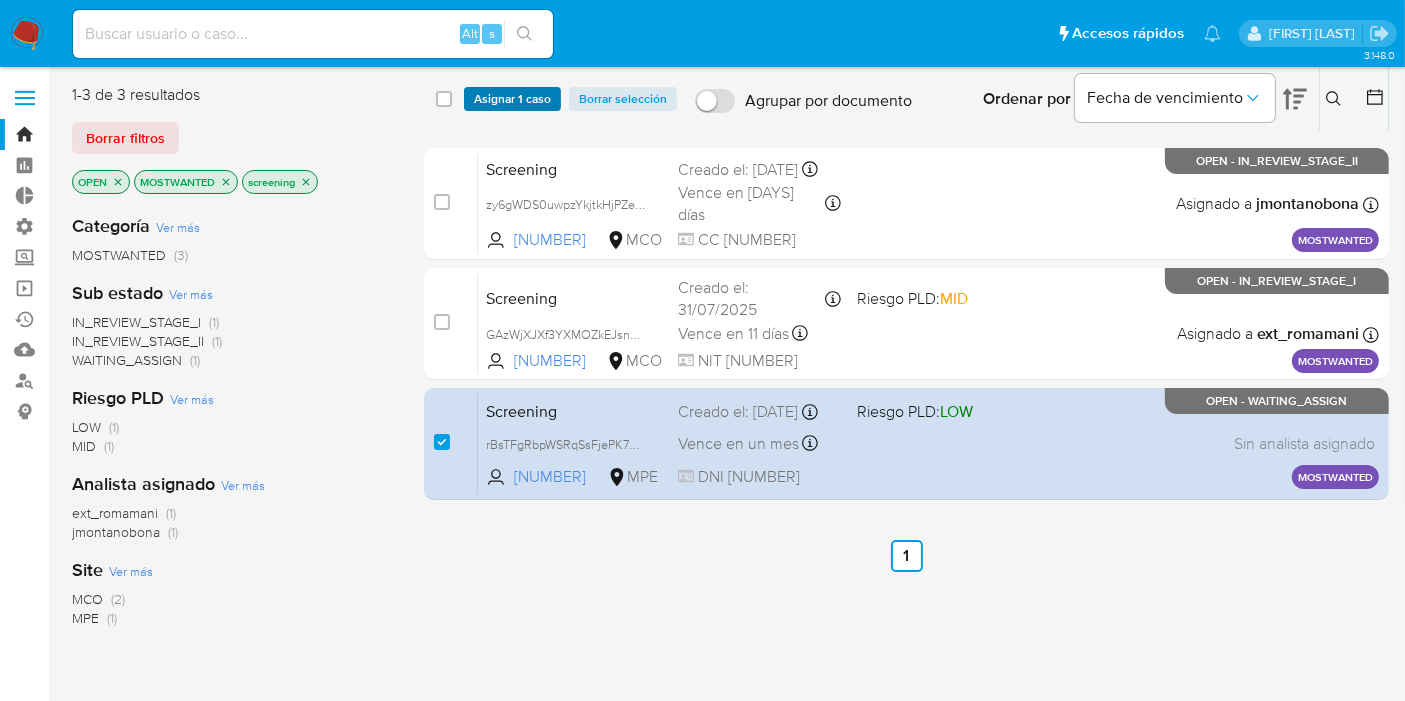 click on "Asignar 1 caso" at bounding box center [512, 99] 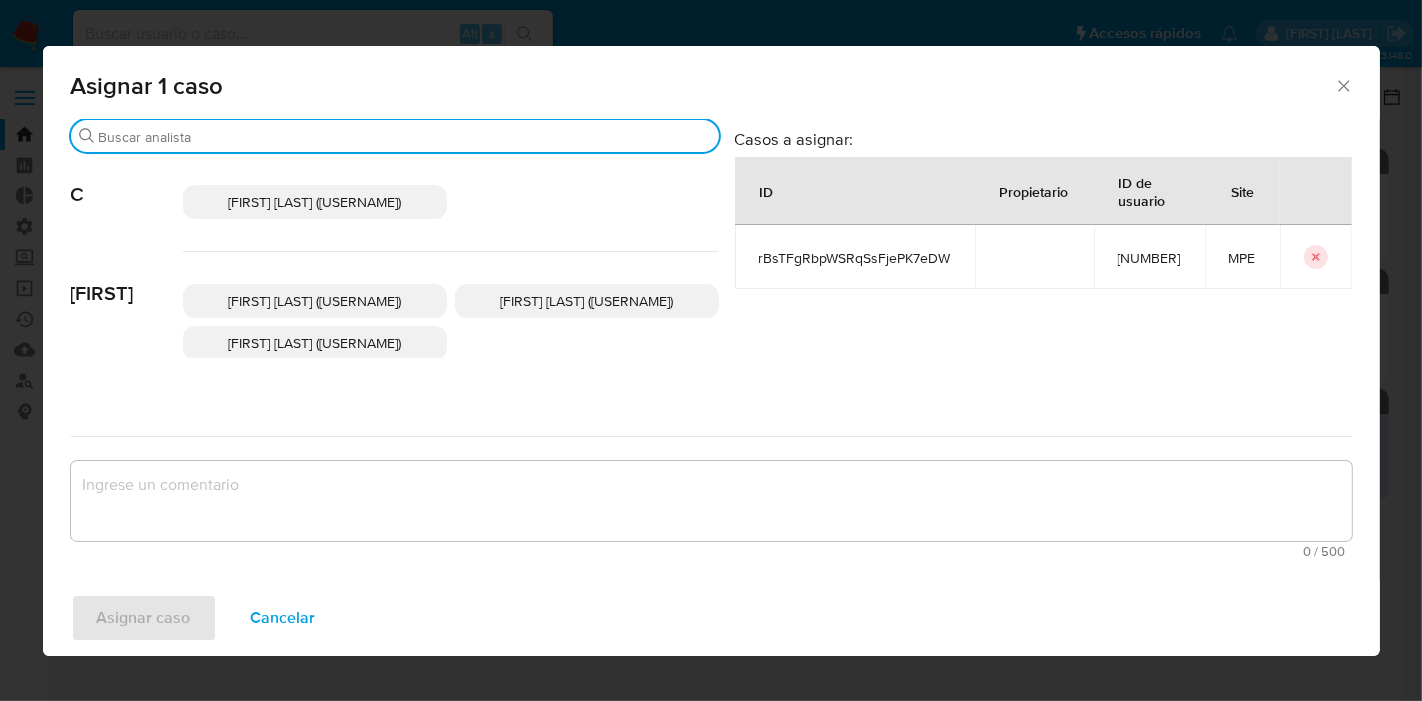 click on "Buscar" at bounding box center (405, 137) 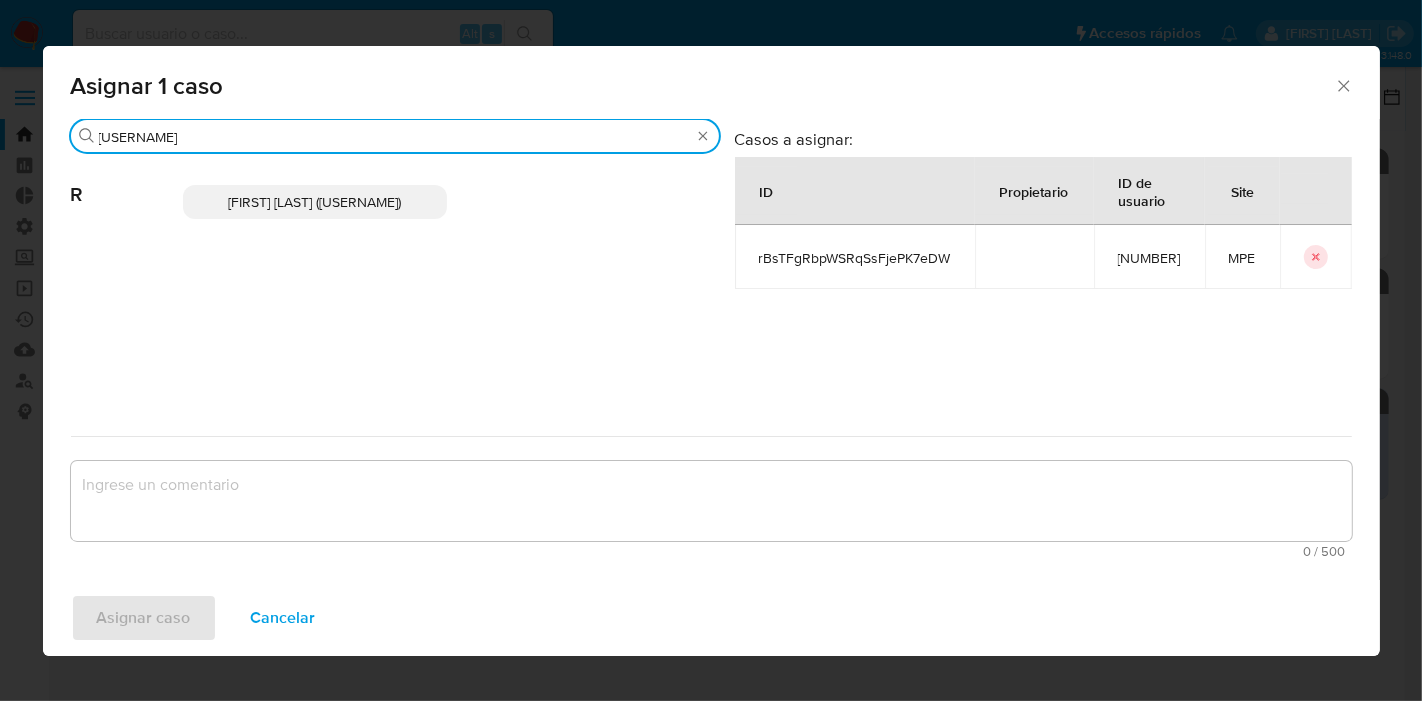 type on "[USERNAME]" 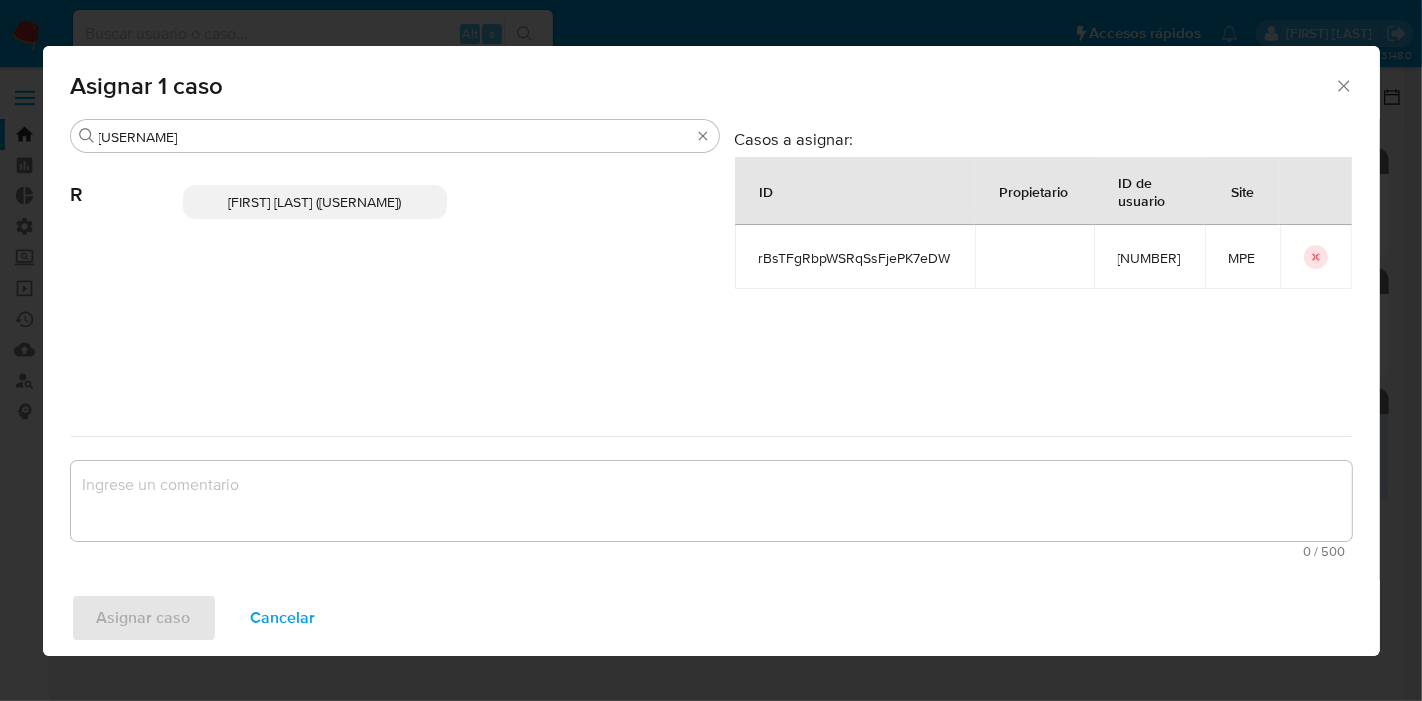click on "[FIRST] [LAST] ([USERNAME])" at bounding box center (315, 202) 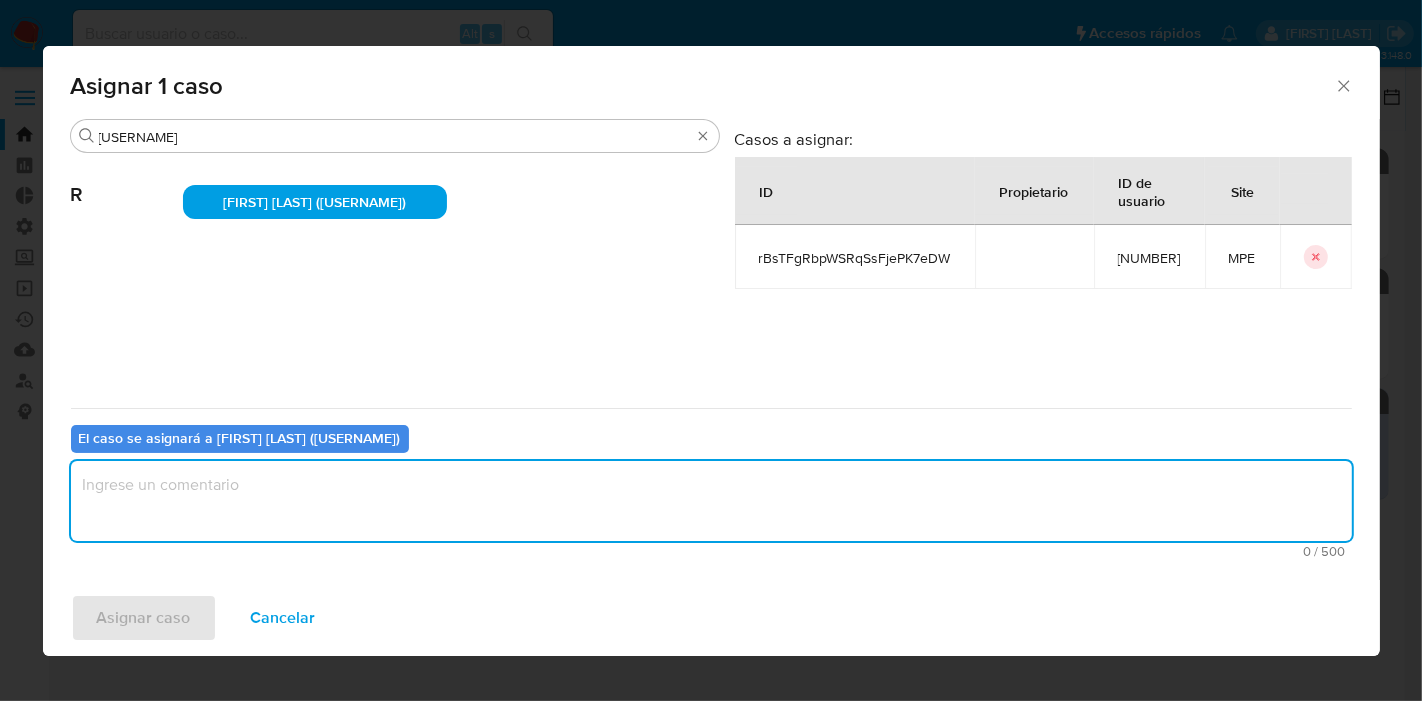 click at bounding box center [711, 501] 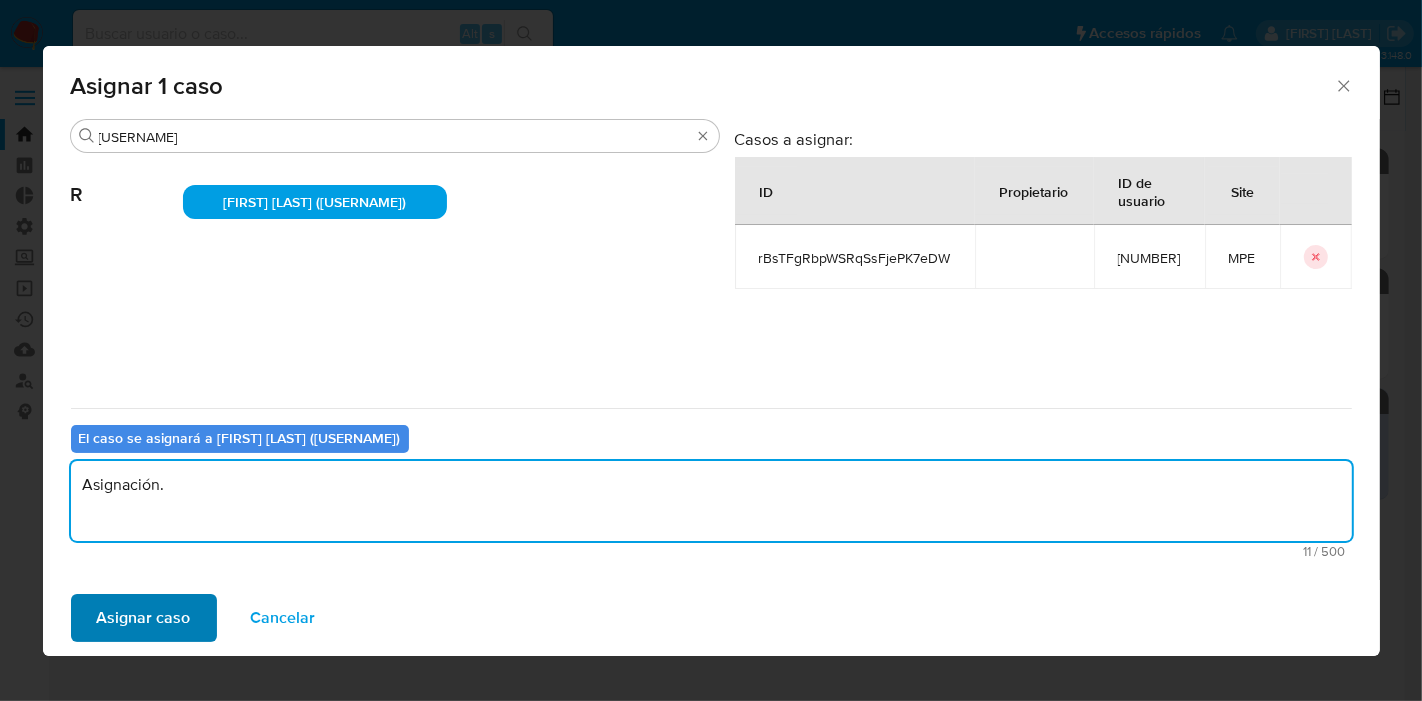 type on "Asignación." 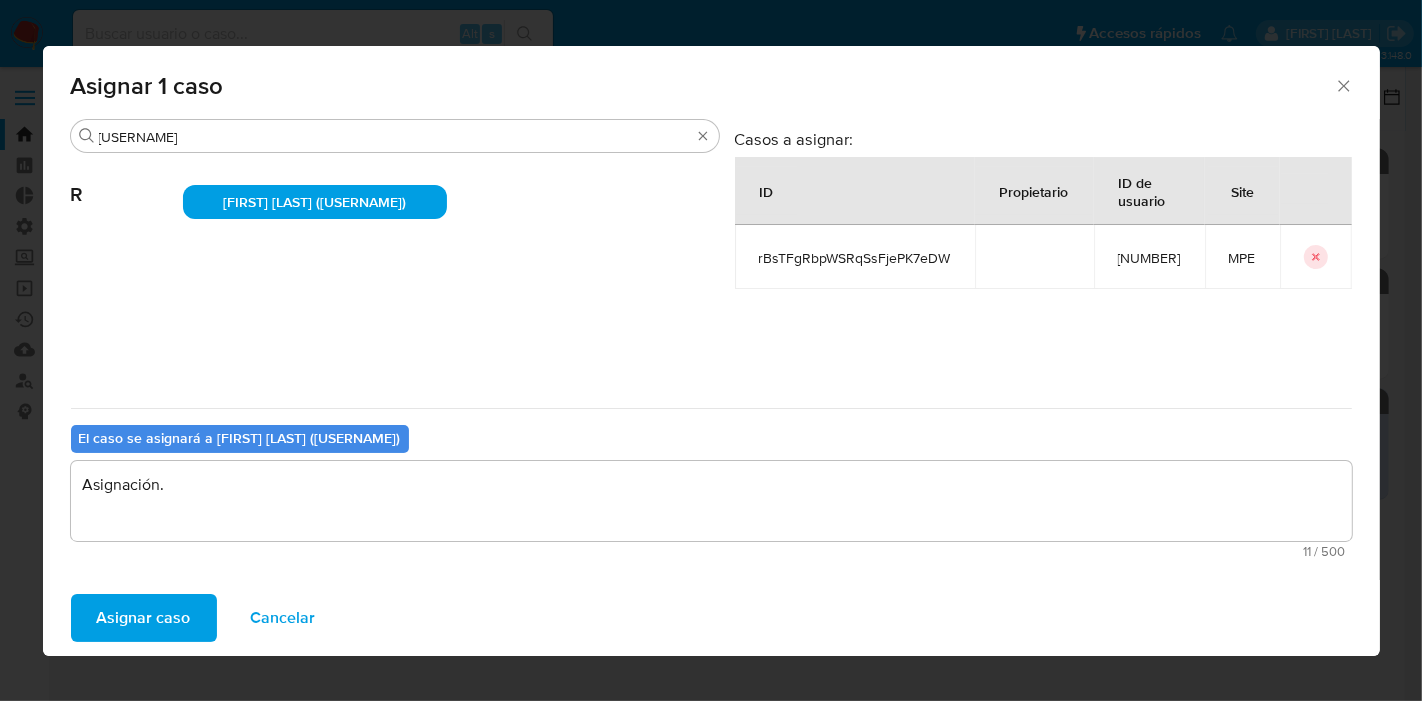 click on "Asignar caso" at bounding box center (144, 618) 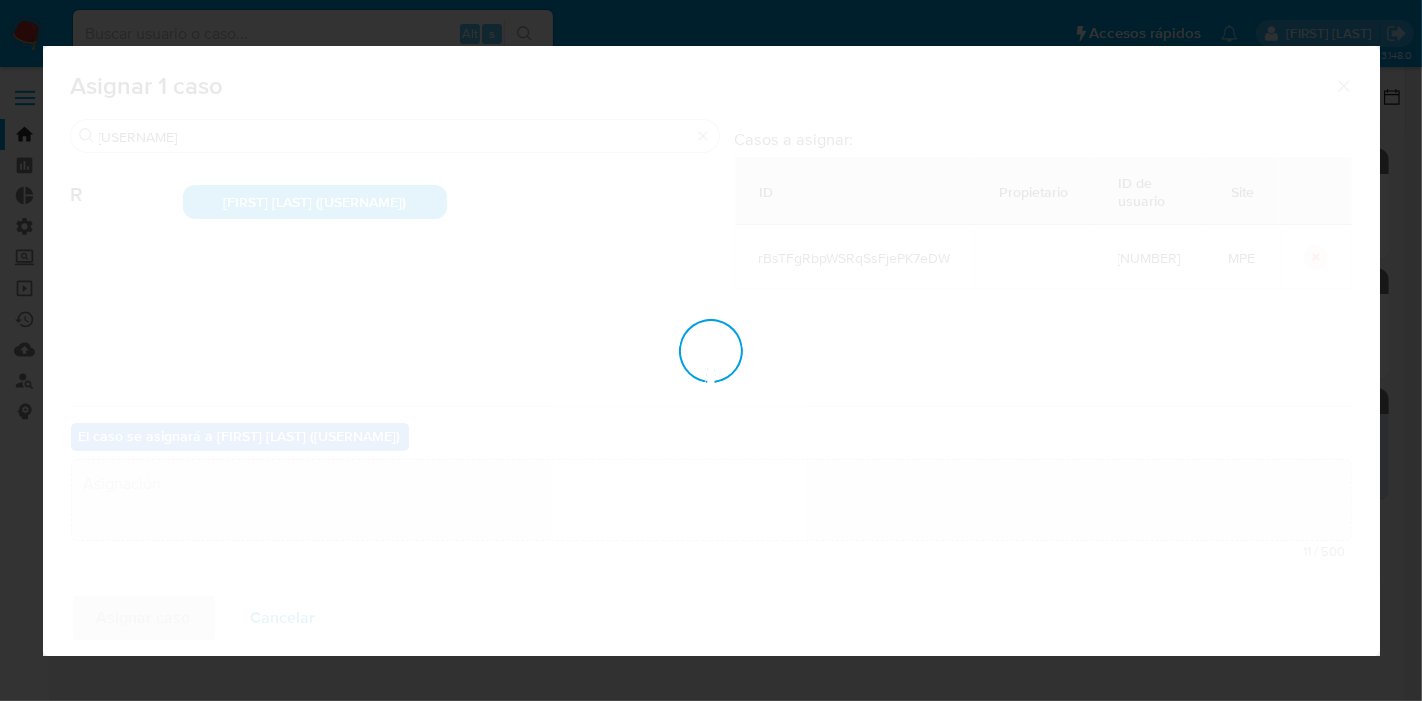 type 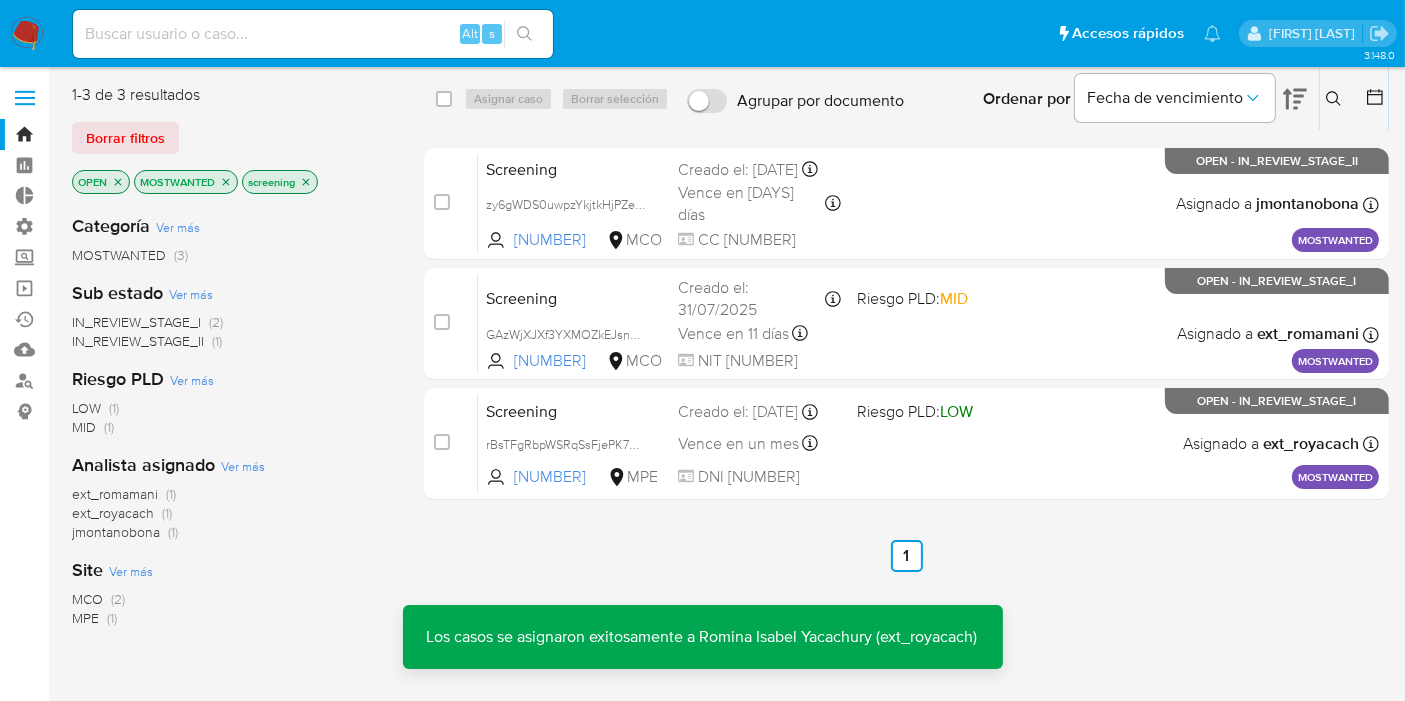 click 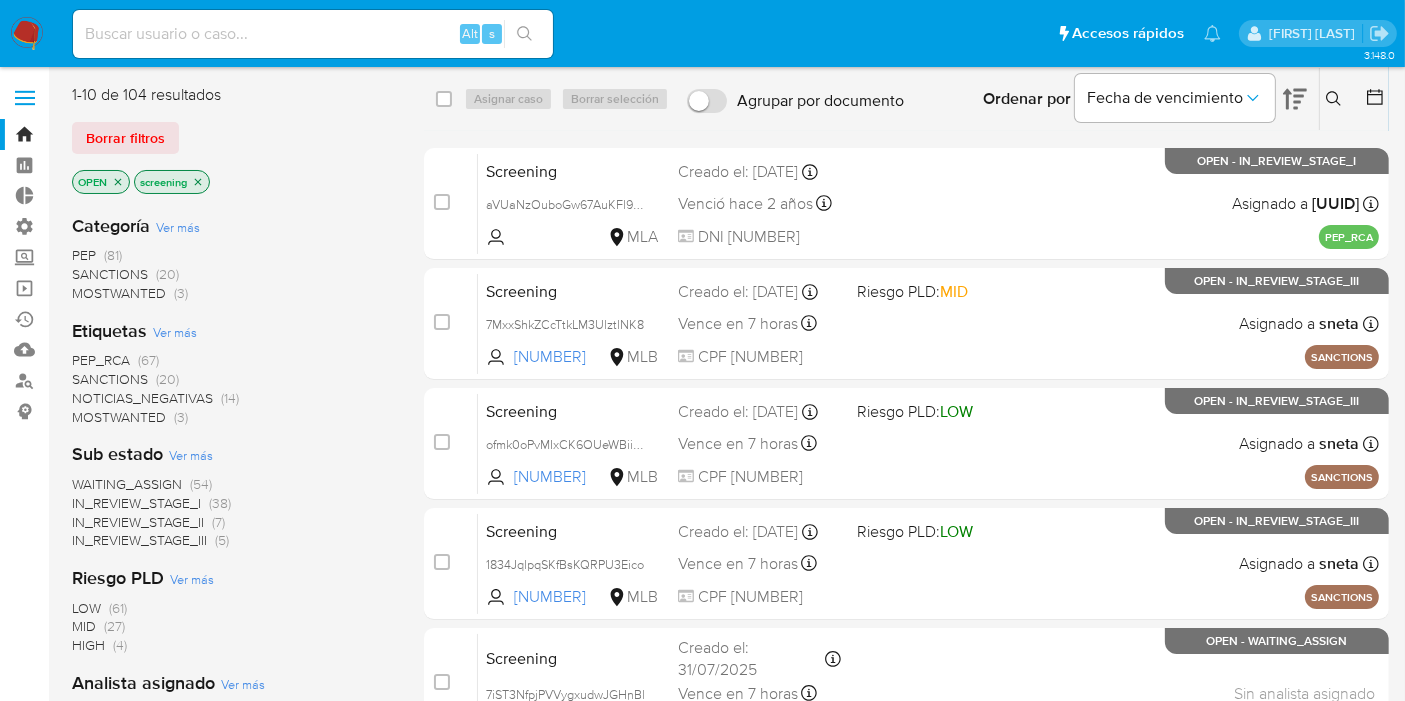 click on "PEP_RCA" at bounding box center [101, 360] 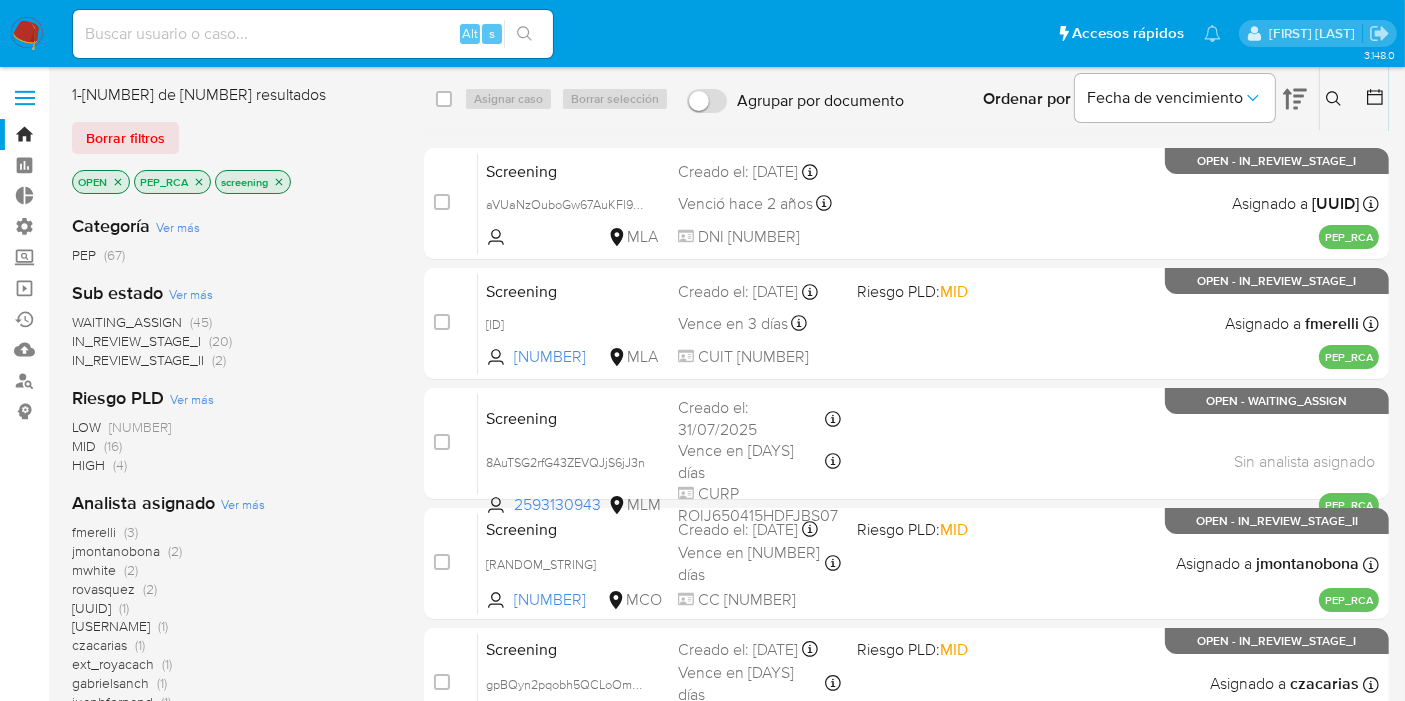 click on "WAITING_ASSIGN" at bounding box center [127, 322] 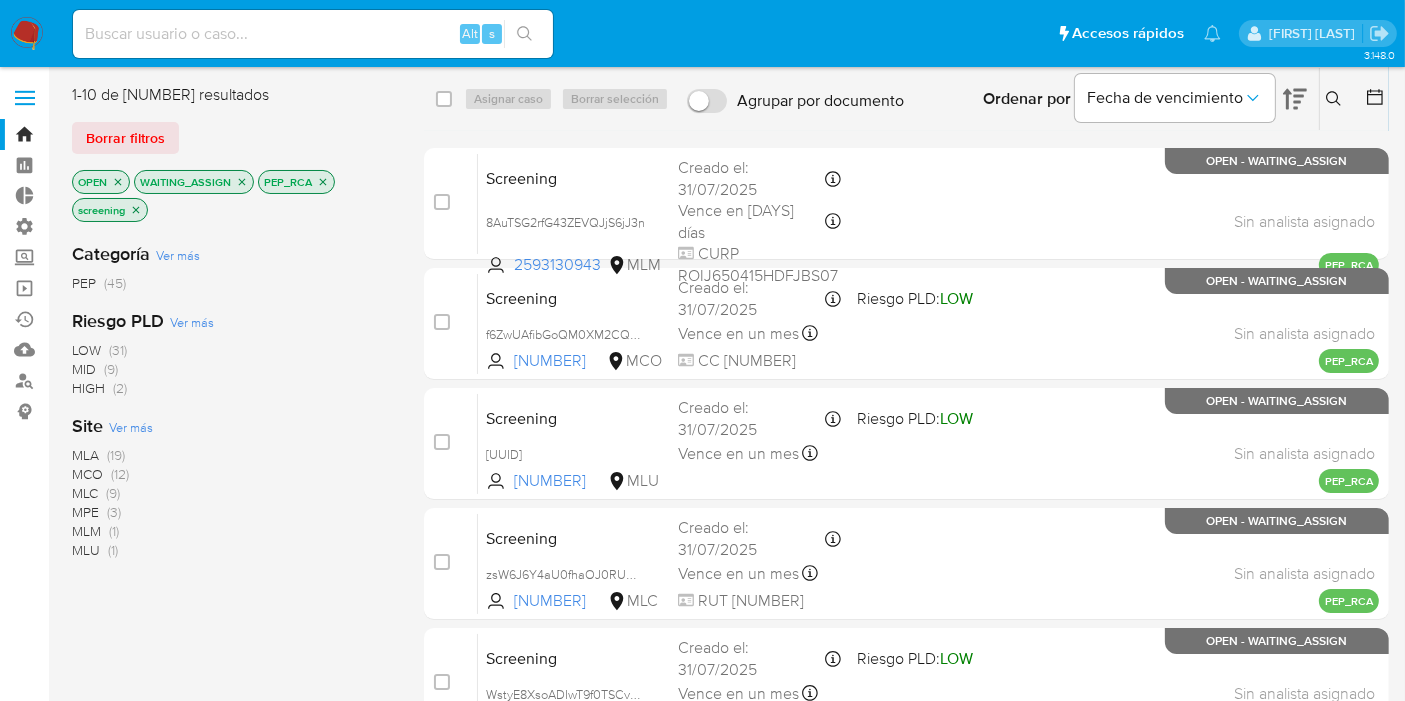 click on "Ver más" at bounding box center [131, 427] 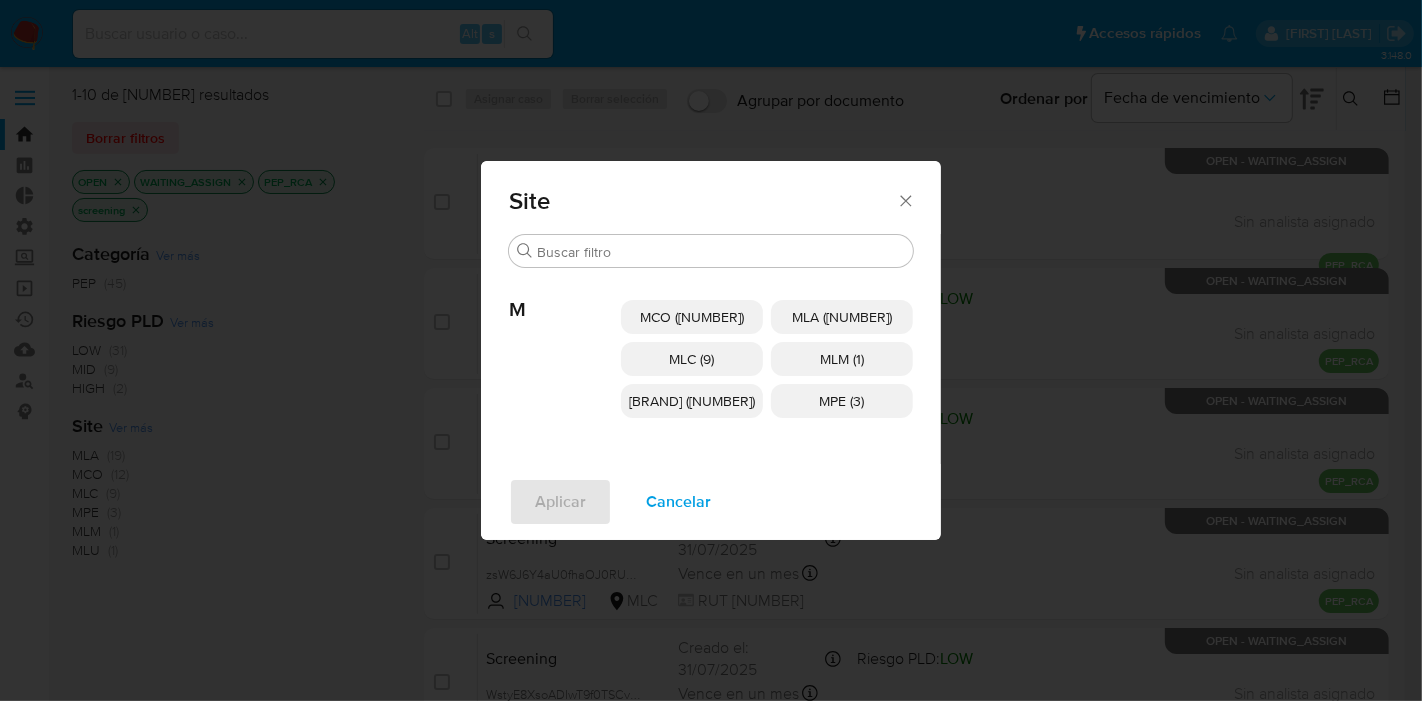 click on "MCO ([NUMBER])" at bounding box center [692, 317] 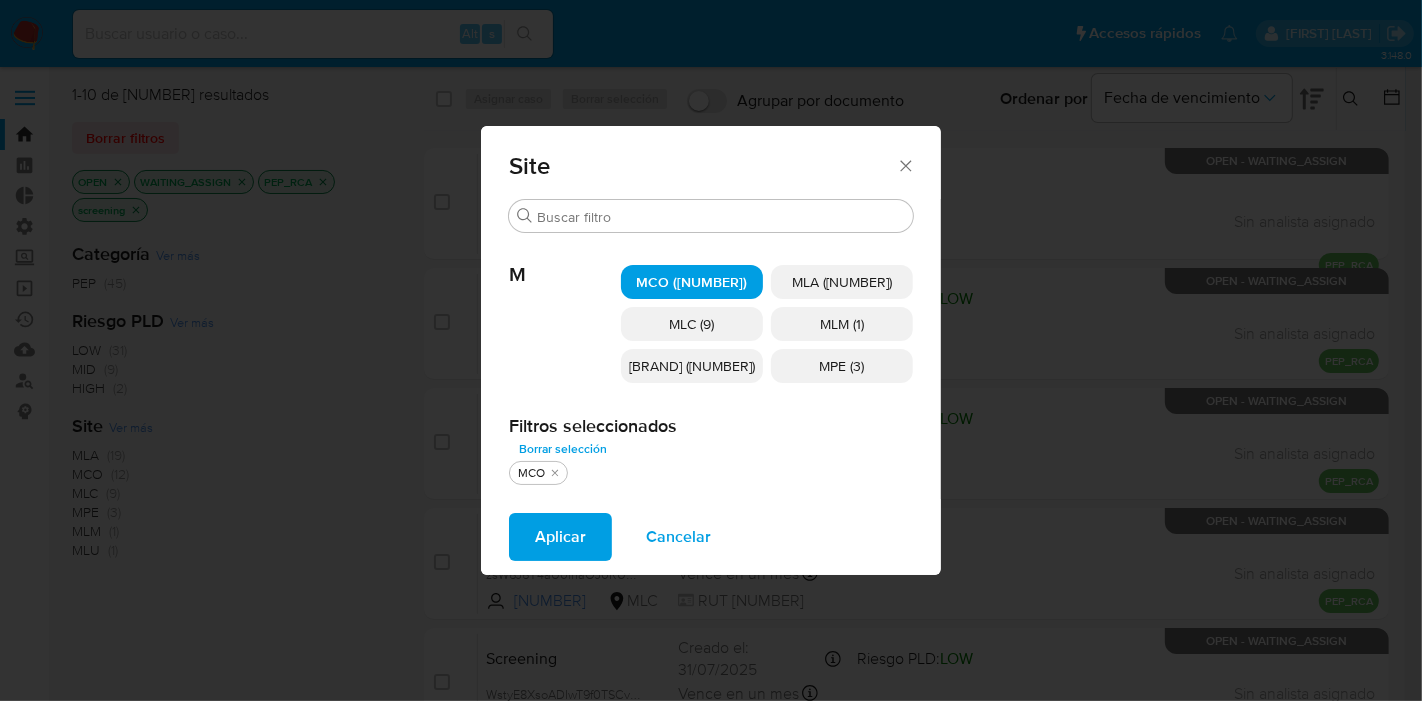 click on "MLC (9)" at bounding box center [692, 324] 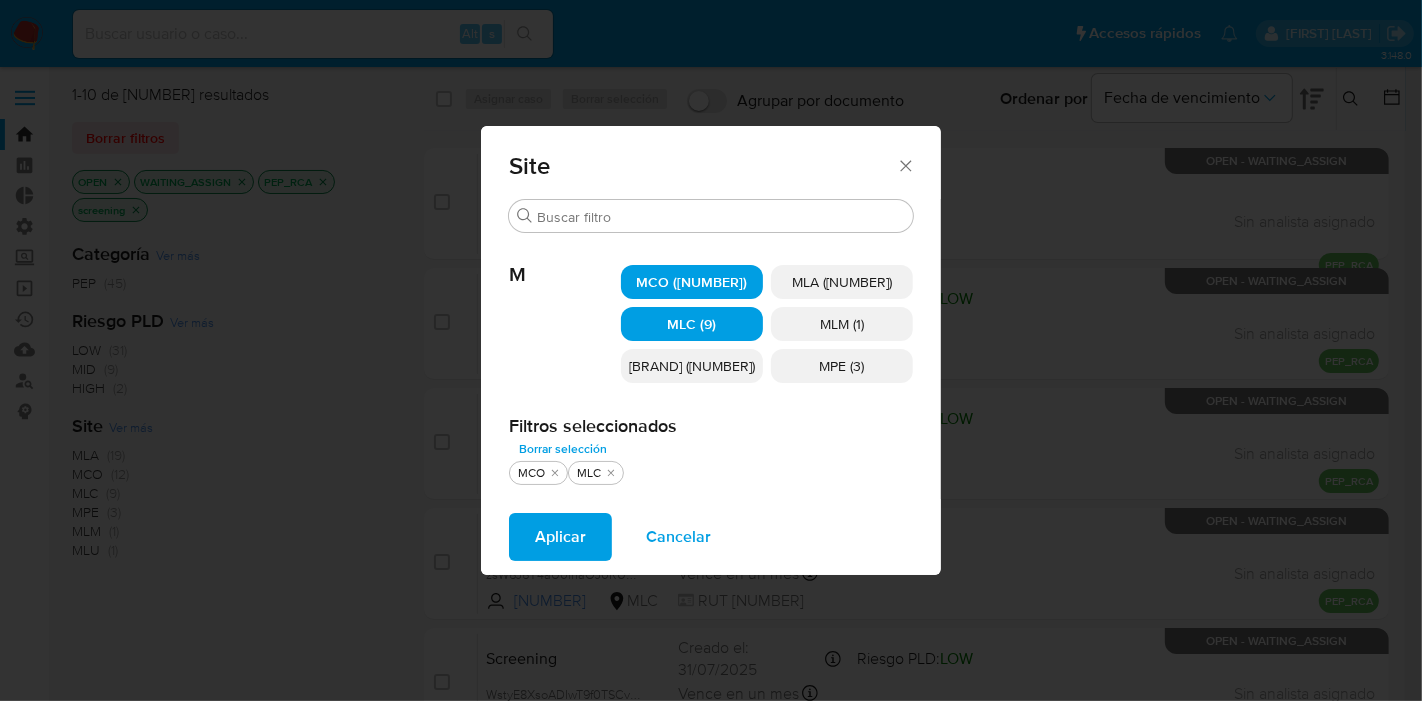 click on "[BRAND] ([NUMBER])" at bounding box center (692, 366) 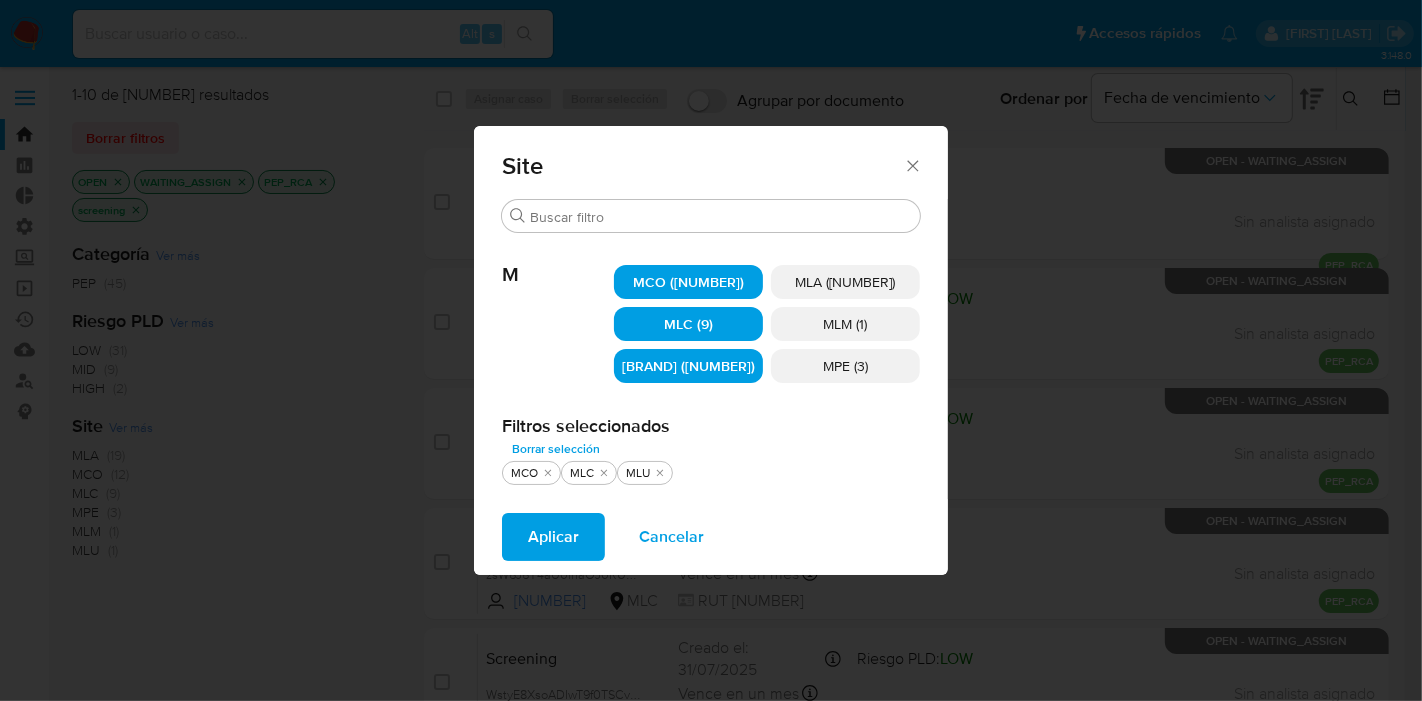 click on "MLM (1)" at bounding box center [846, 324] 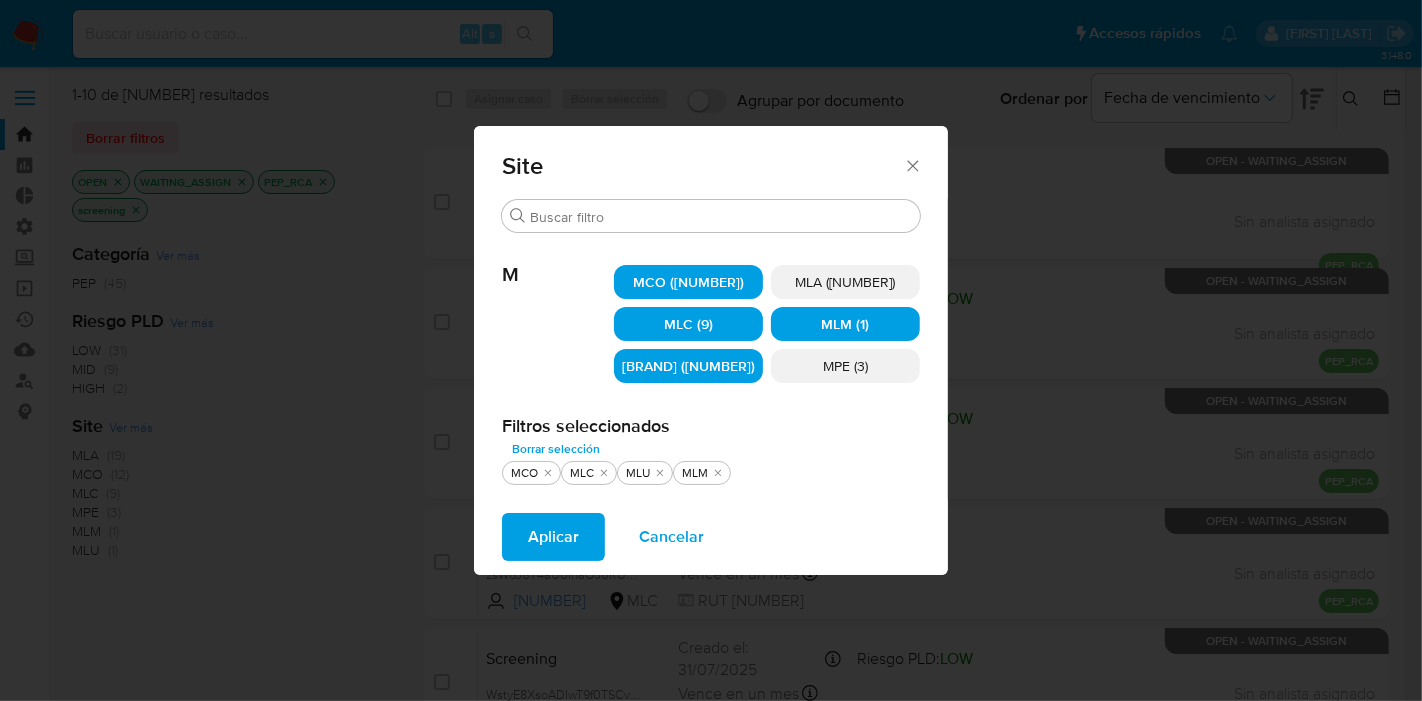 click on "MPE (3)" at bounding box center [845, 366] 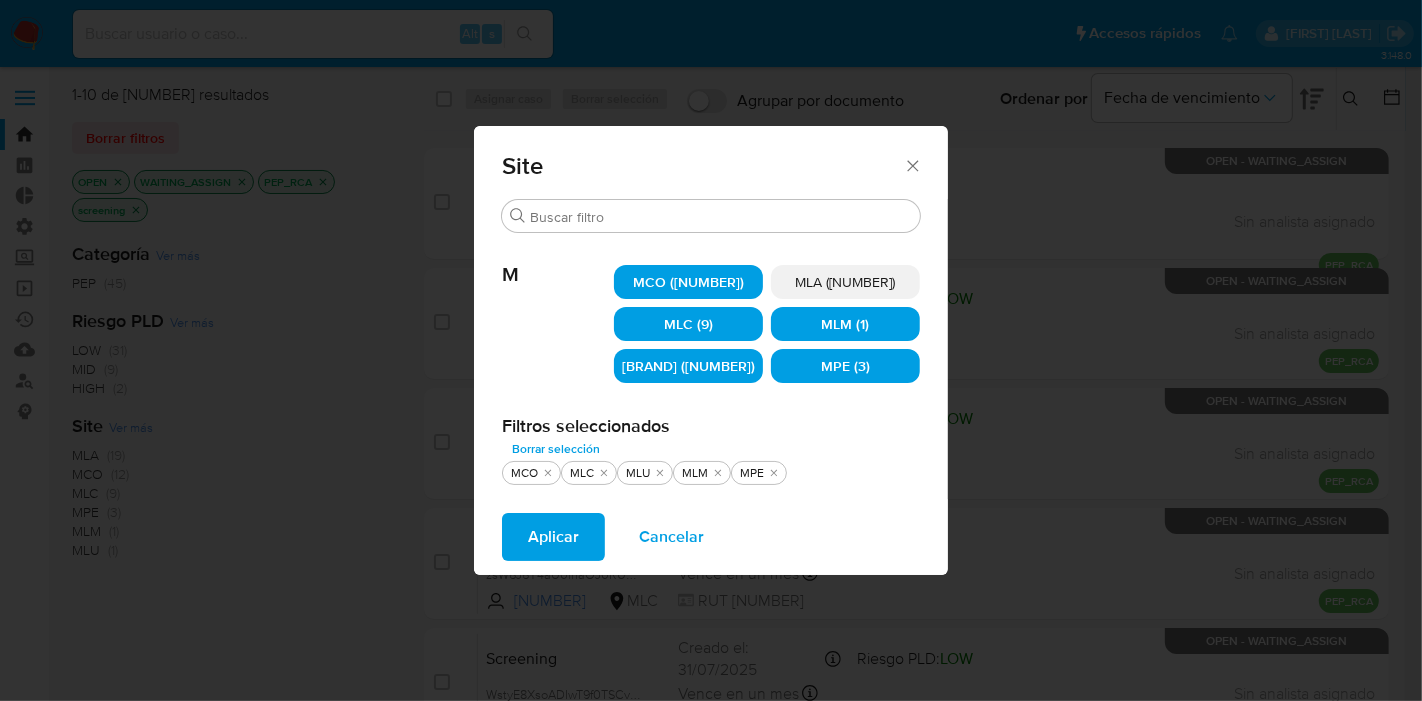 click on "Aplicar" at bounding box center [553, 537] 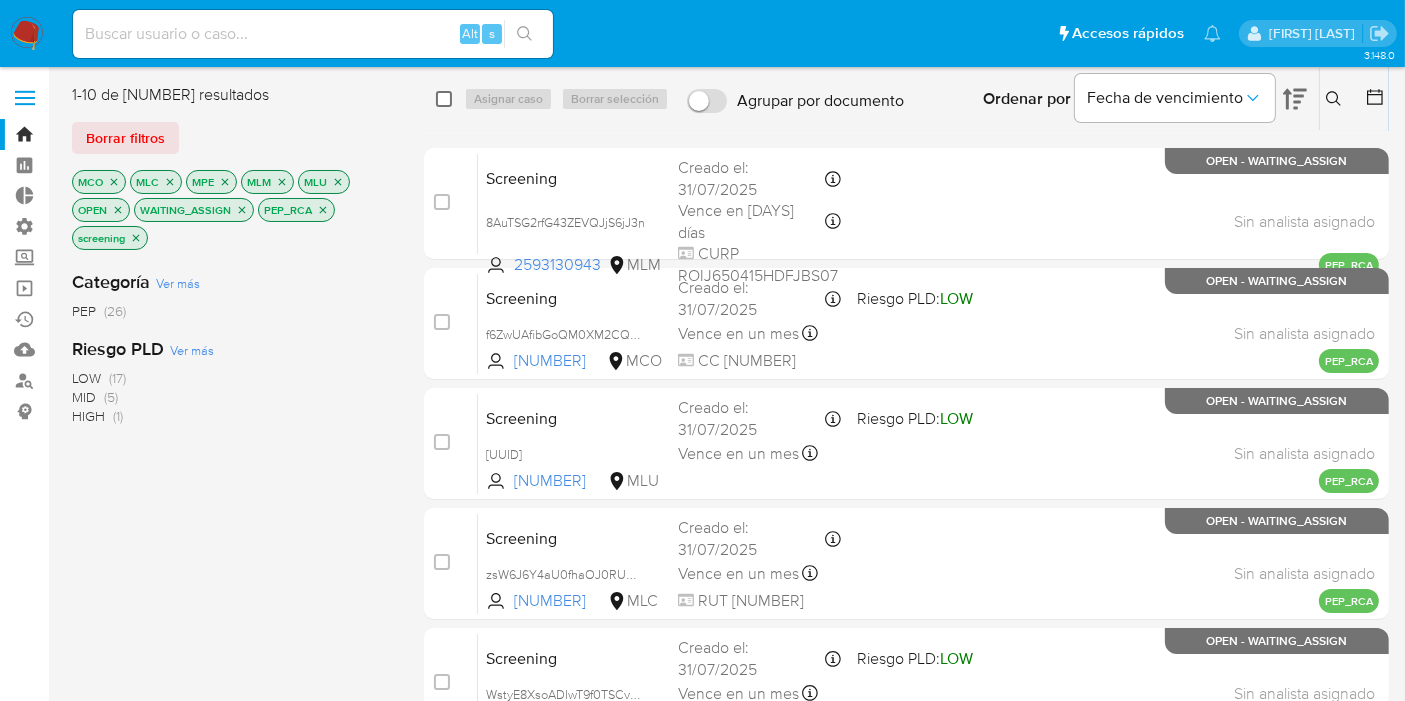 click at bounding box center [444, 99] 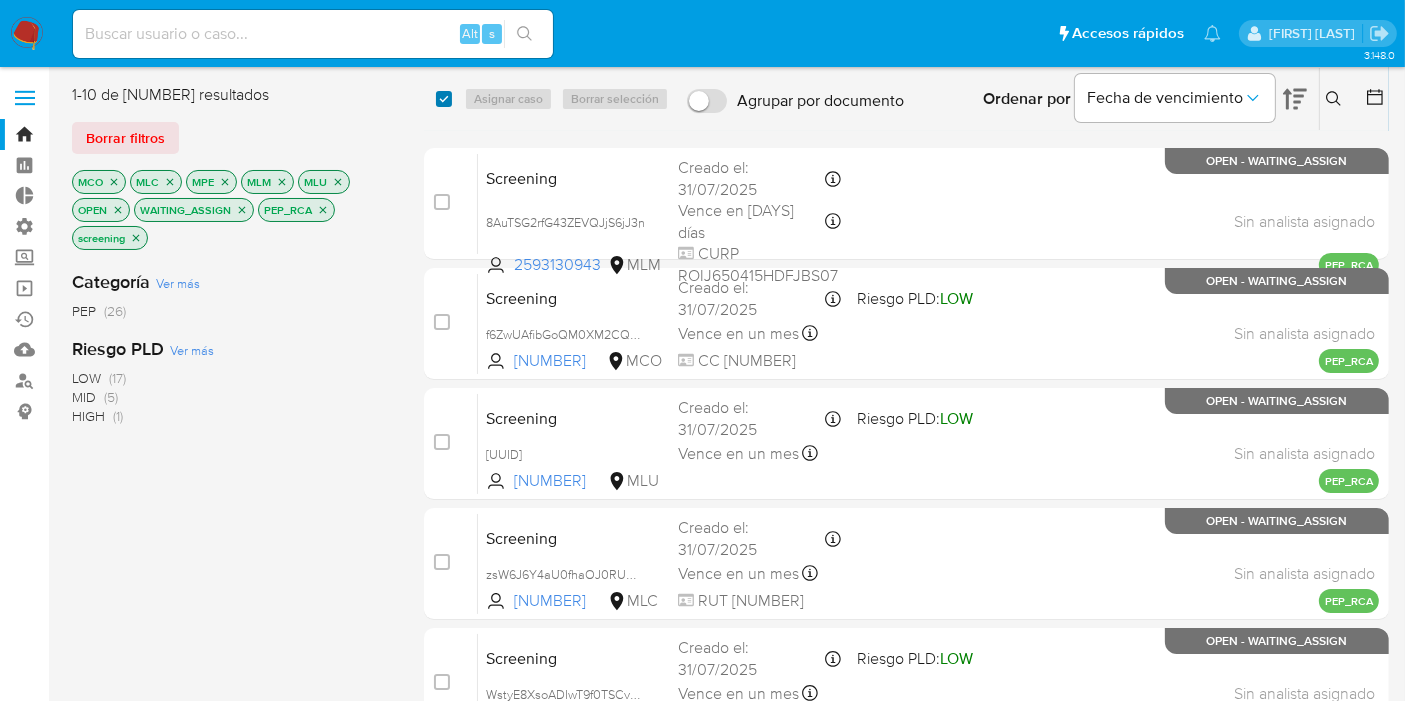 checkbox on "true" 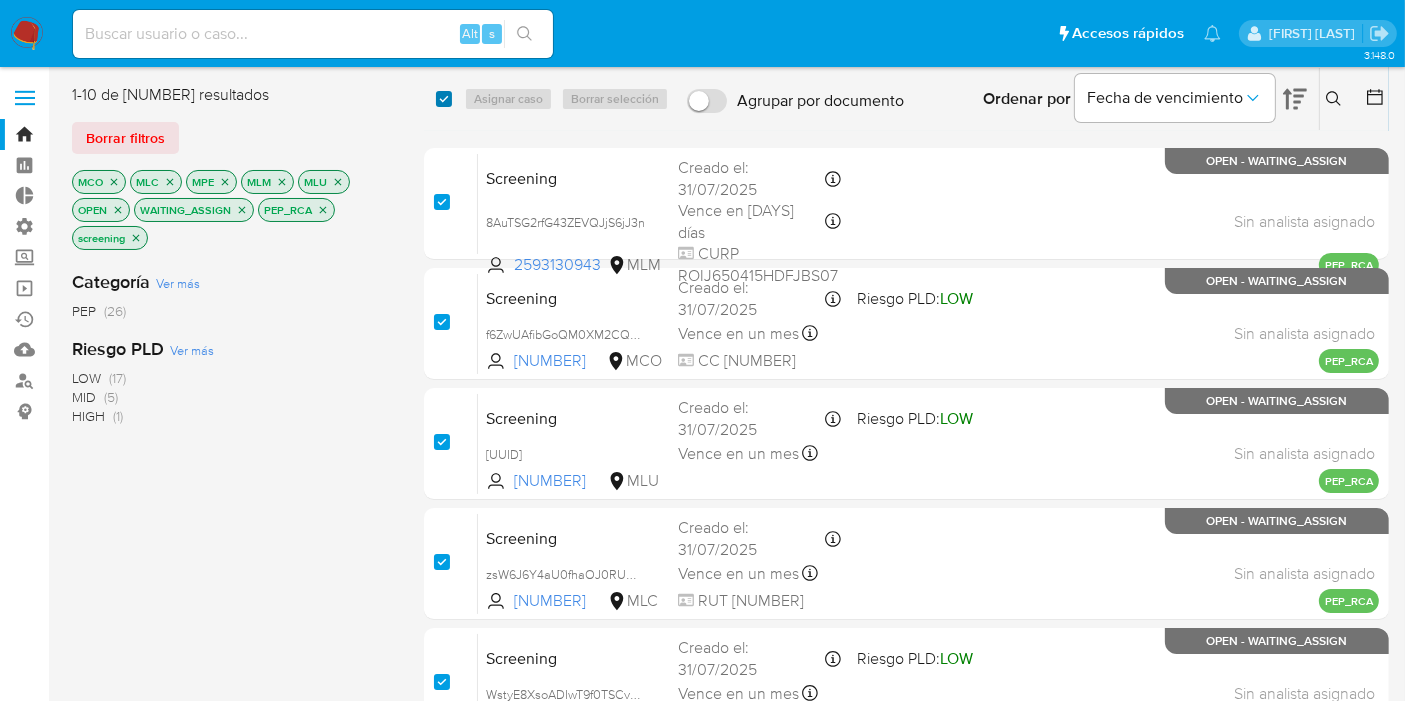 checkbox on "true" 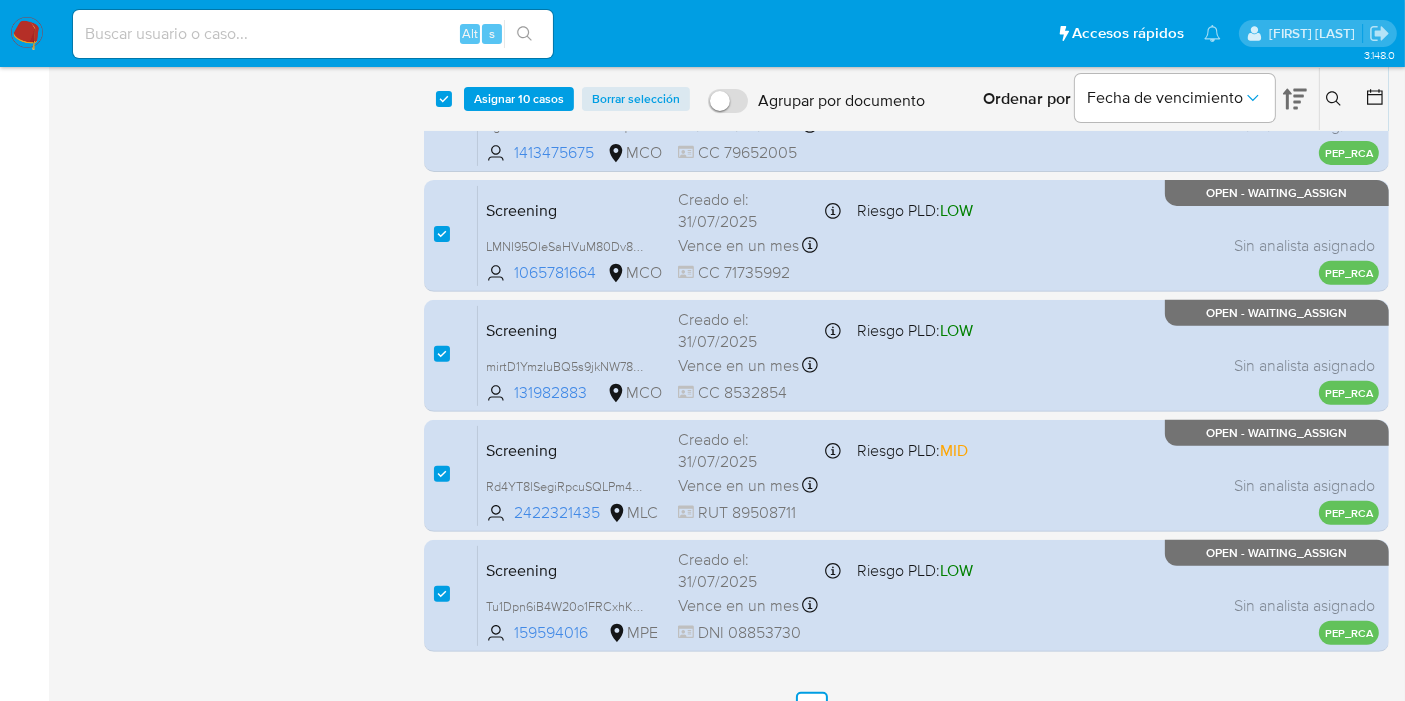 scroll, scrollTop: 722, scrollLeft: 0, axis: vertical 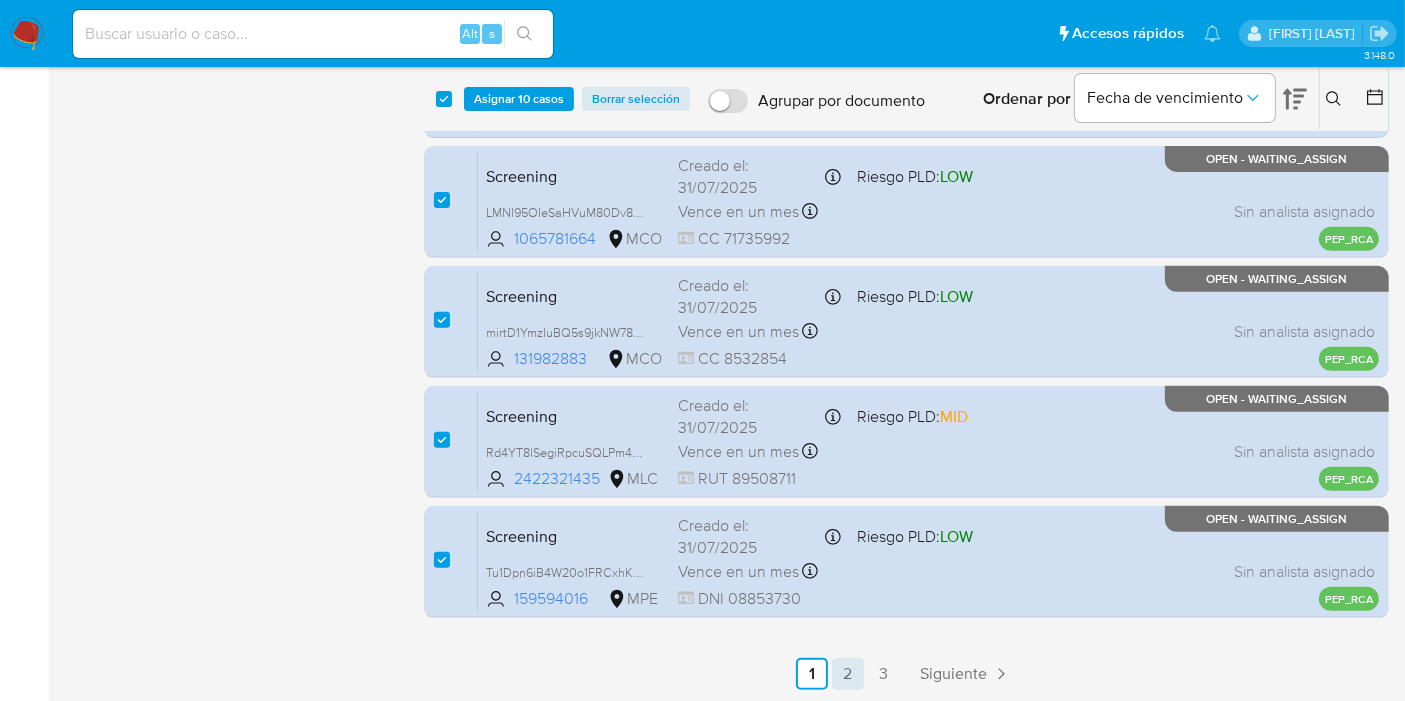 click on "2" at bounding box center [848, 674] 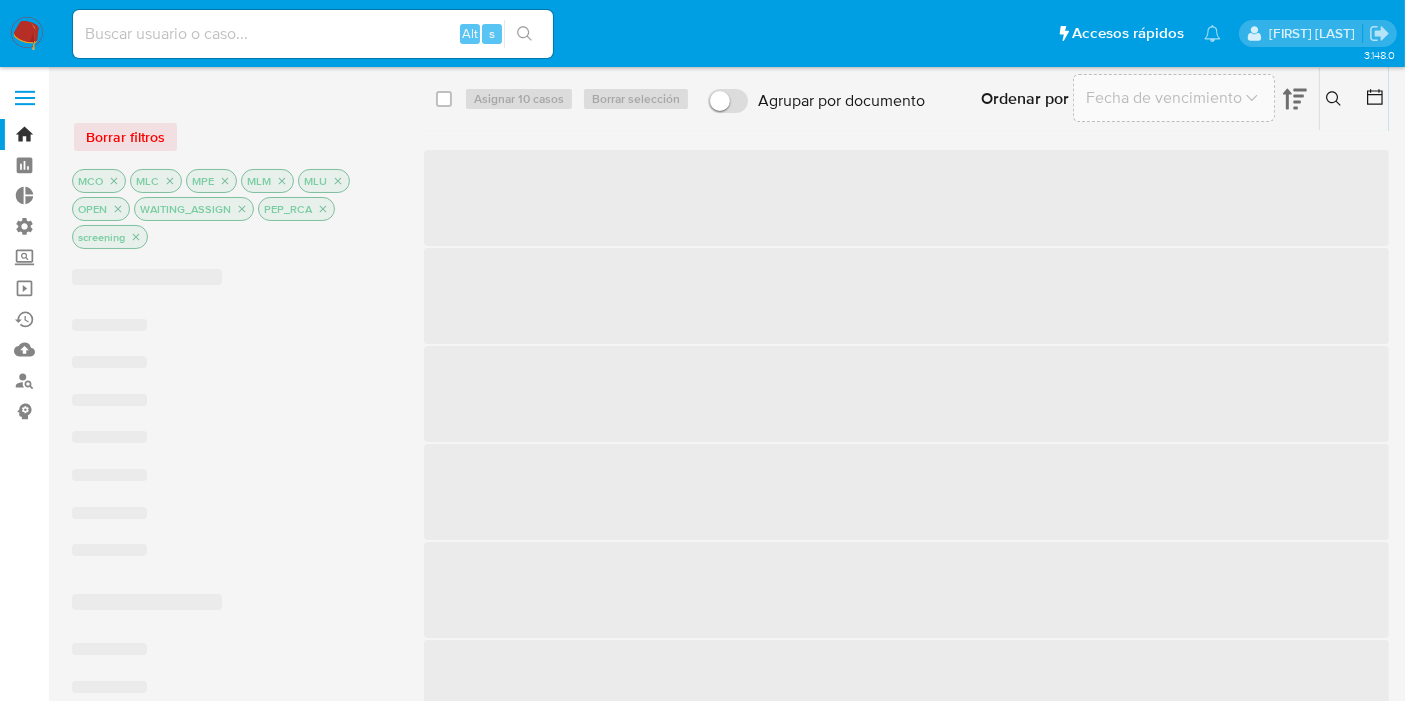 checkbox on "false" 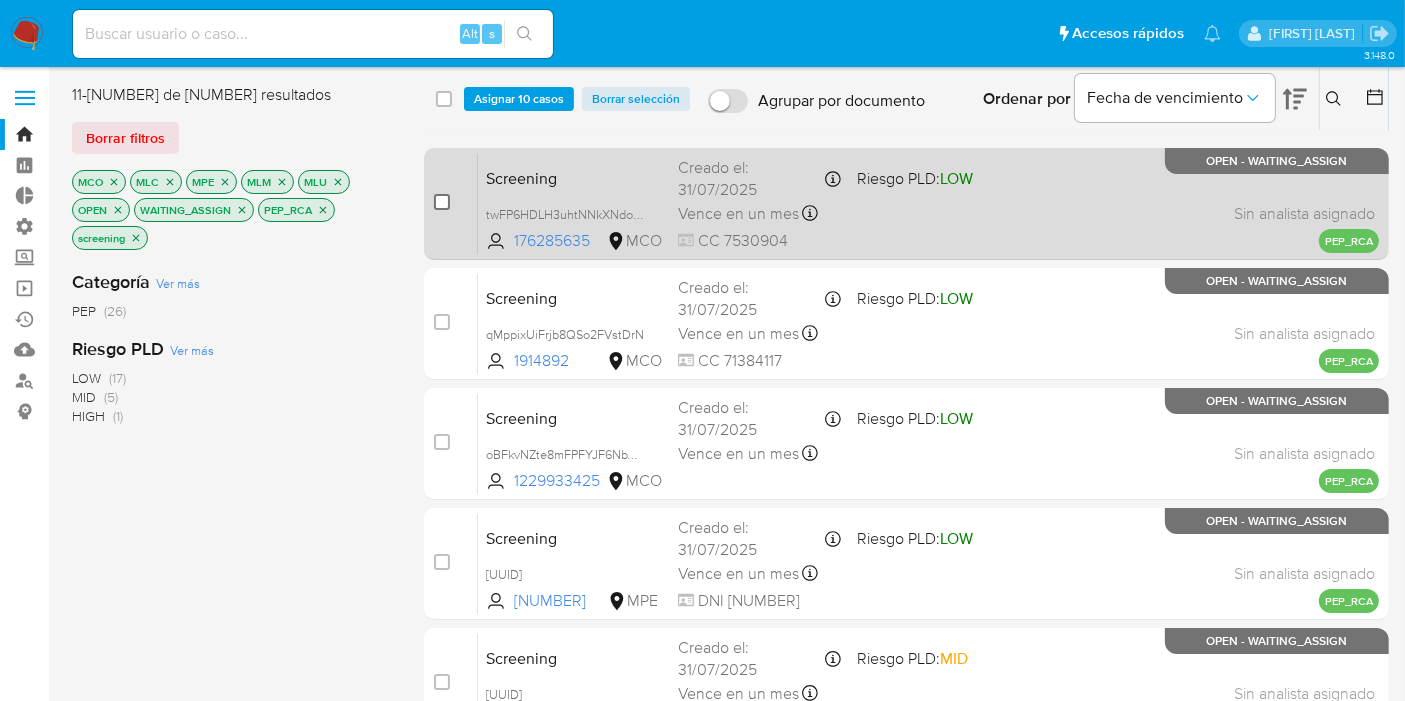 click at bounding box center (442, 202) 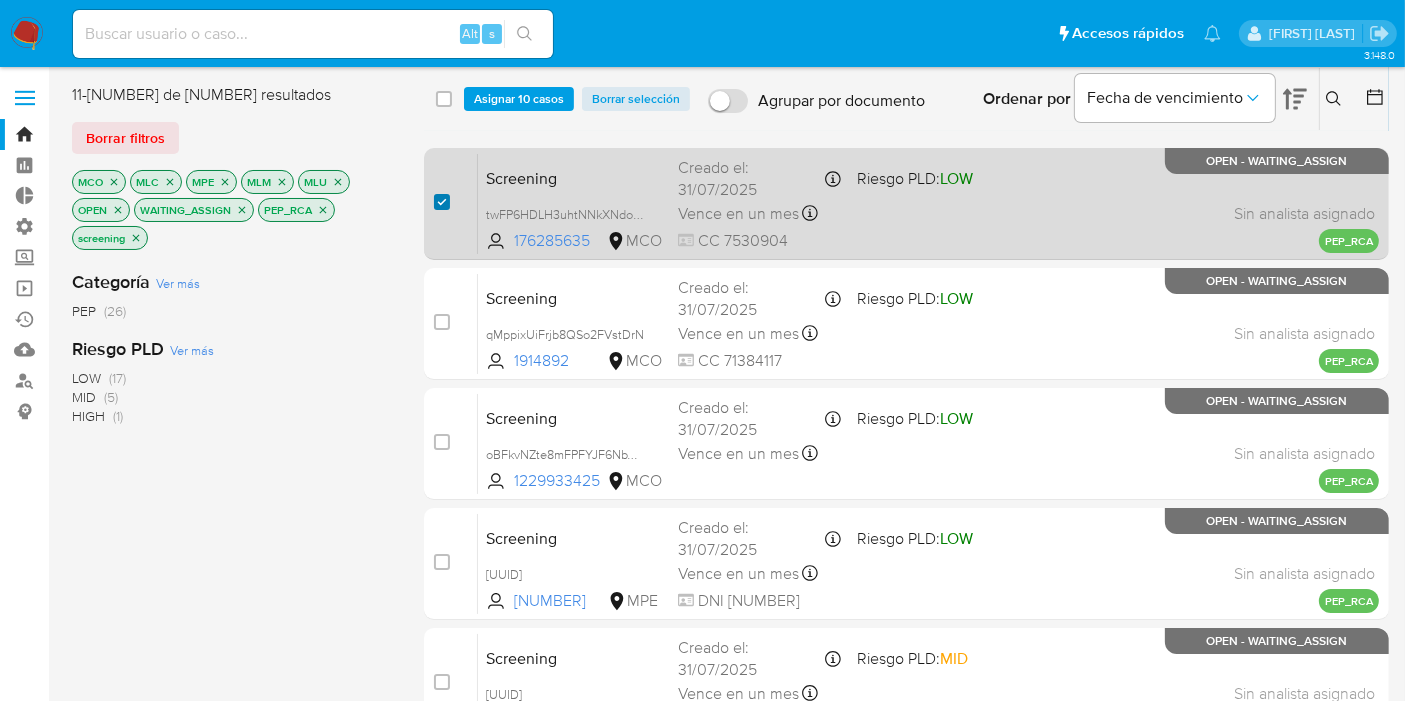 checkbox on "true" 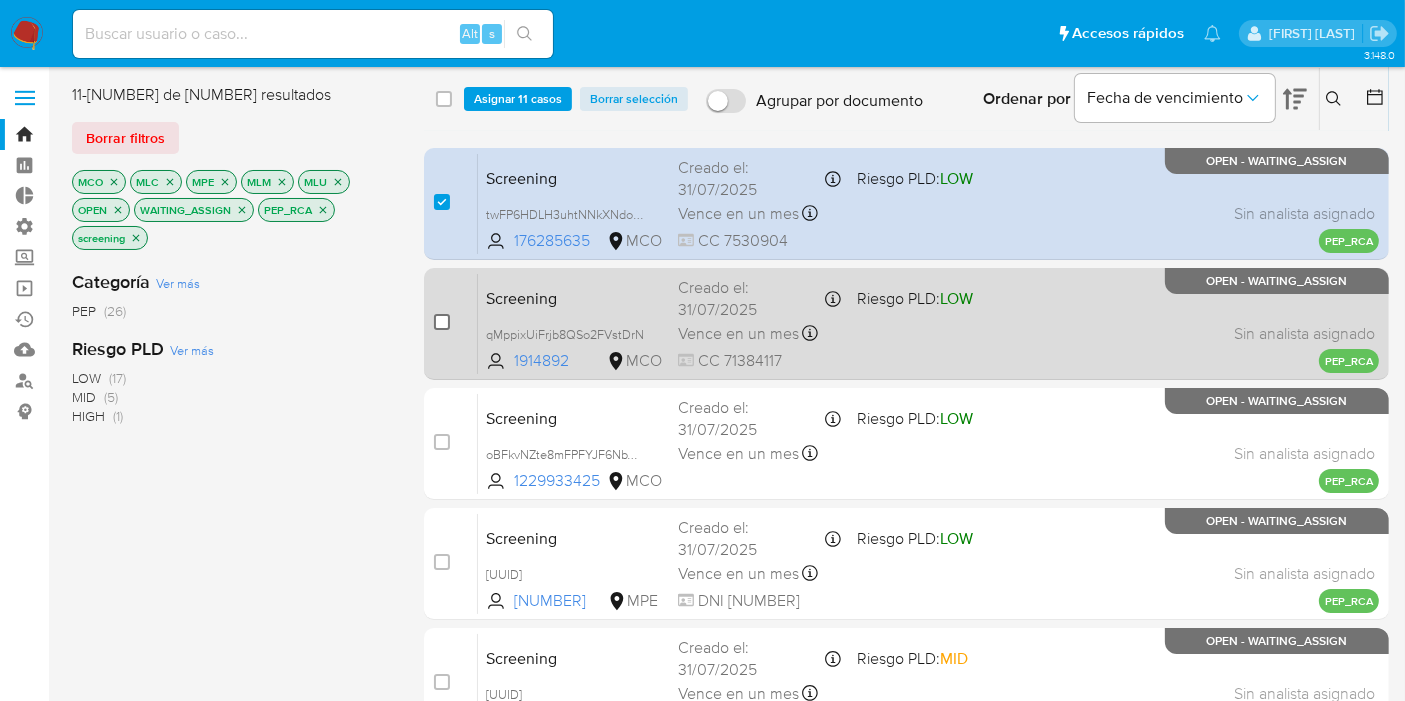 click at bounding box center (442, 322) 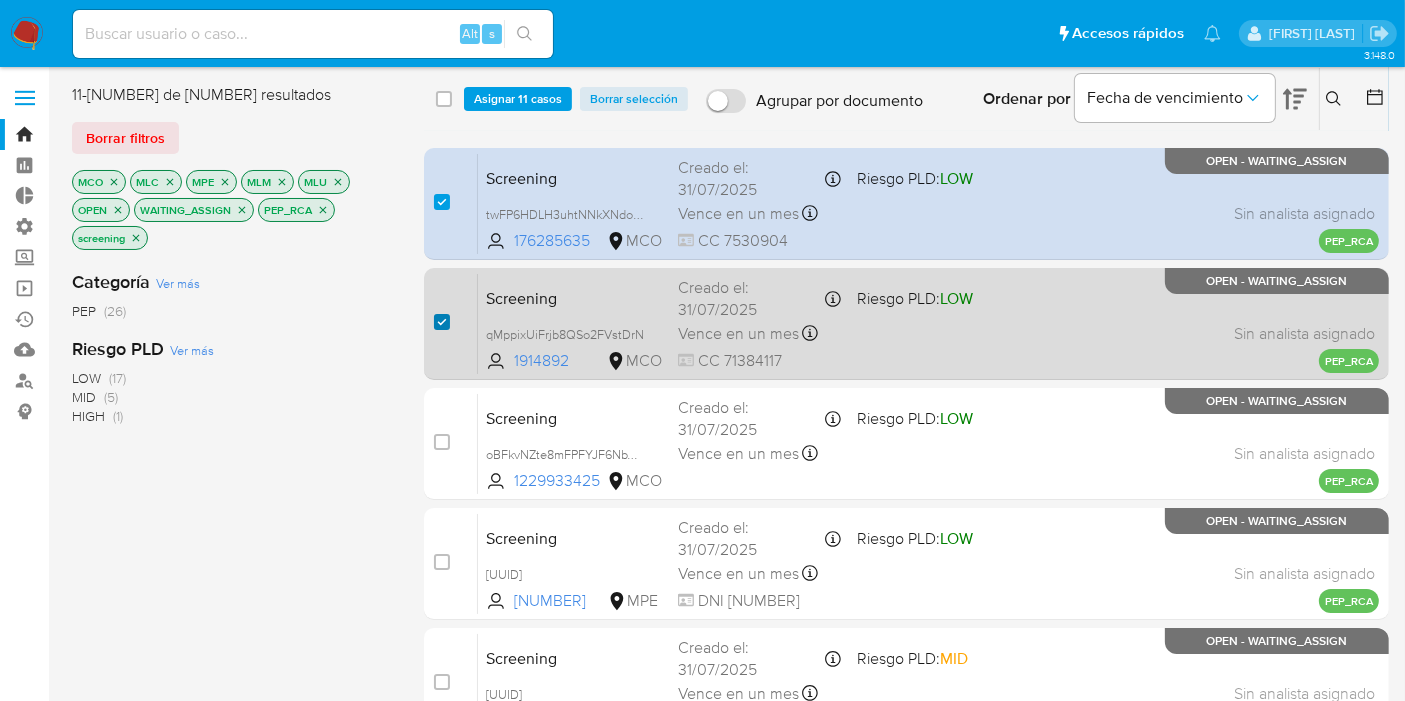 checkbox on "true" 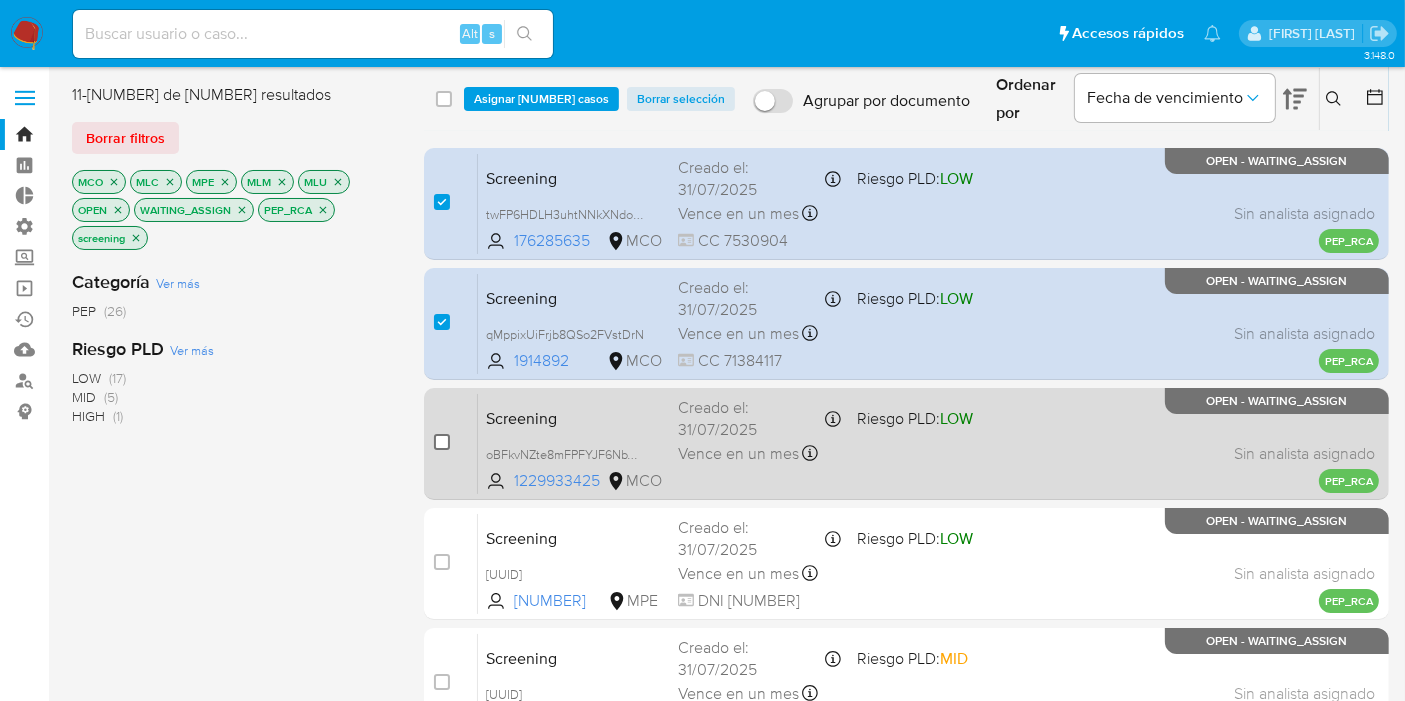 click at bounding box center [442, 442] 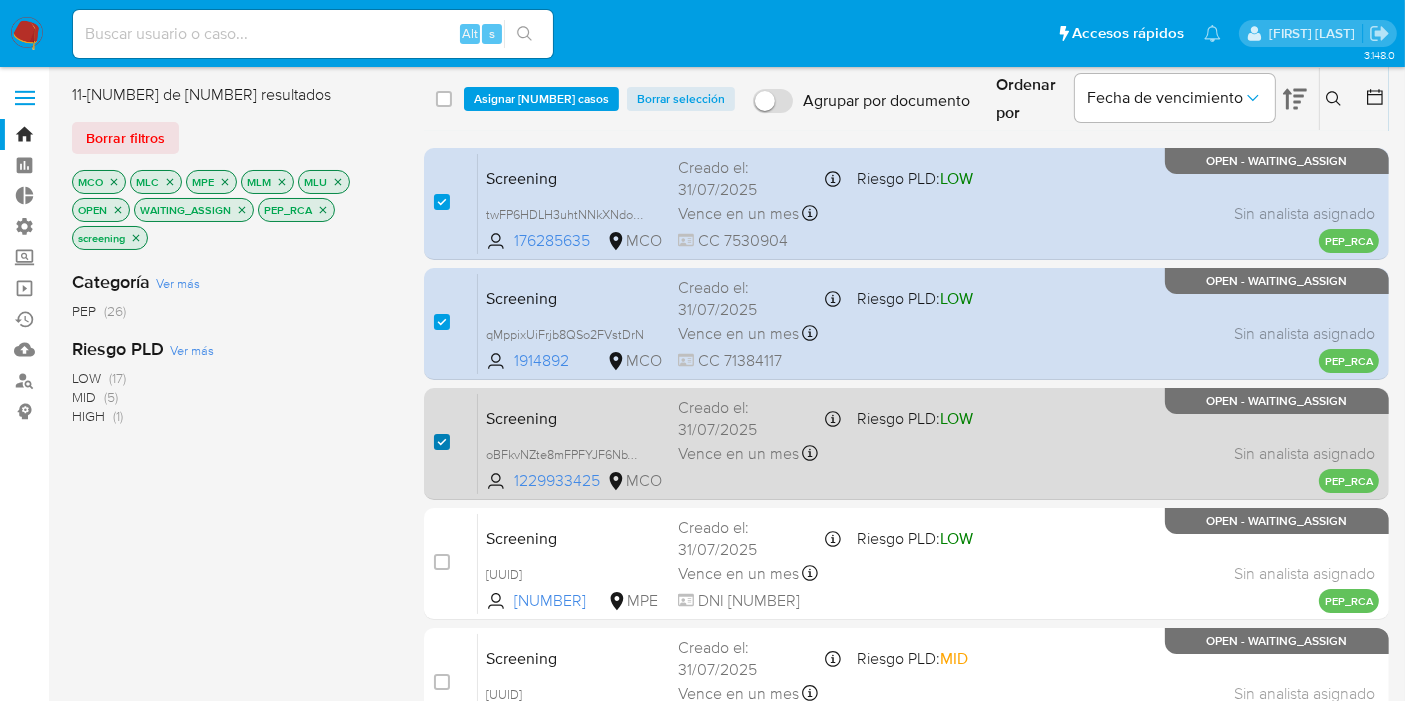checkbox on "true" 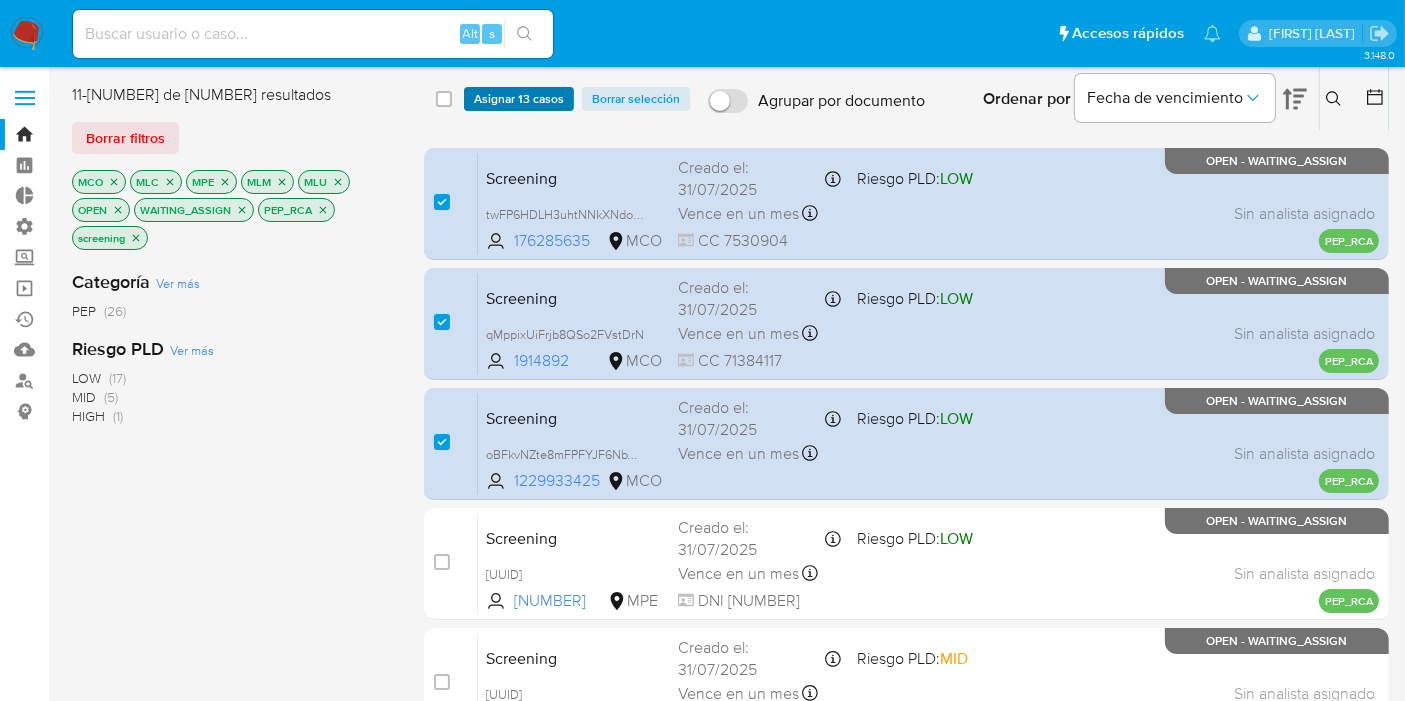 click on "Asignar 13 casos" at bounding box center [519, 99] 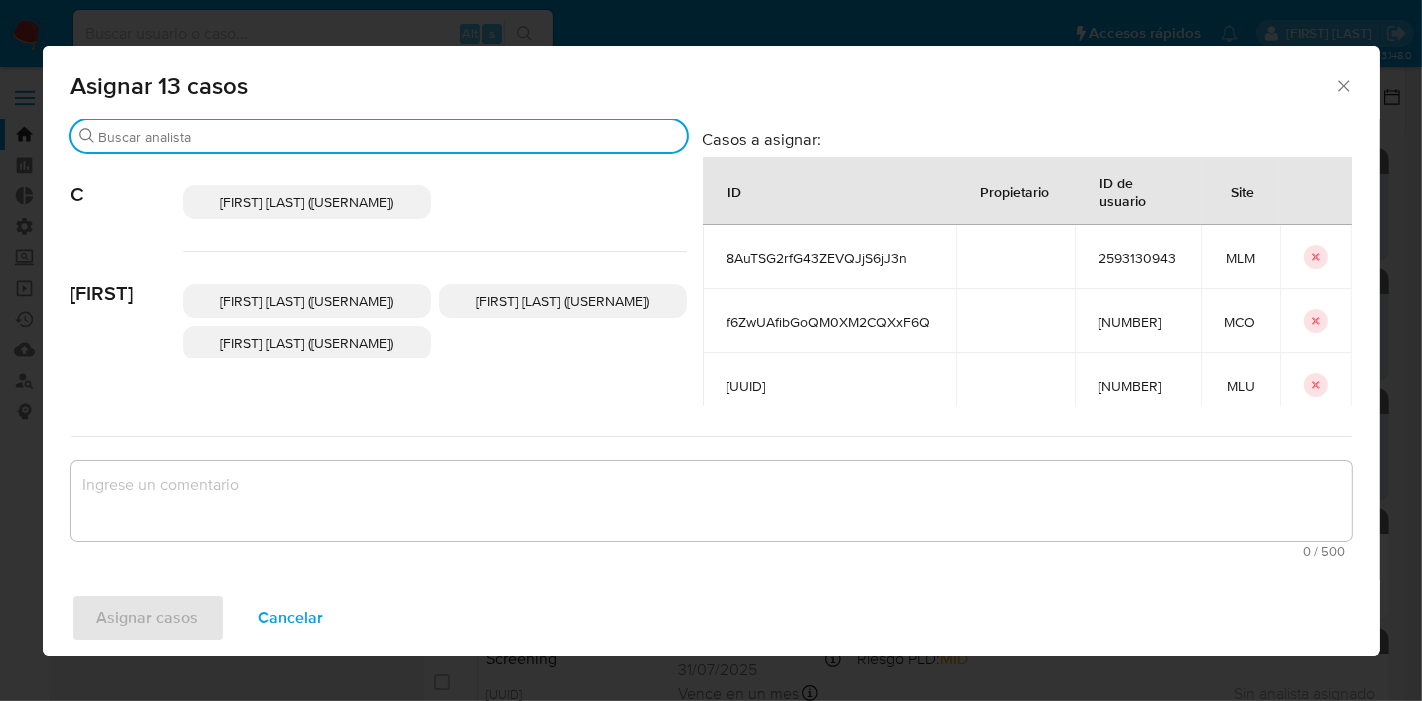 click on "Buscar" at bounding box center [389, 137] 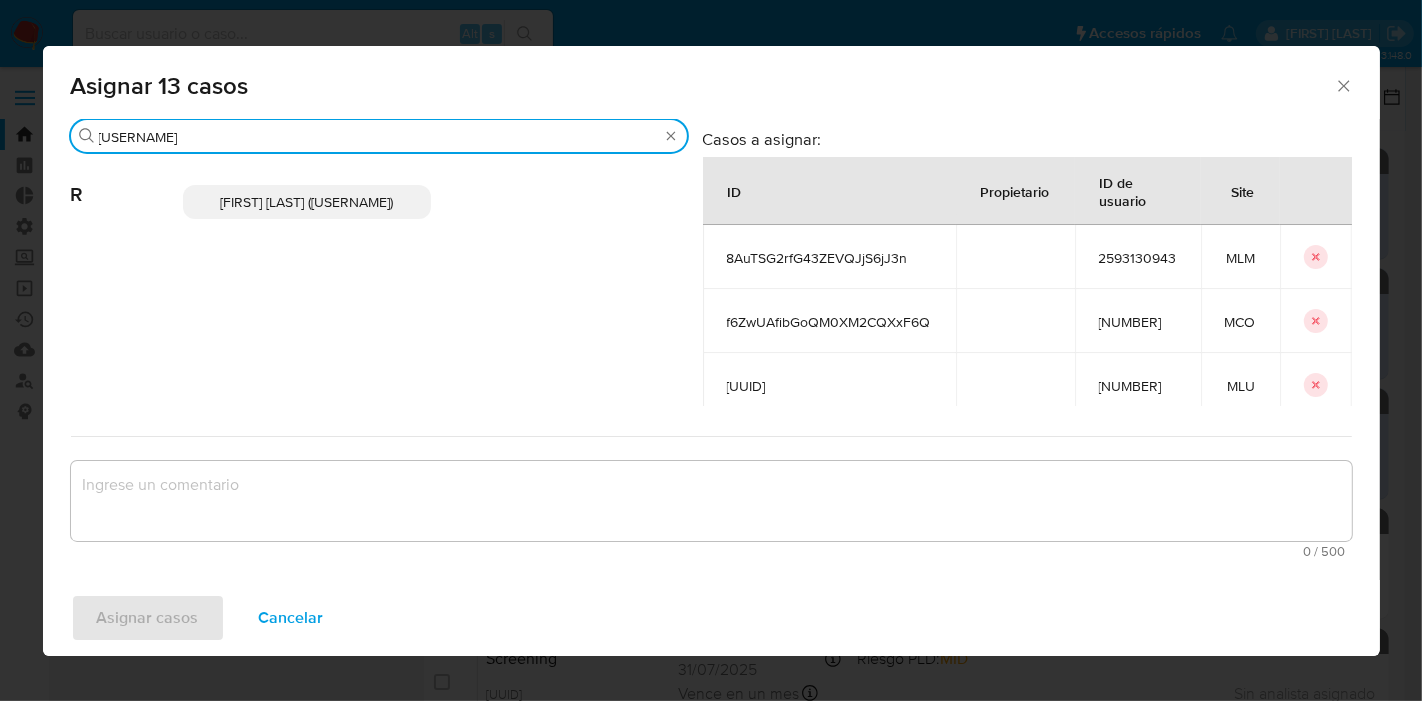type on "[USERNAME]" 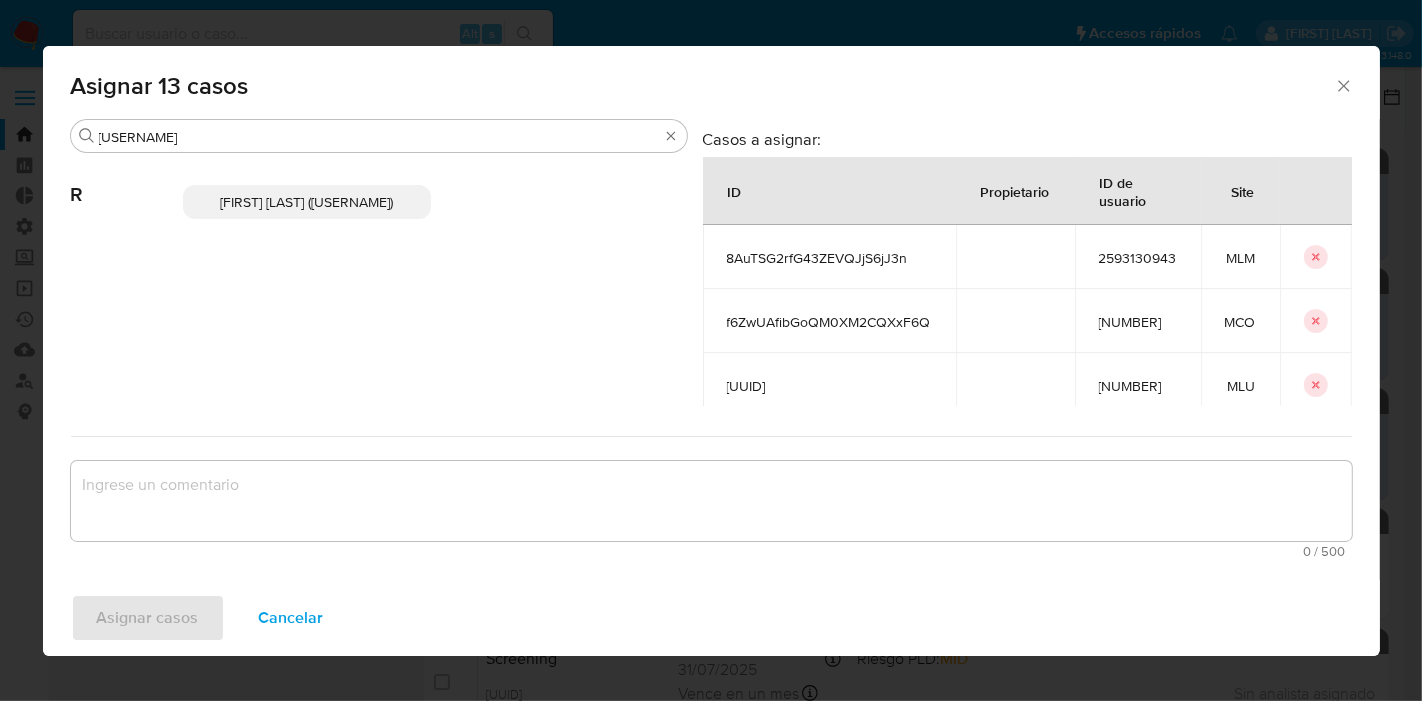 click on "[FIRST] [LAST] ([USERNAME])" at bounding box center [306, 202] 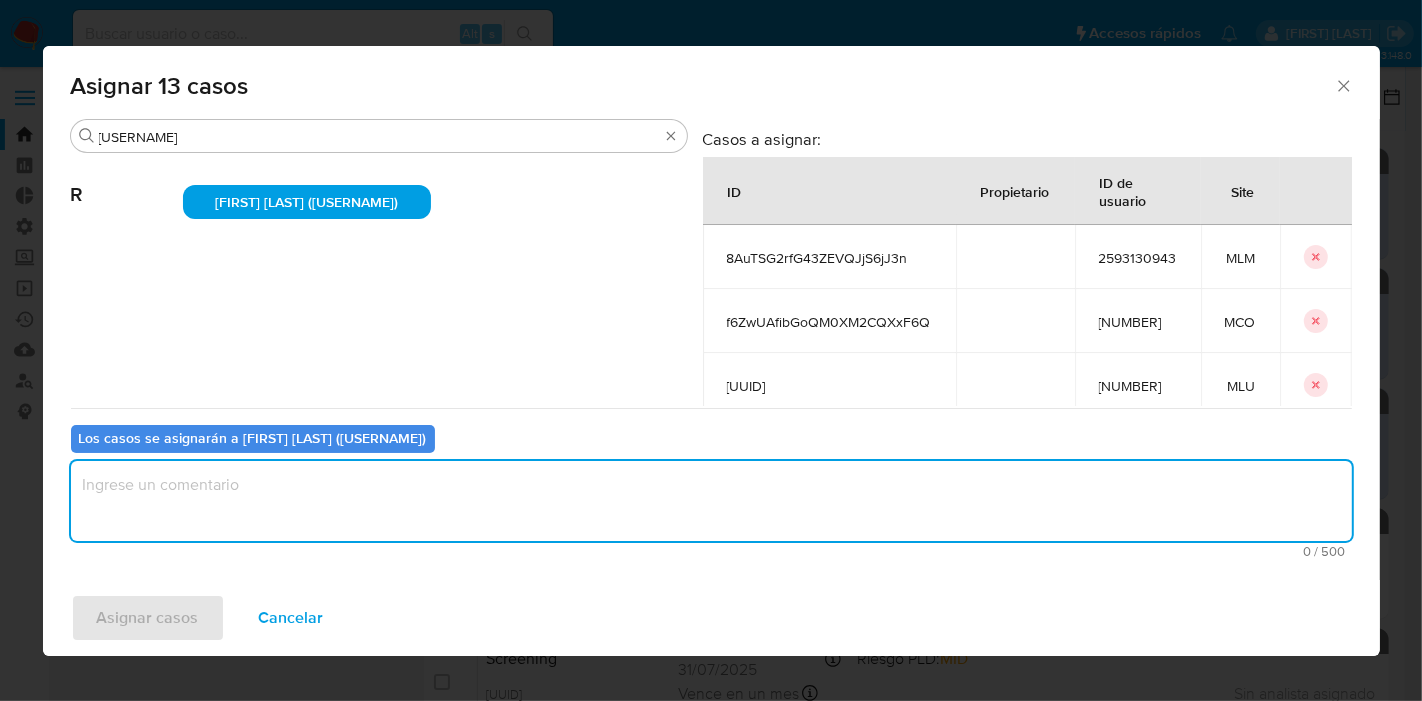 click at bounding box center (711, 501) 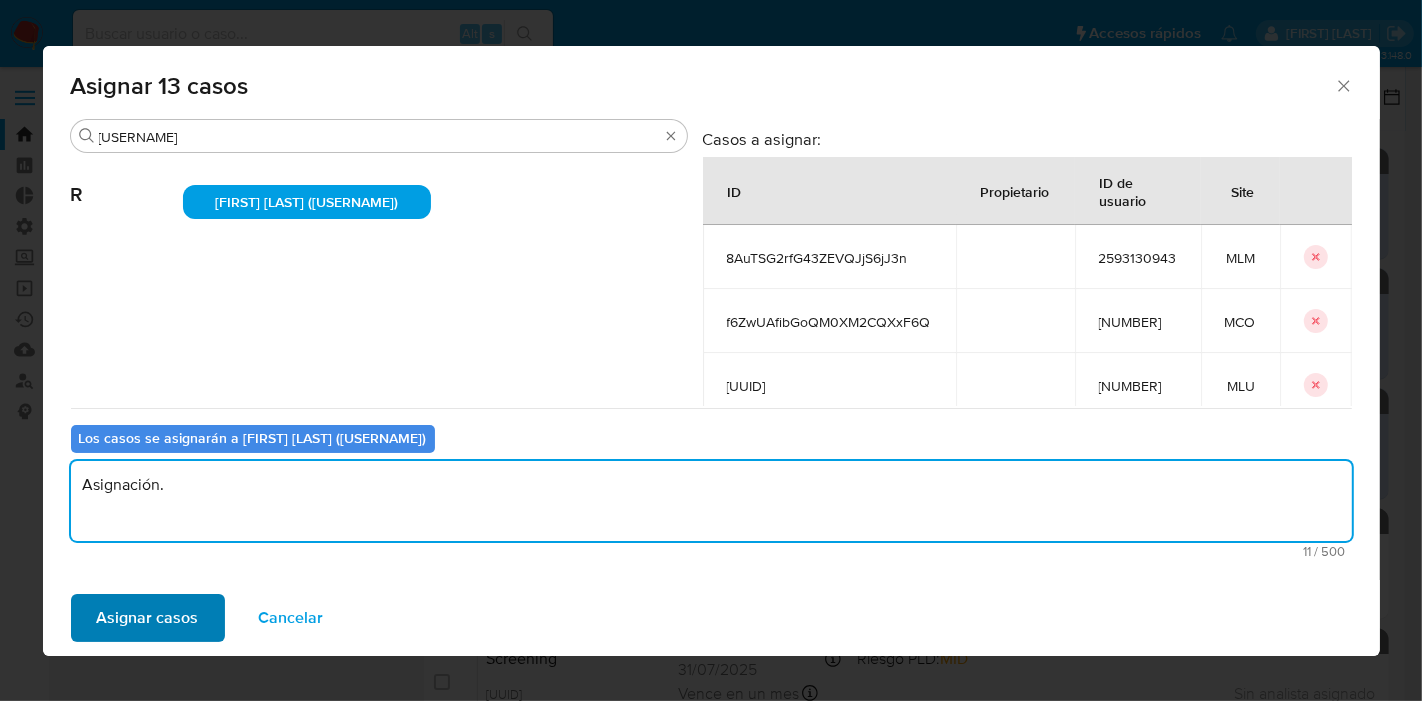type on "Asignación." 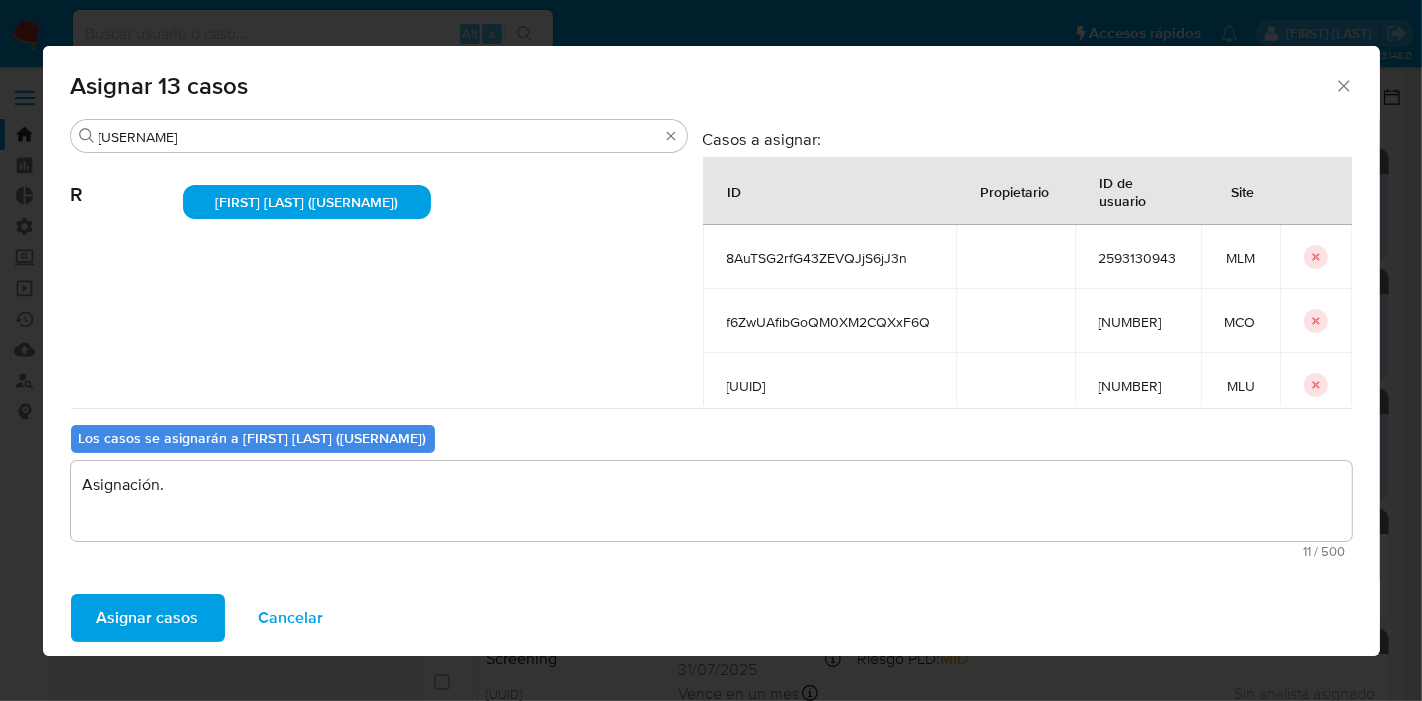 click on "Asignar casos" at bounding box center [148, 618] 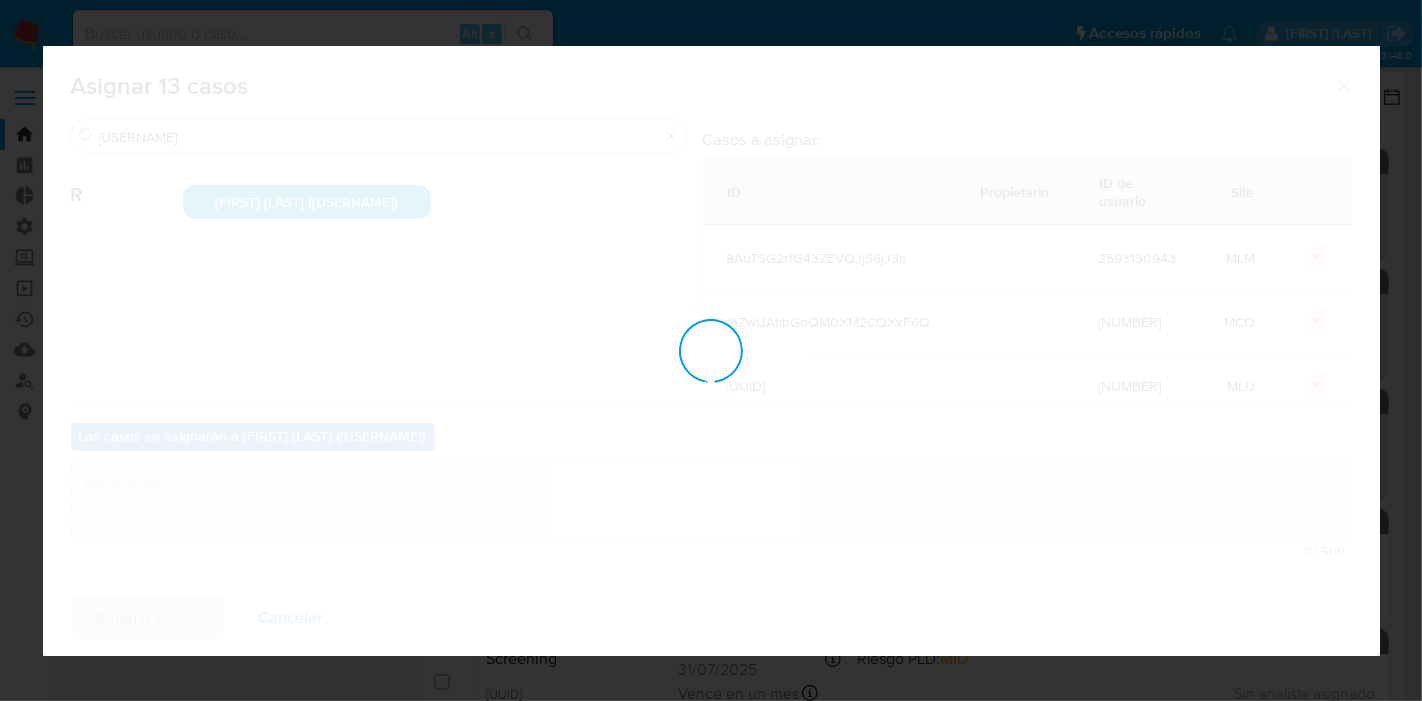 type 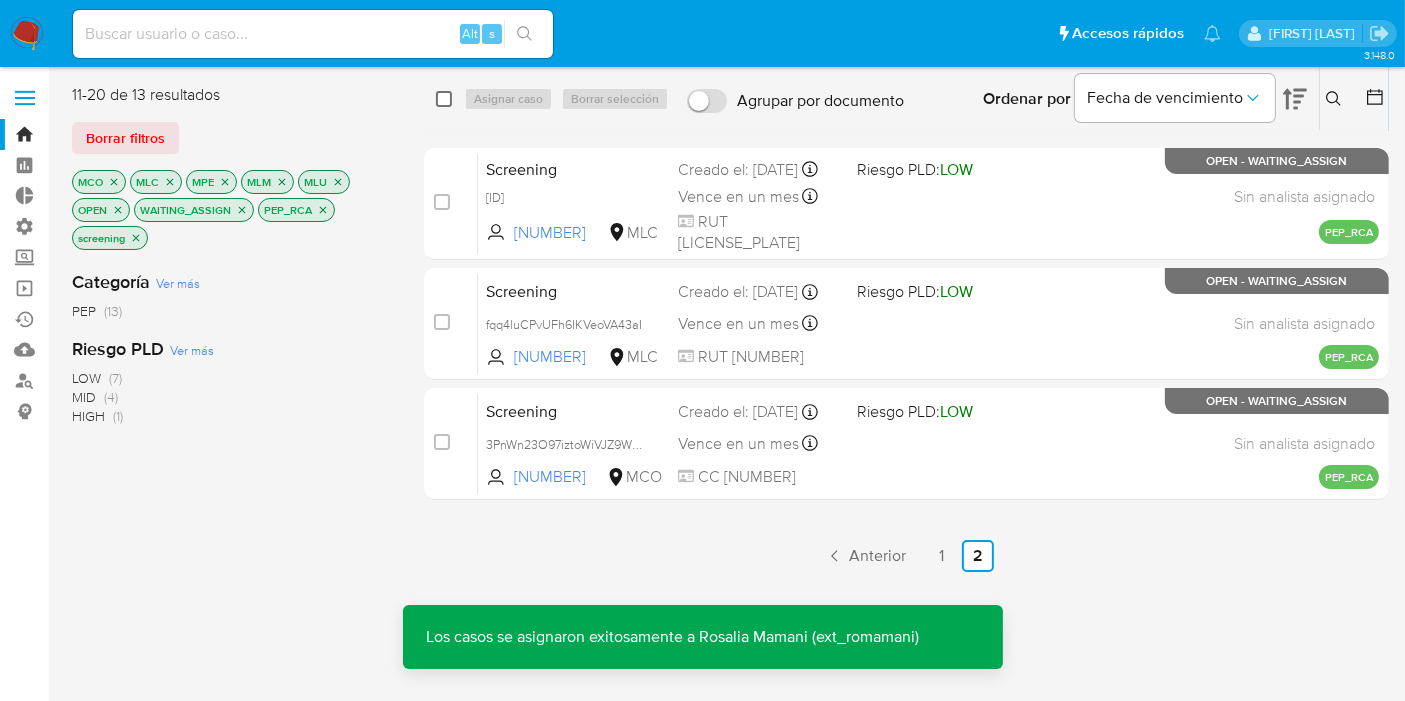 click at bounding box center (444, 99) 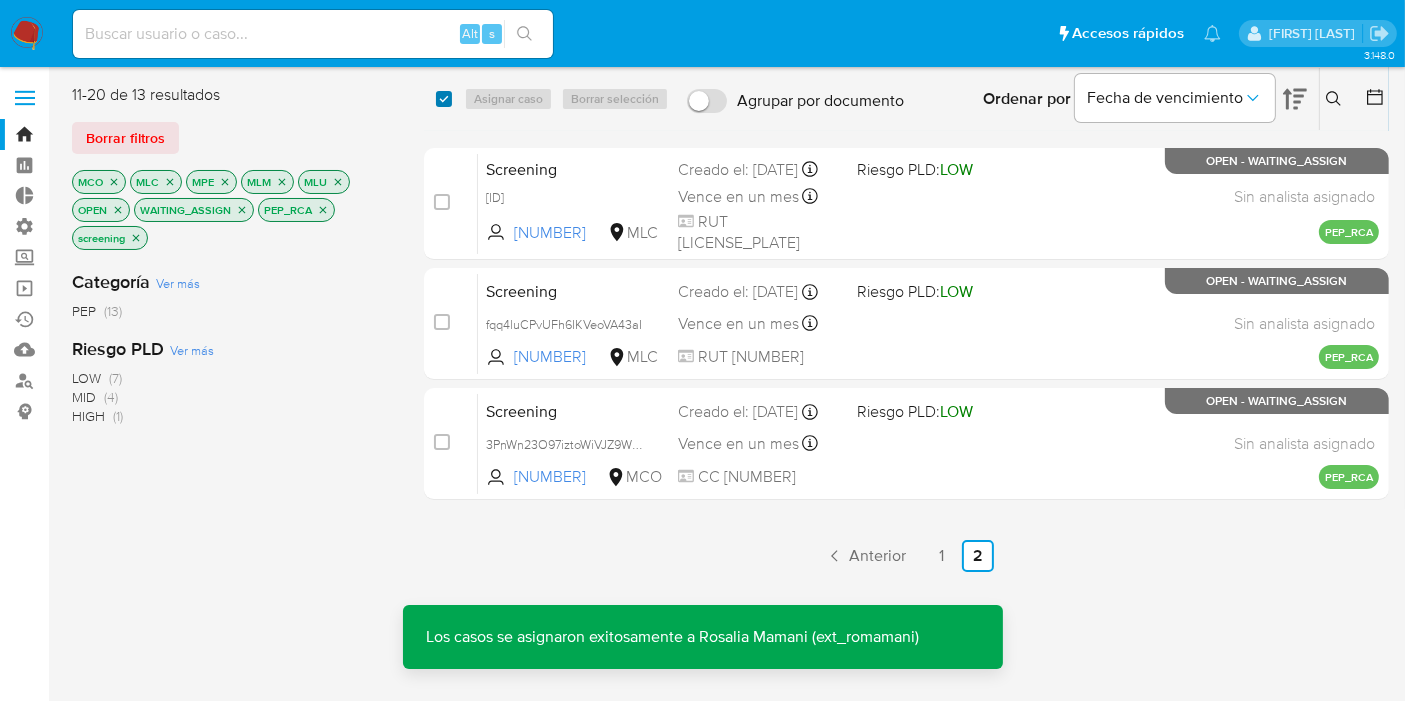 checkbox on "true" 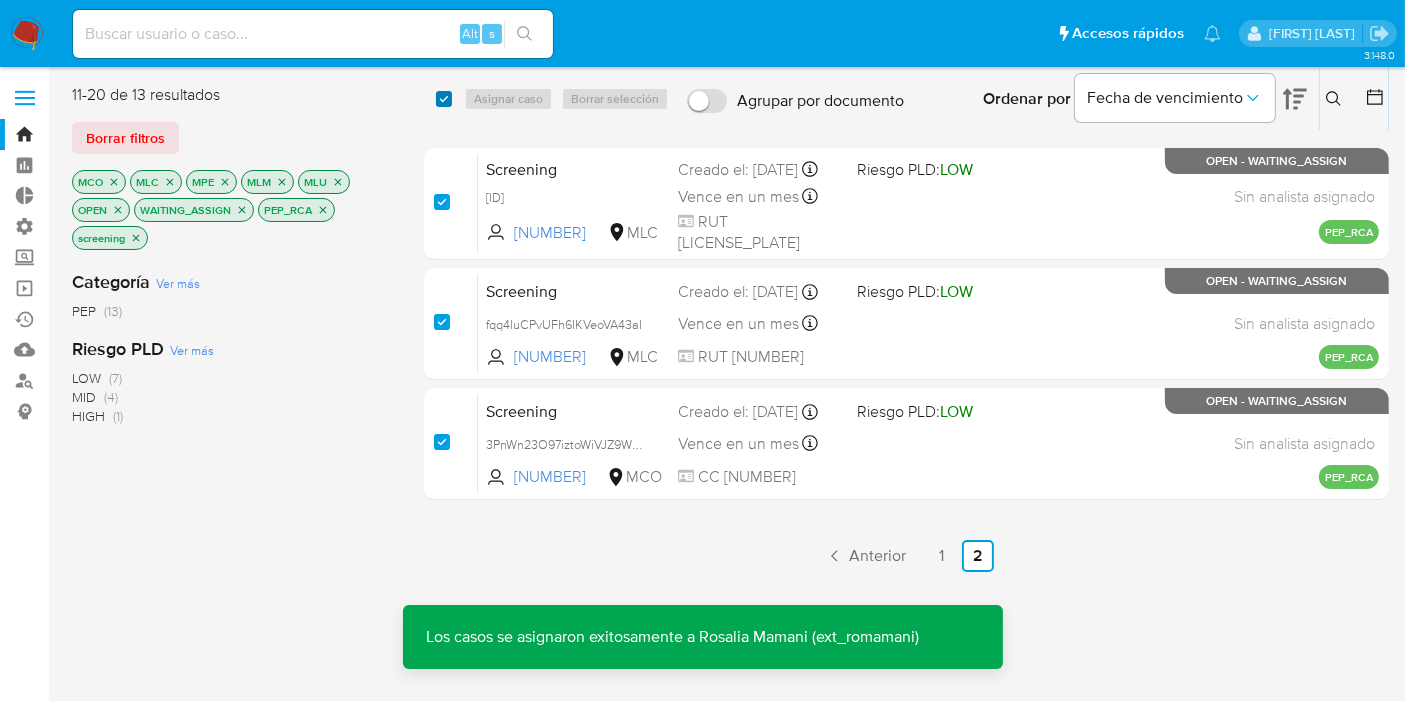checkbox on "true" 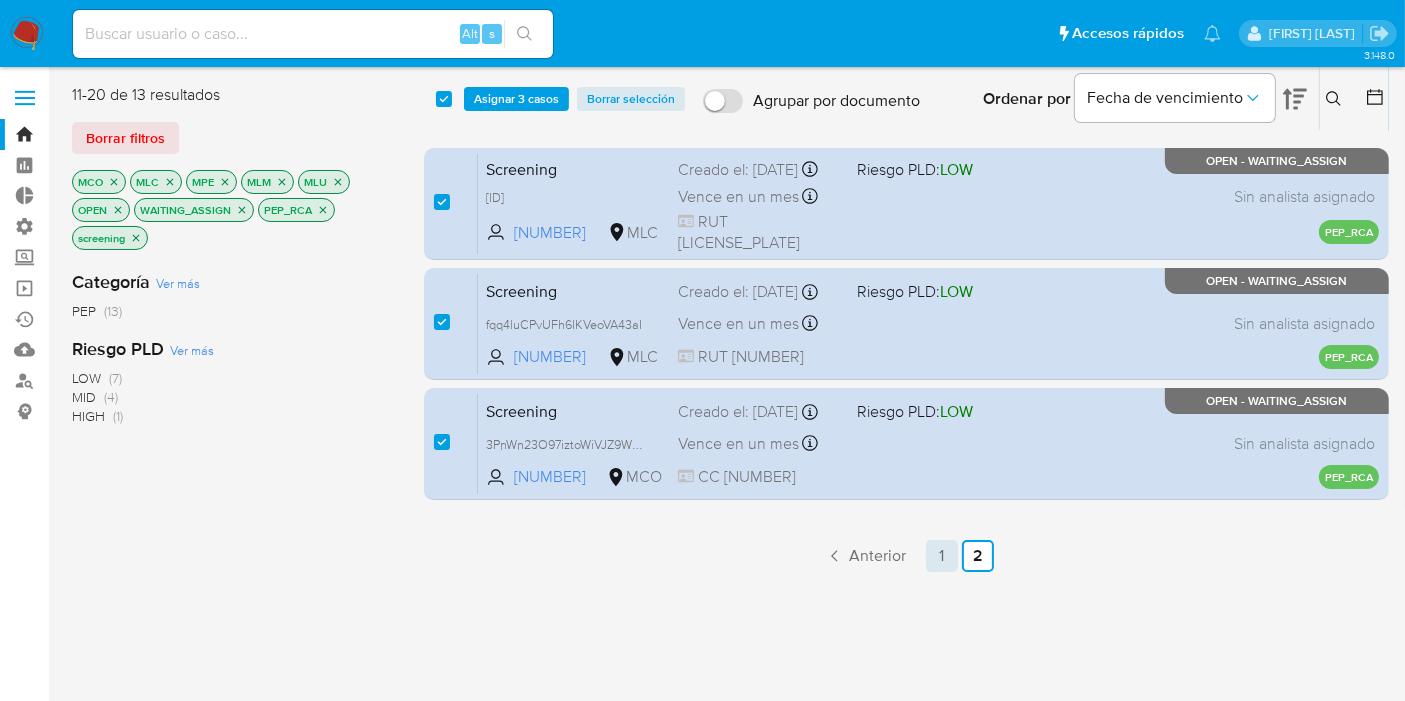 click on "1" at bounding box center [942, 556] 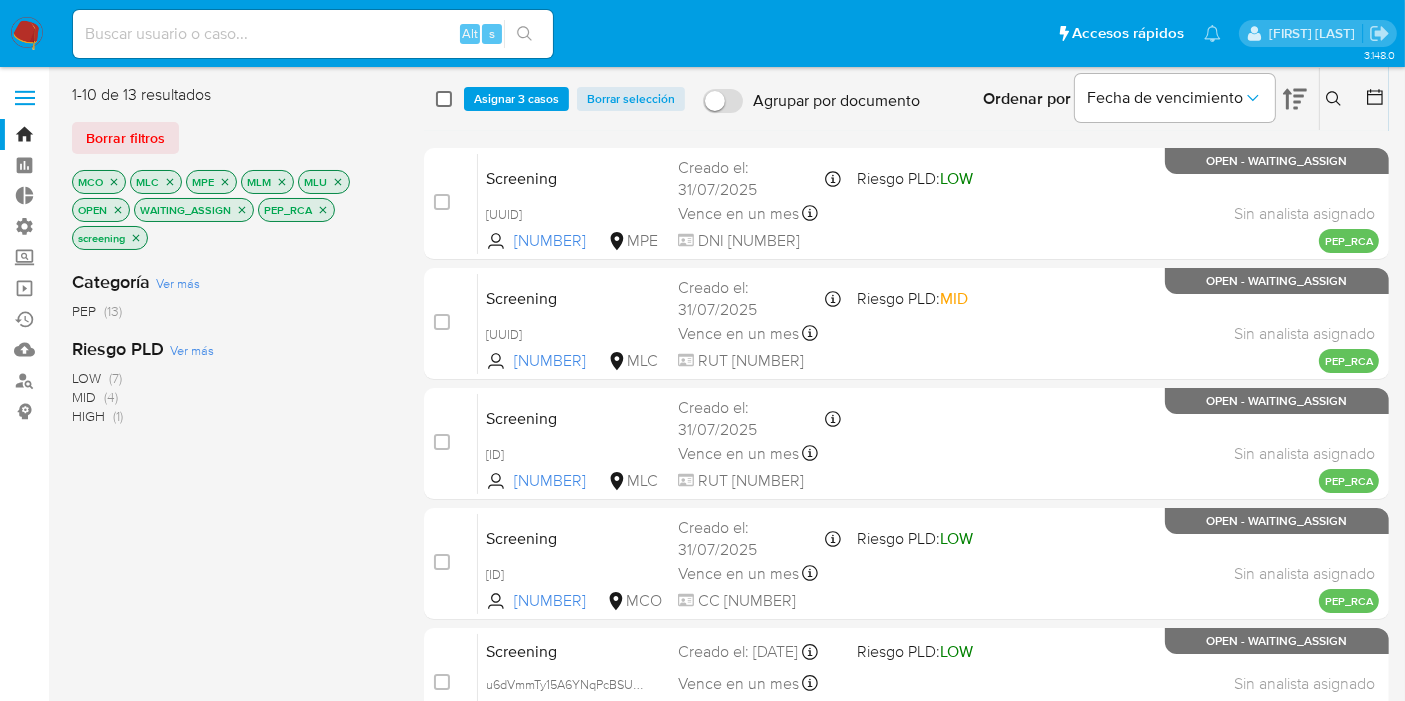 click at bounding box center (444, 99) 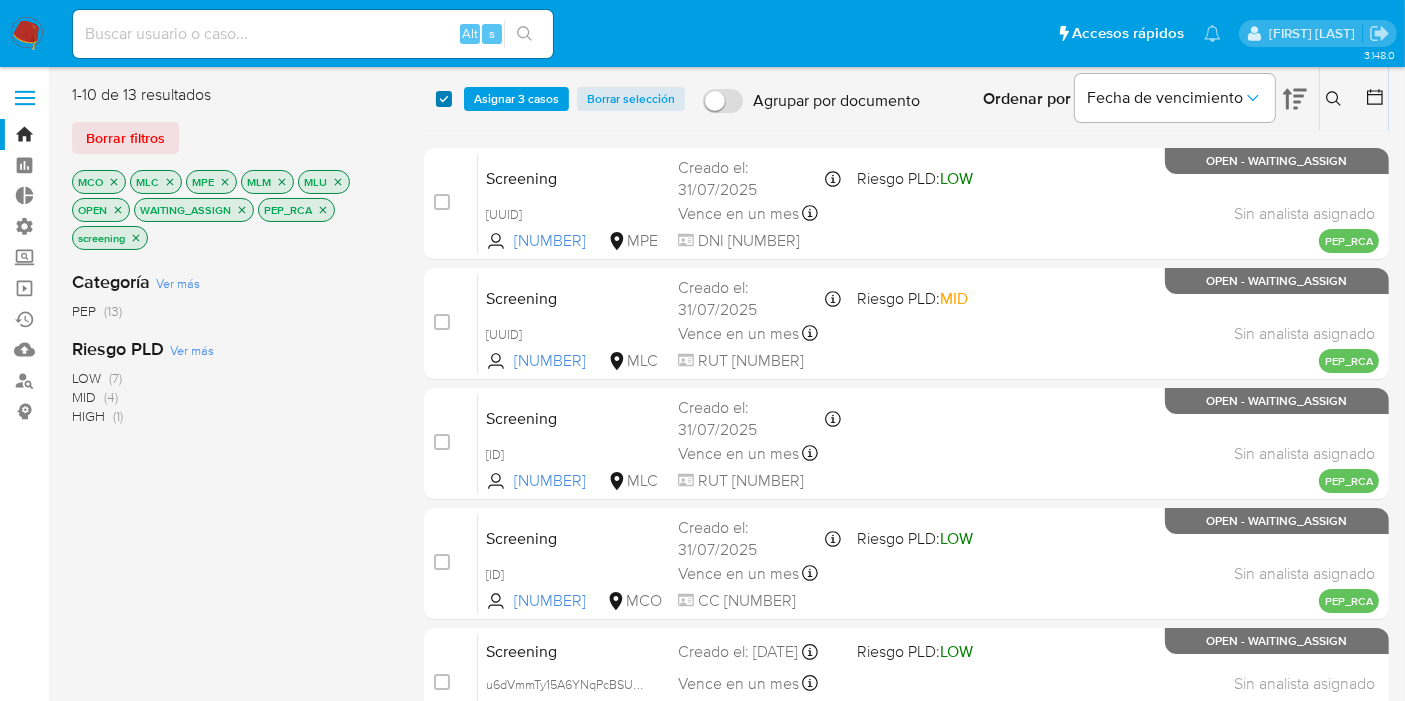 checkbox on "true" 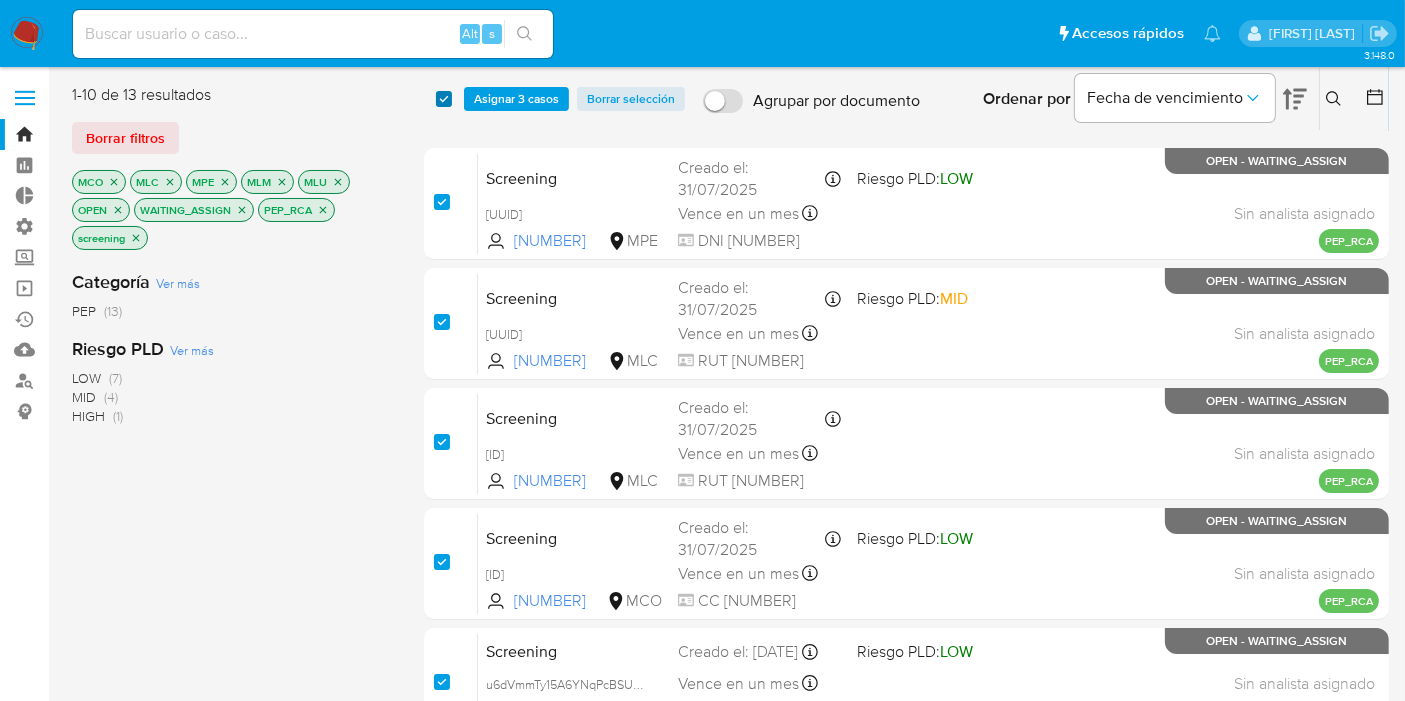 checkbox on "true" 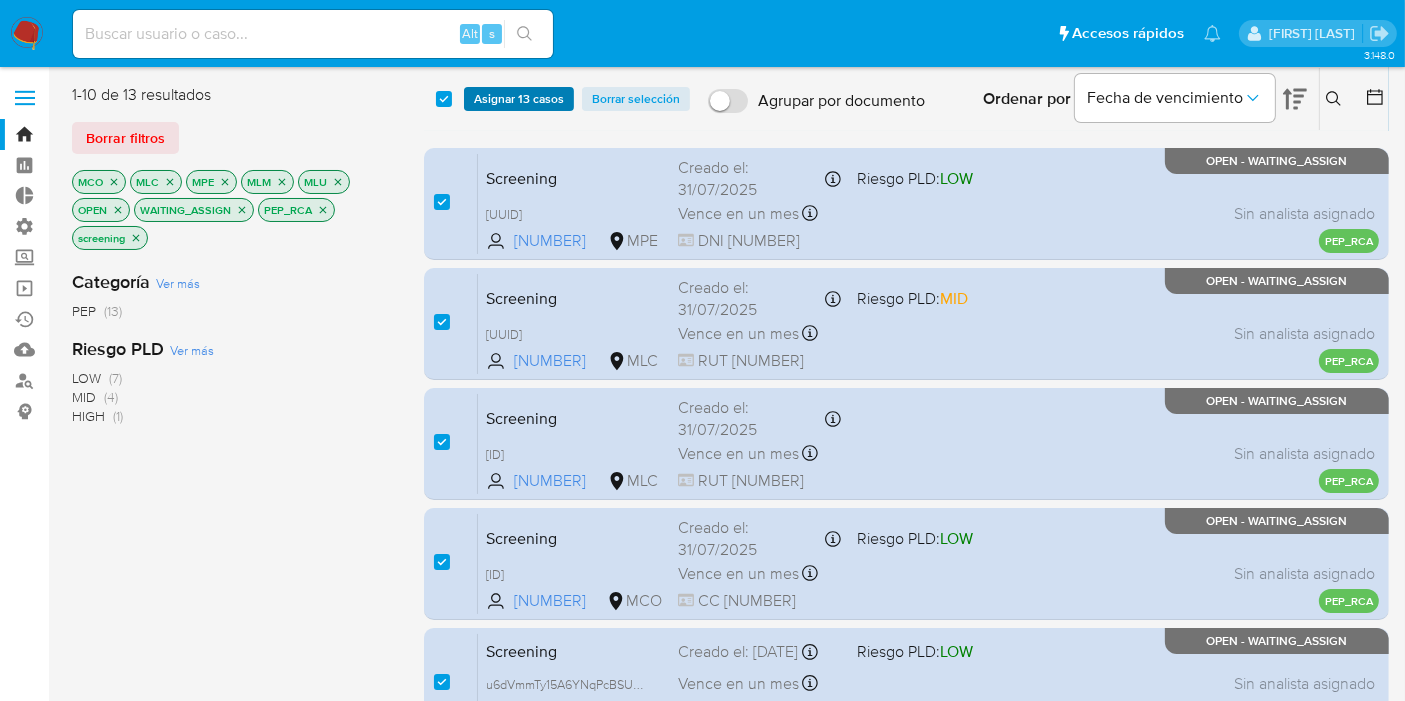 click on "Asignar 13 casos" at bounding box center [519, 99] 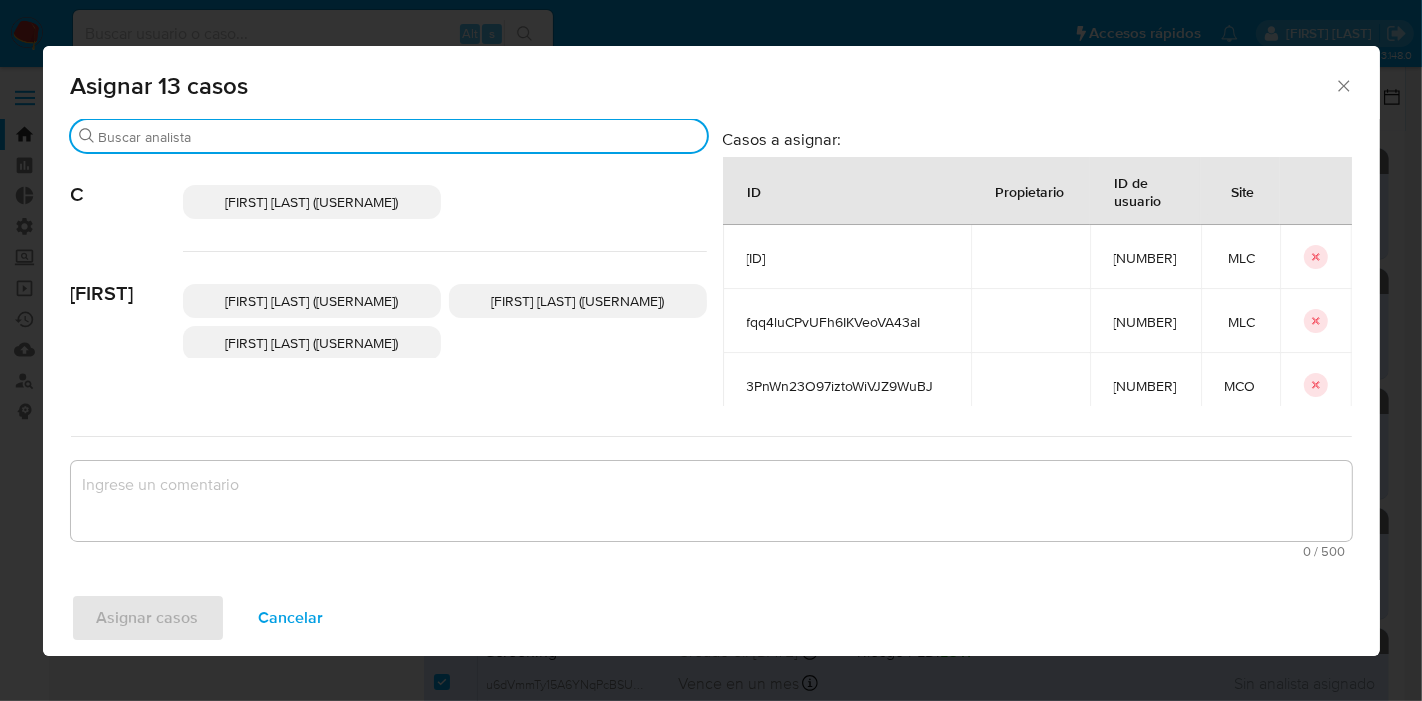 click on "Buscar" at bounding box center [399, 137] 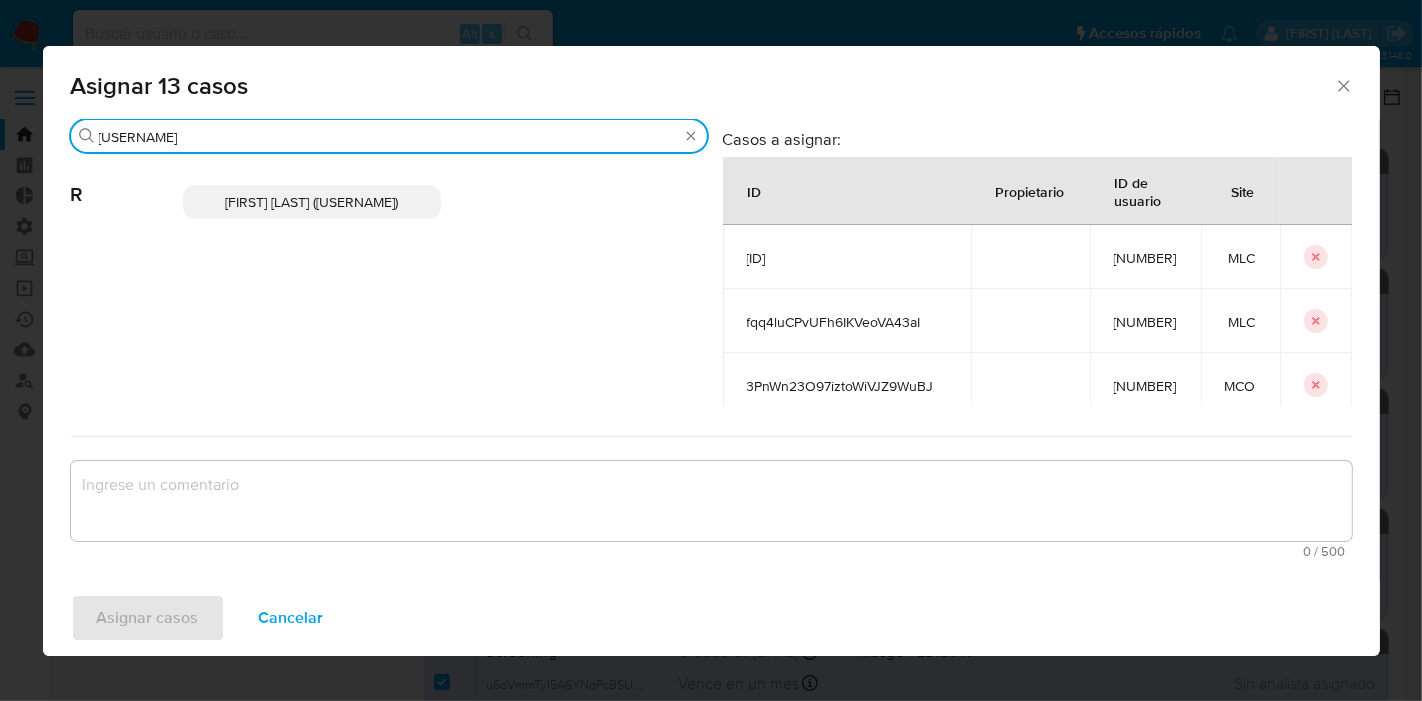 type on "[USERNAME]" 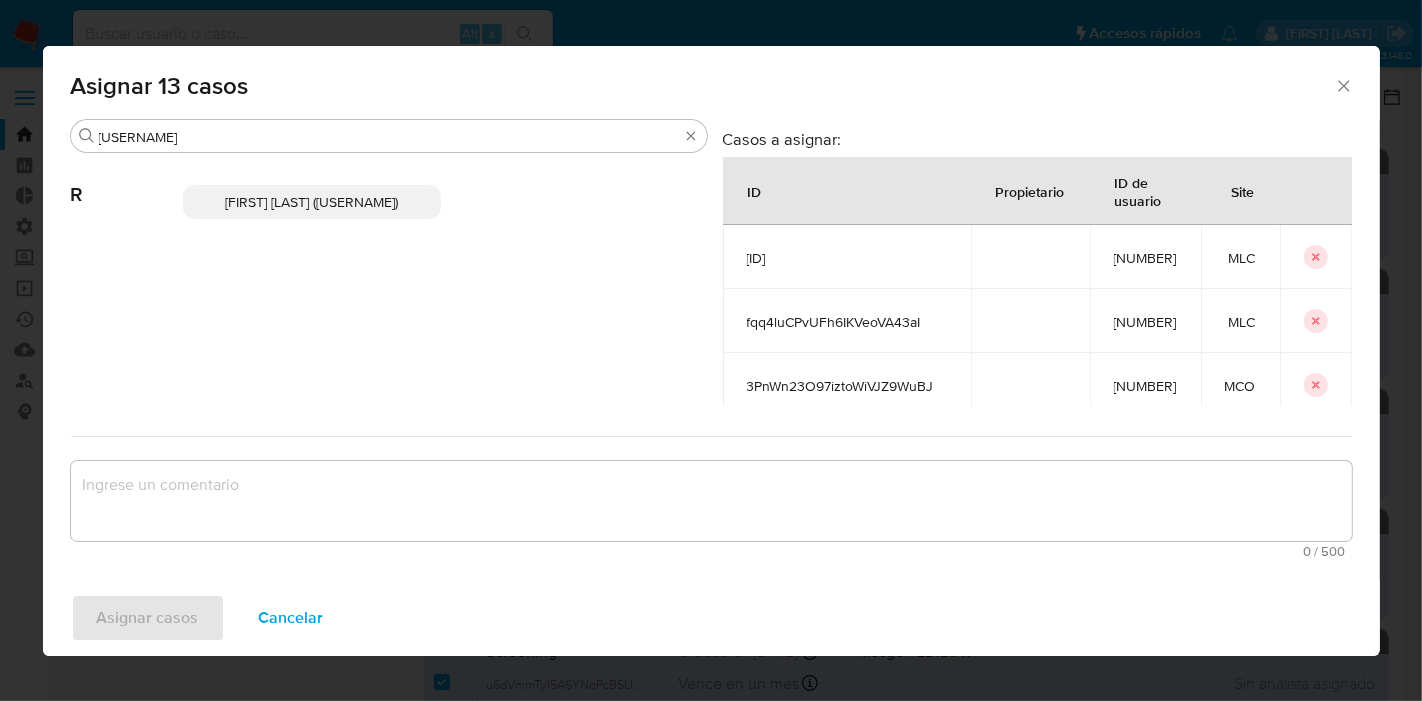 click on "[FIRST] [LAST] ([USERNAME])" at bounding box center (312, 202) 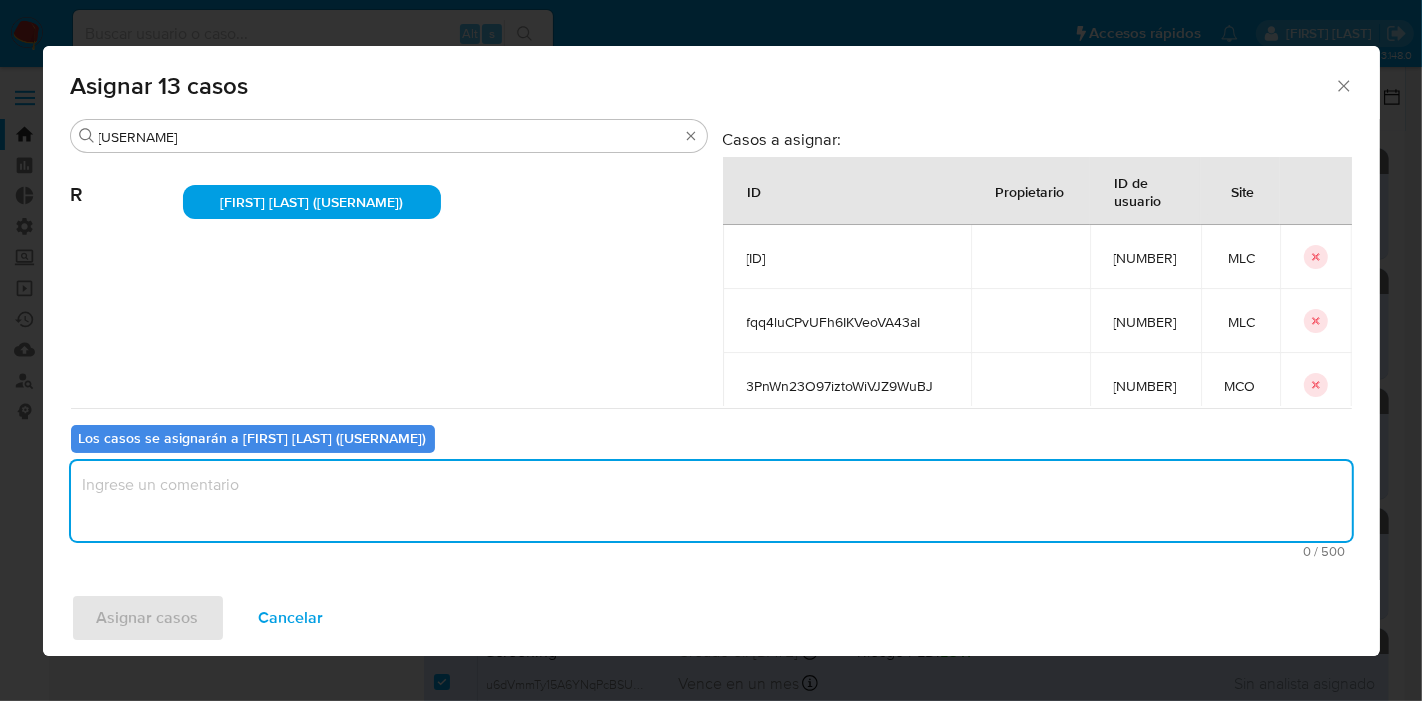 click at bounding box center [711, 501] 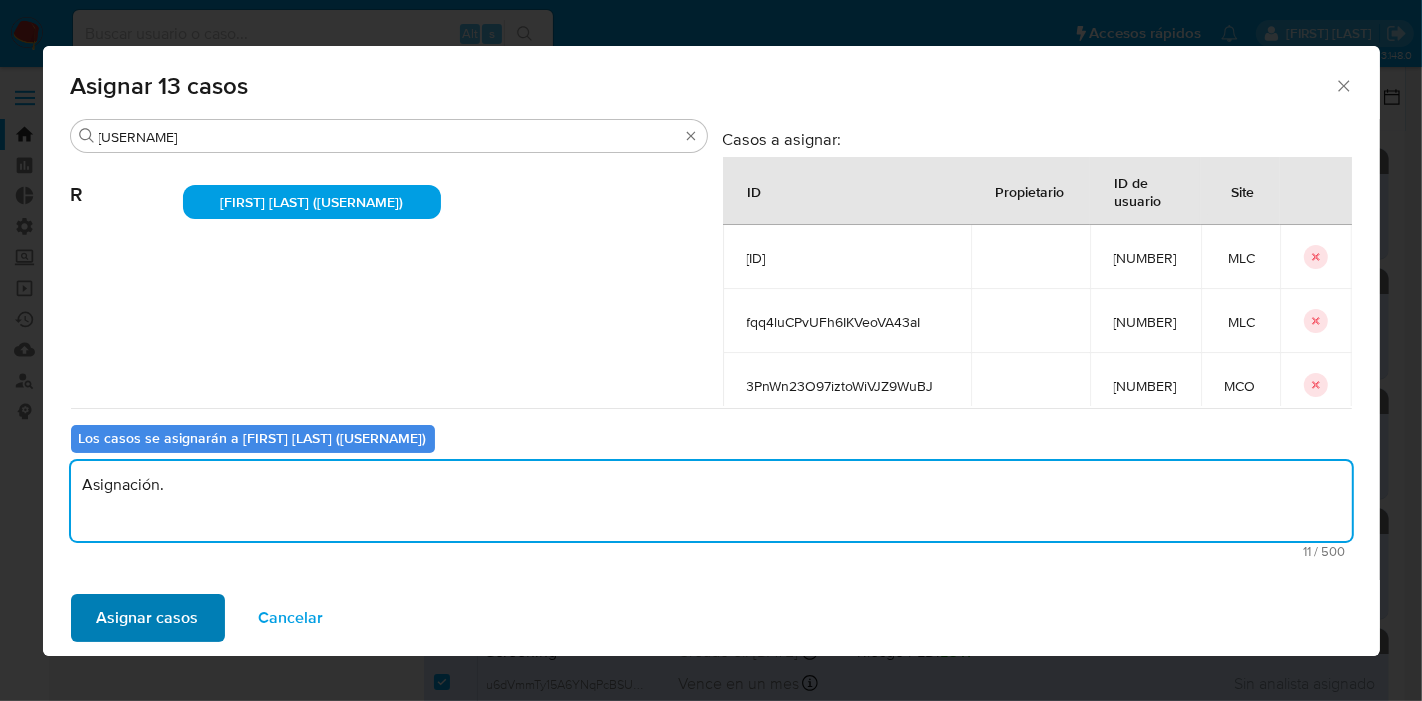 type on "Asignación." 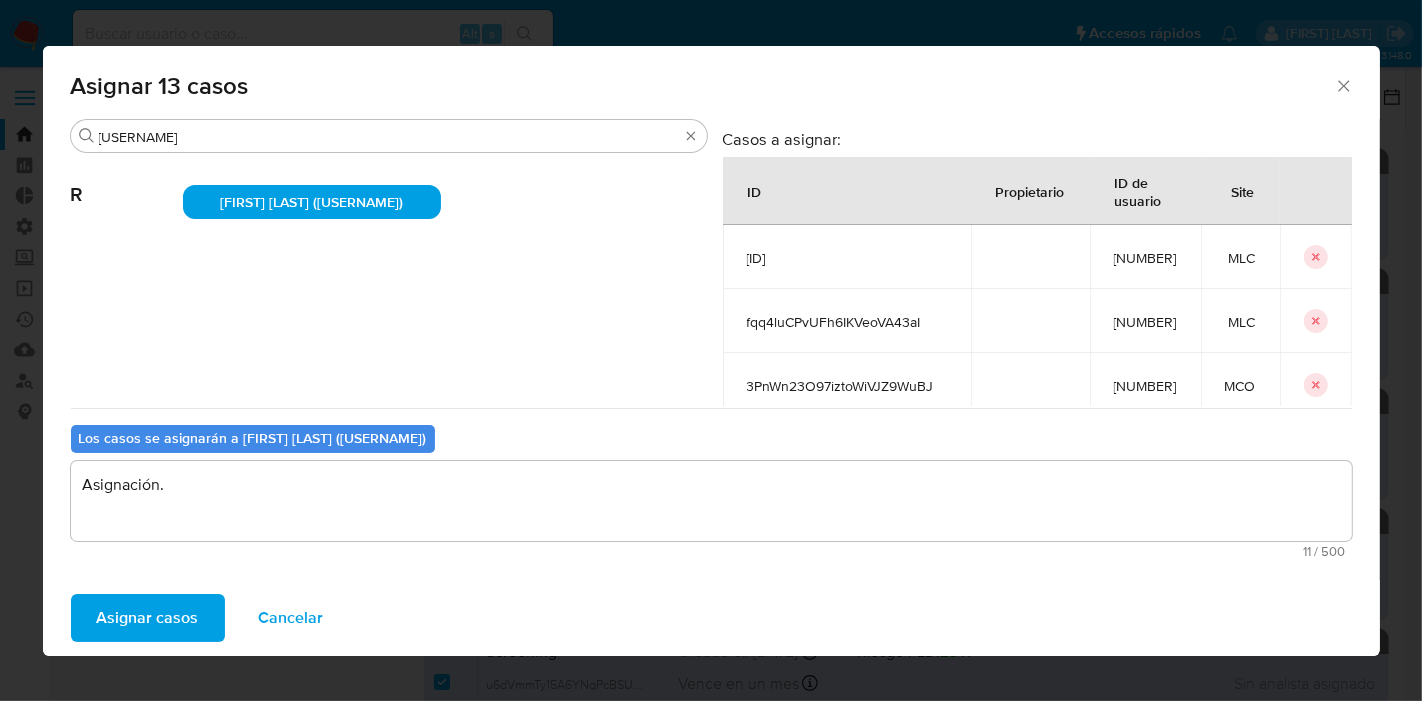 click on "Asignar casos" at bounding box center [148, 618] 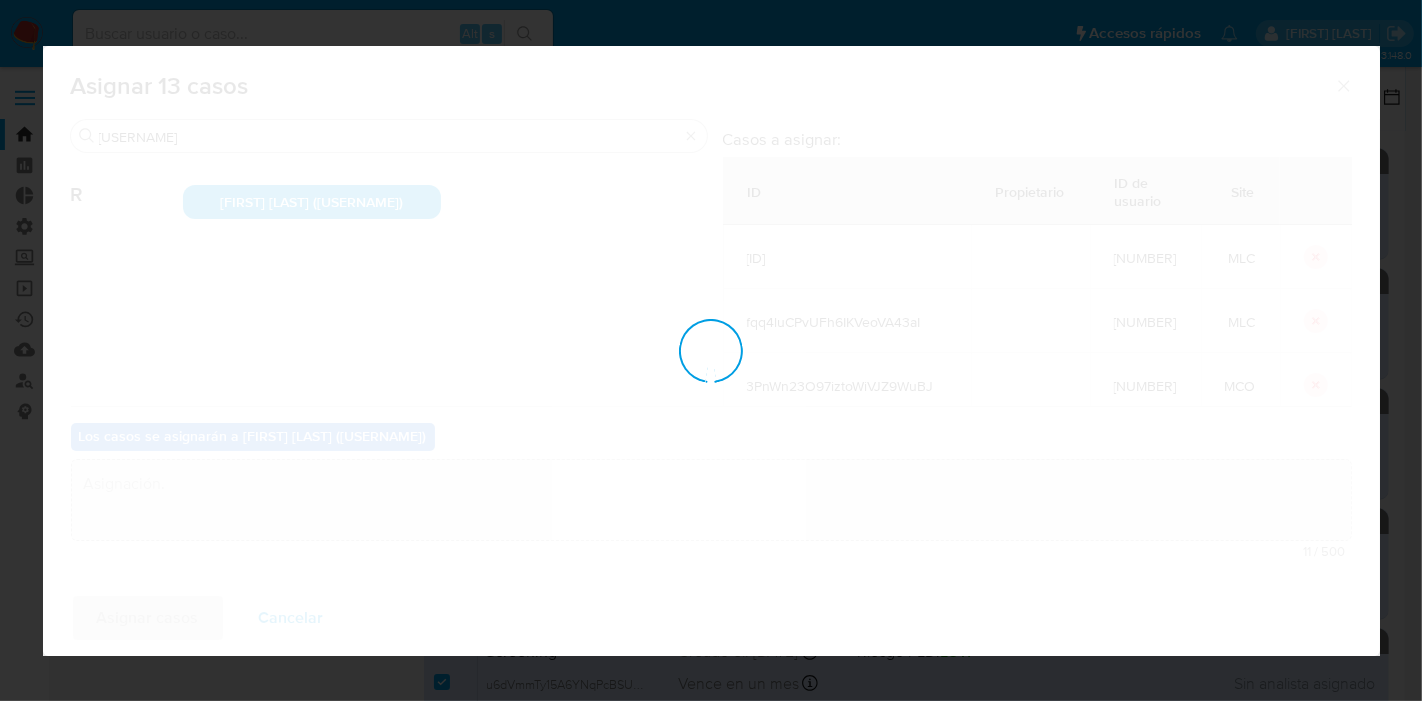 type 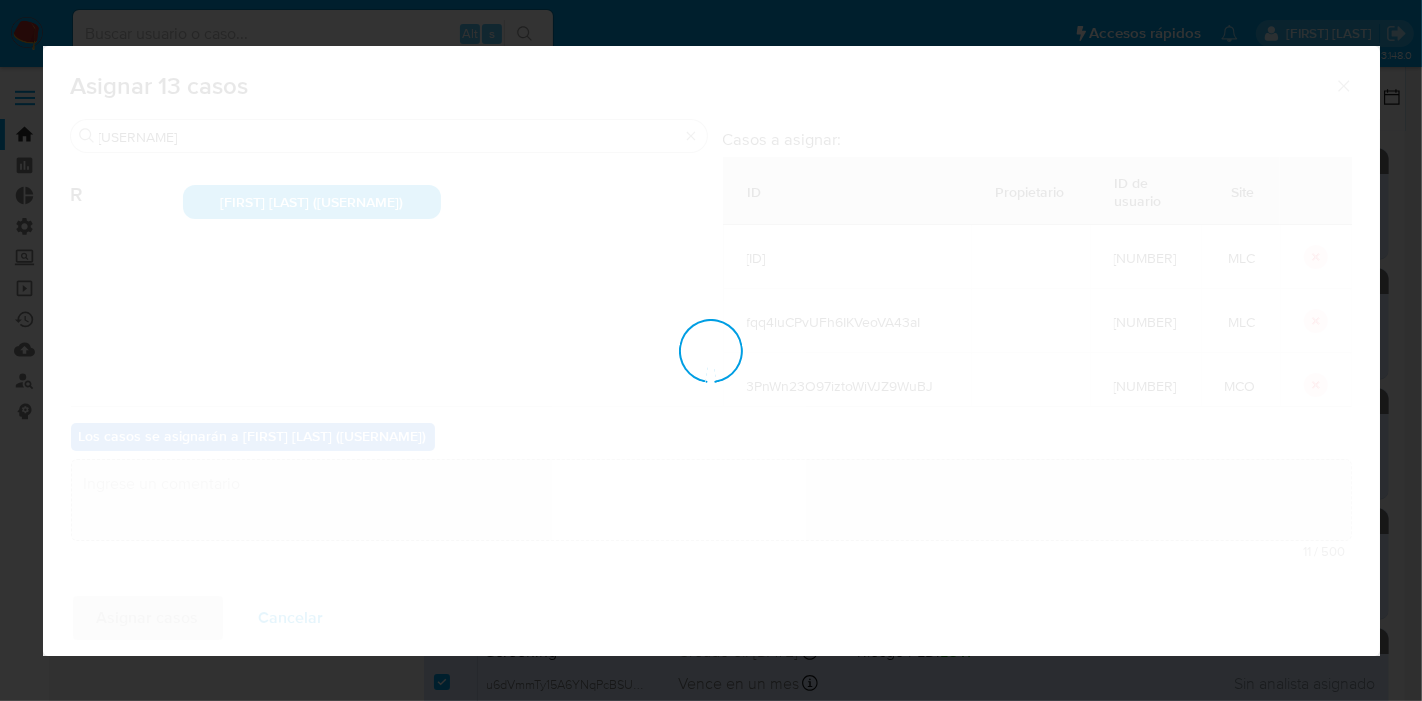 checkbox on "false" 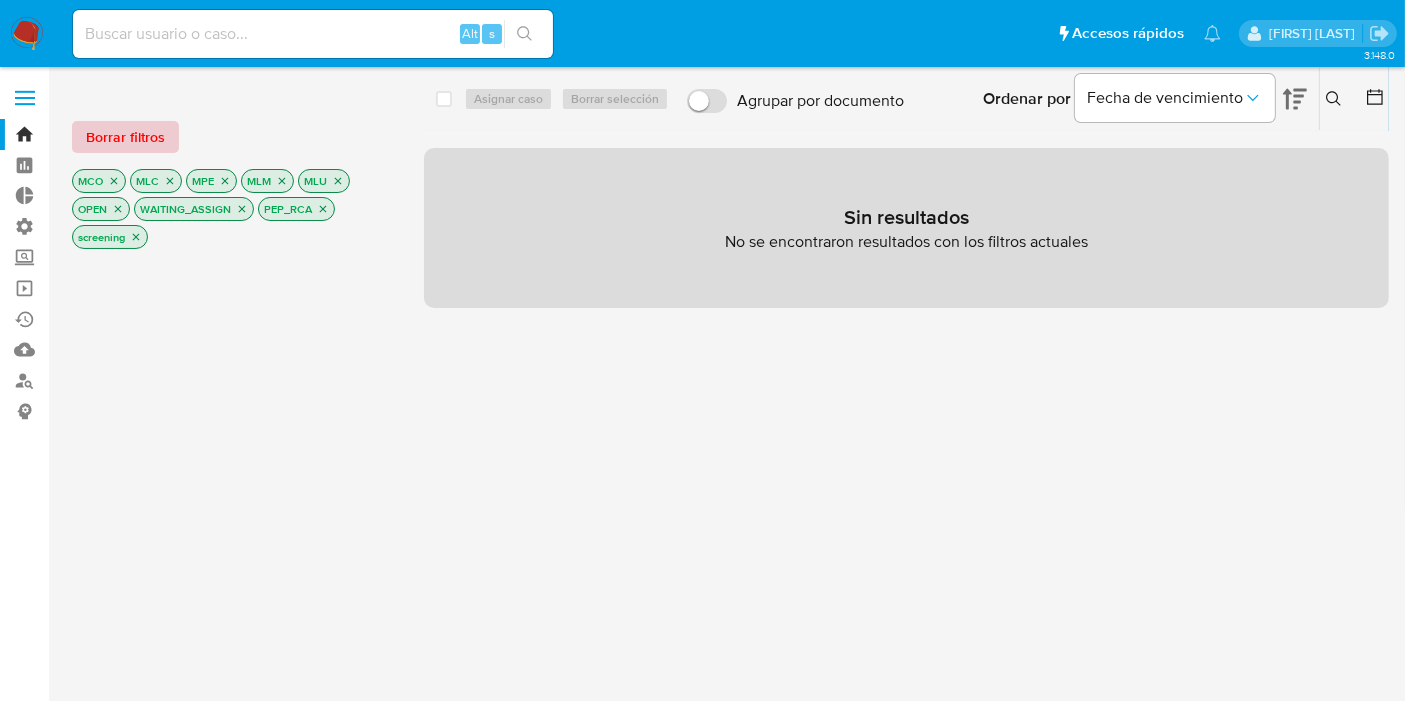 click on "Borrar filtros" at bounding box center (125, 137) 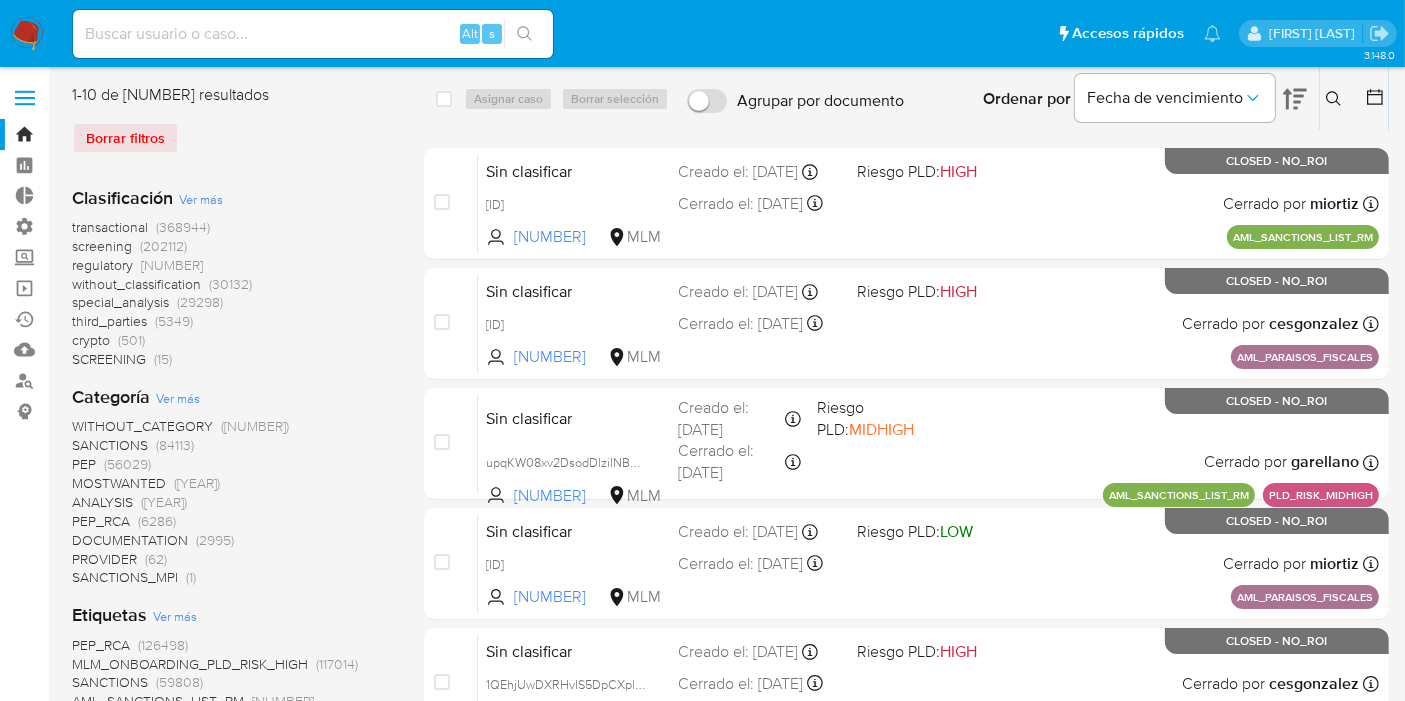 click on "screening" at bounding box center (102, 246) 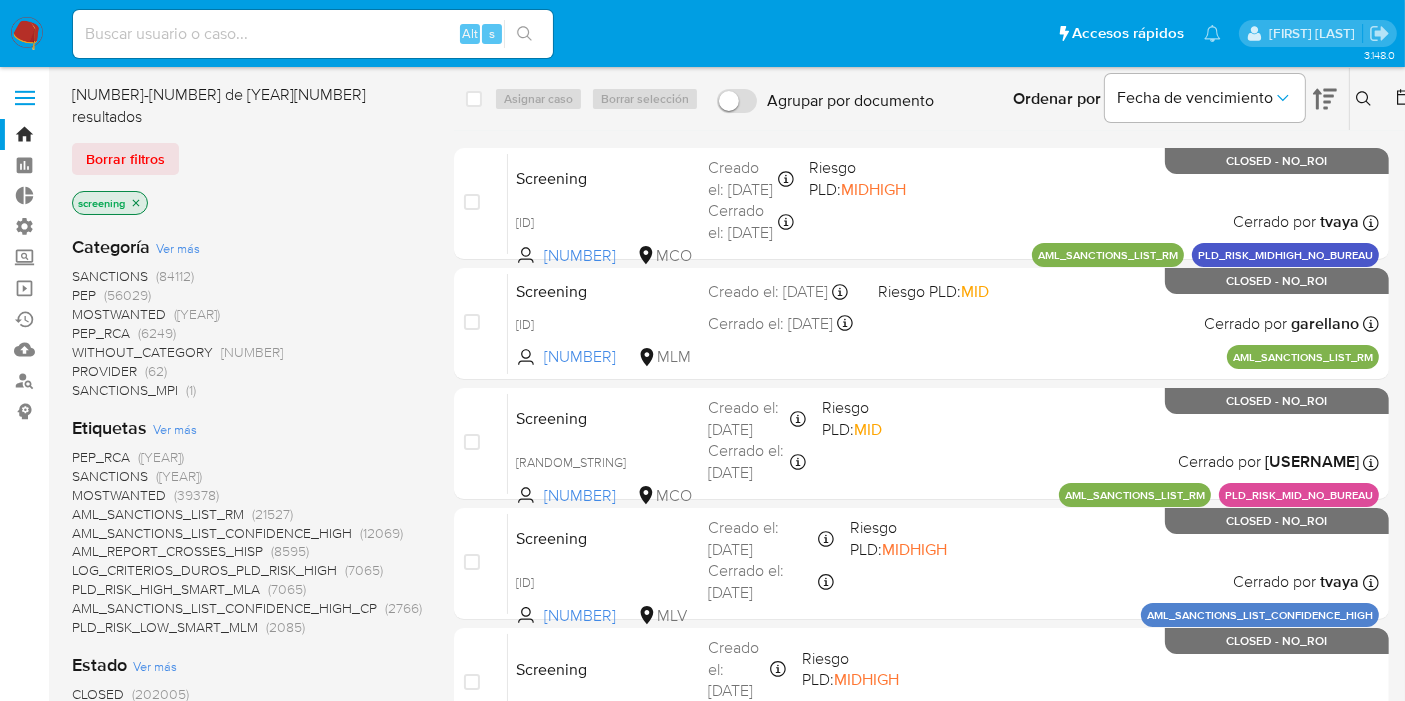 click on "OPEN" at bounding box center [90, 713] 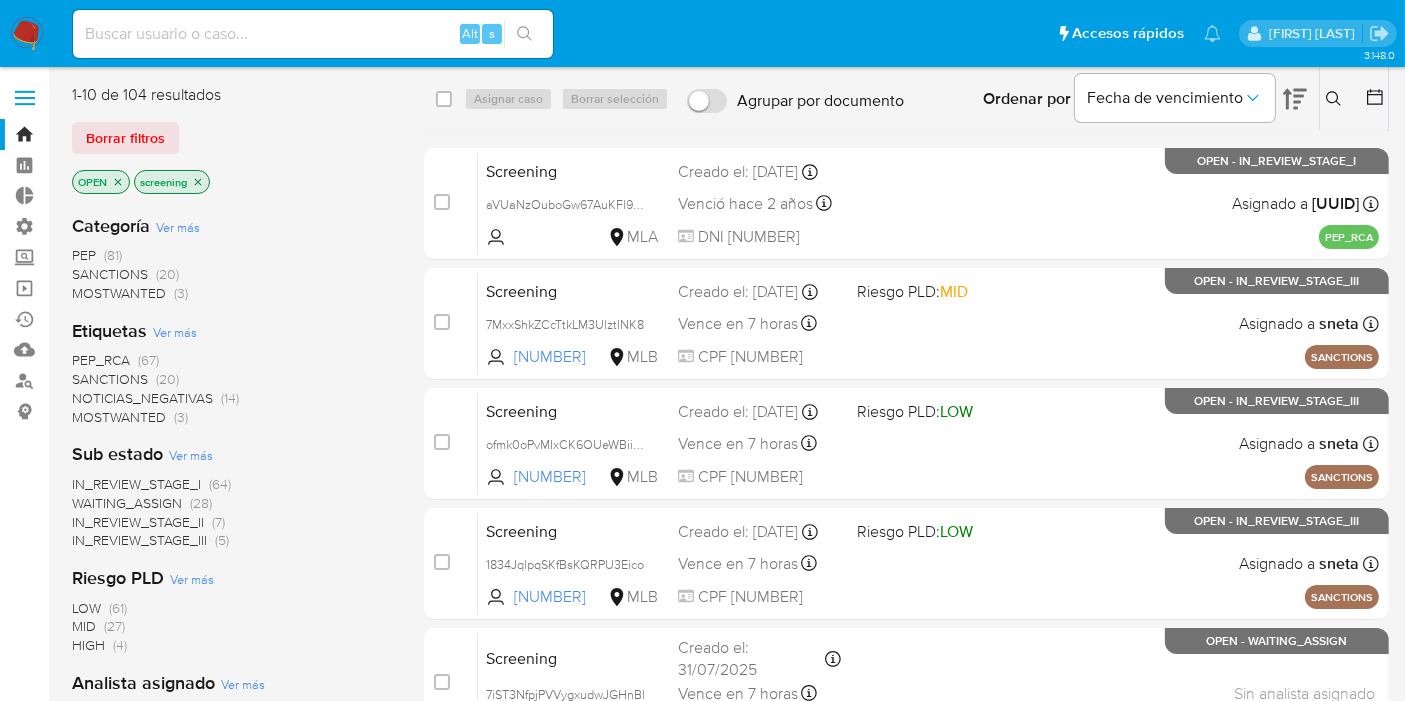 click on "Borrar filtros" at bounding box center [232, 138] 